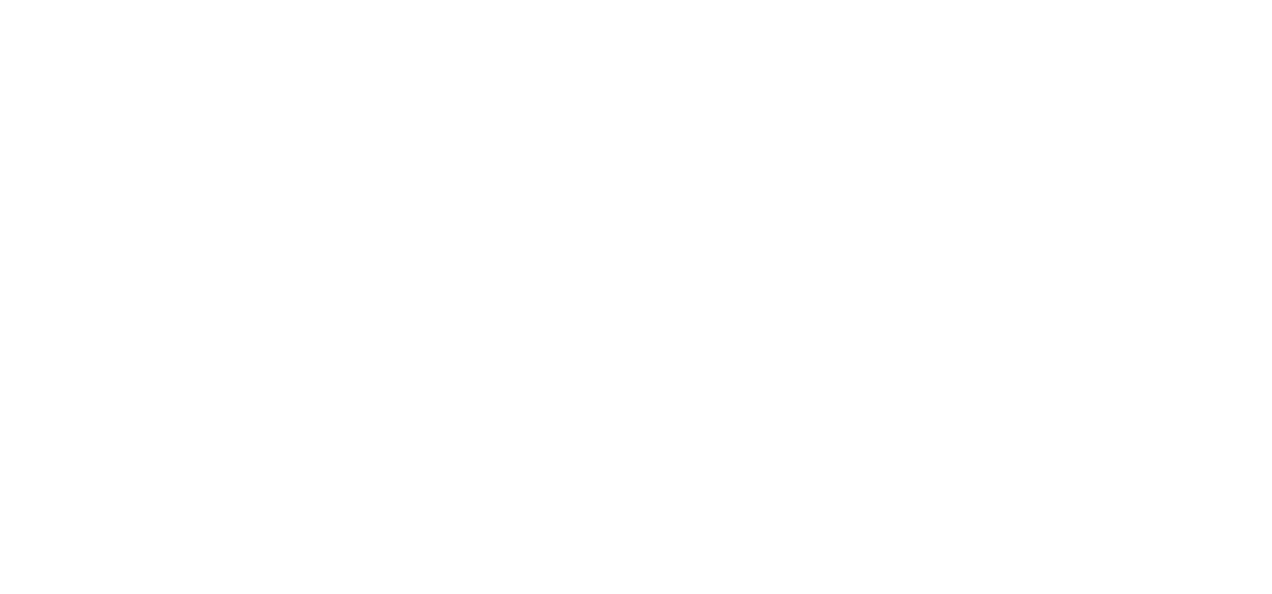scroll, scrollTop: 0, scrollLeft: 0, axis: both 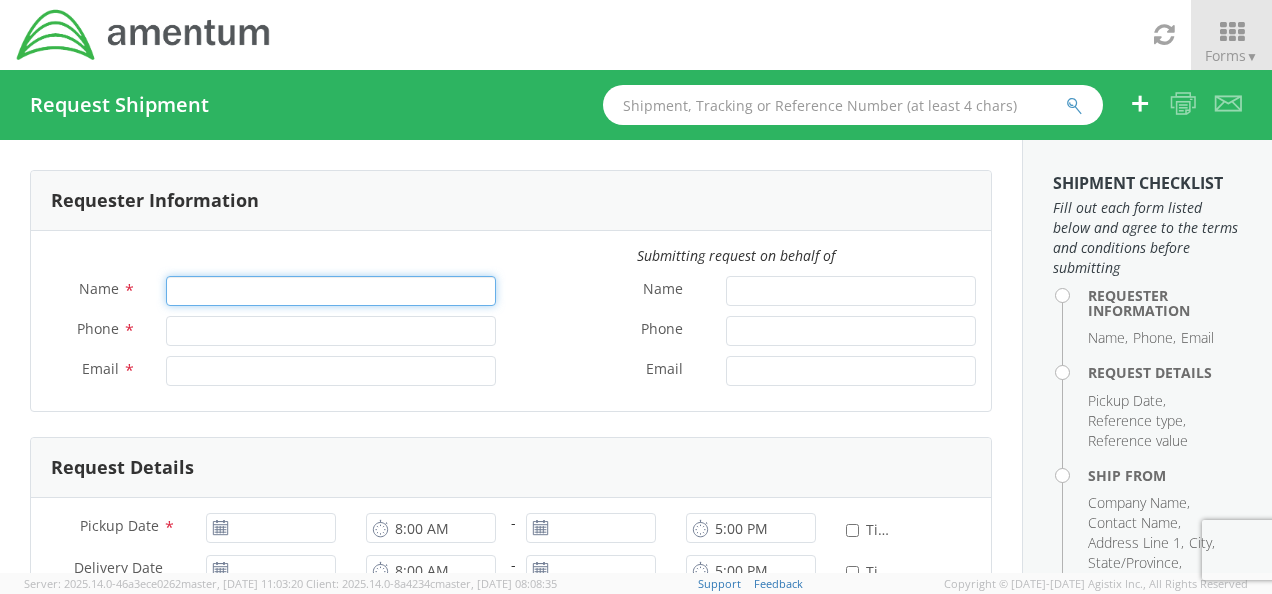 click on "Name        *" at bounding box center (331, 291) 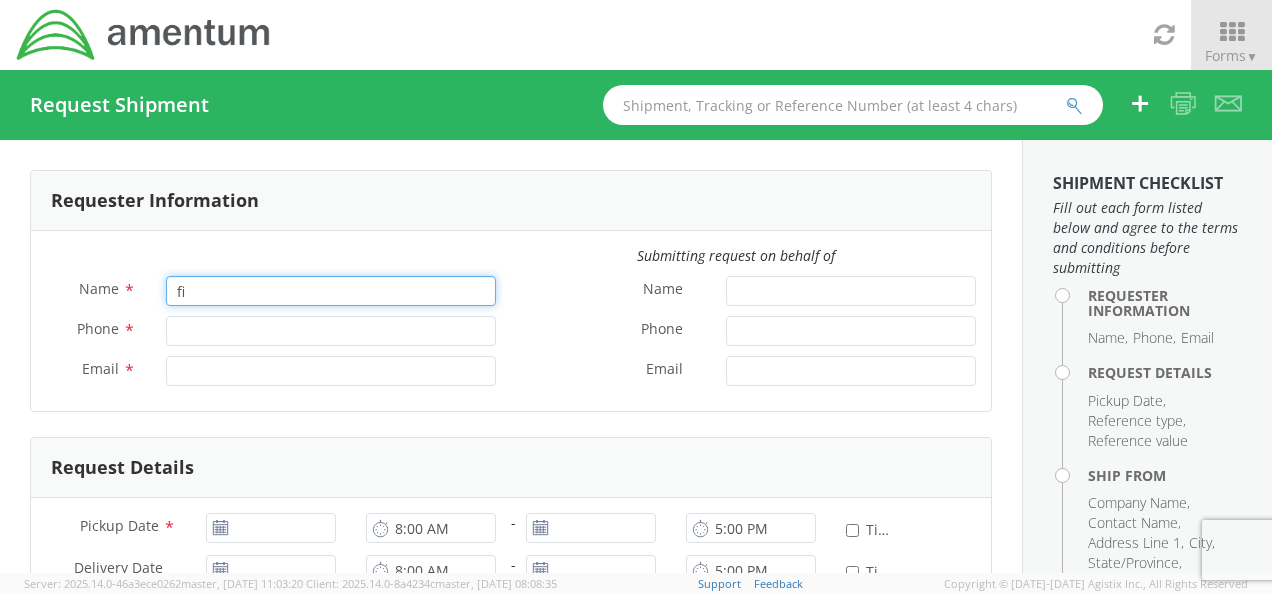 type on "f" 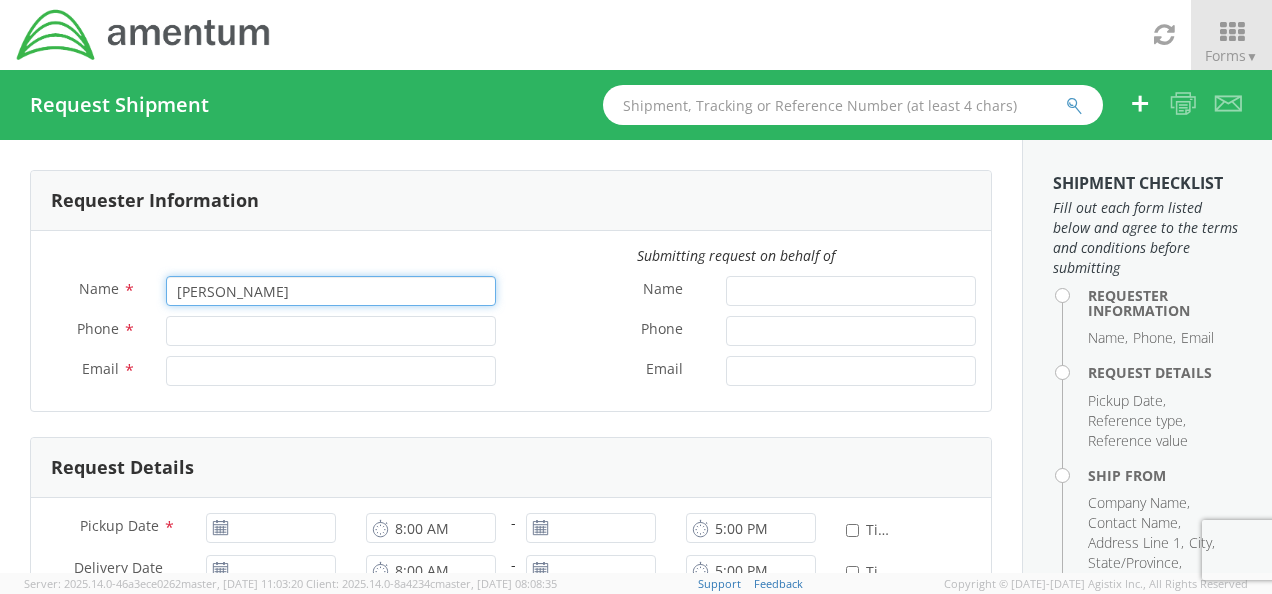 type on "[PERSON_NAME]" 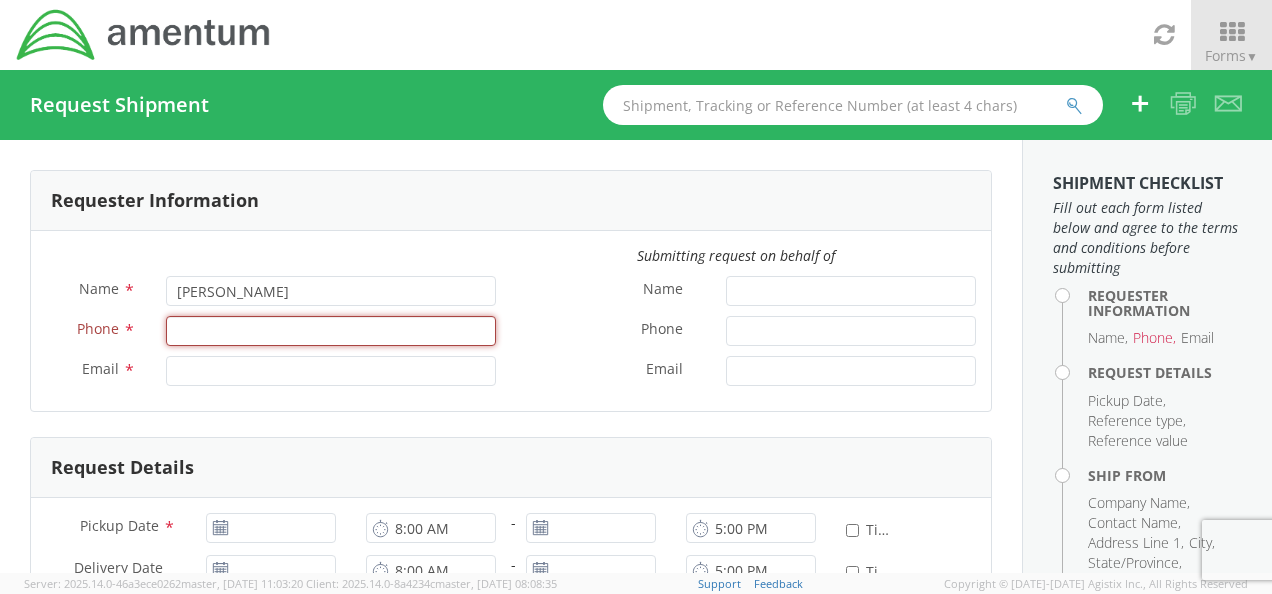 paste on "[PHONE_NUMBER]" 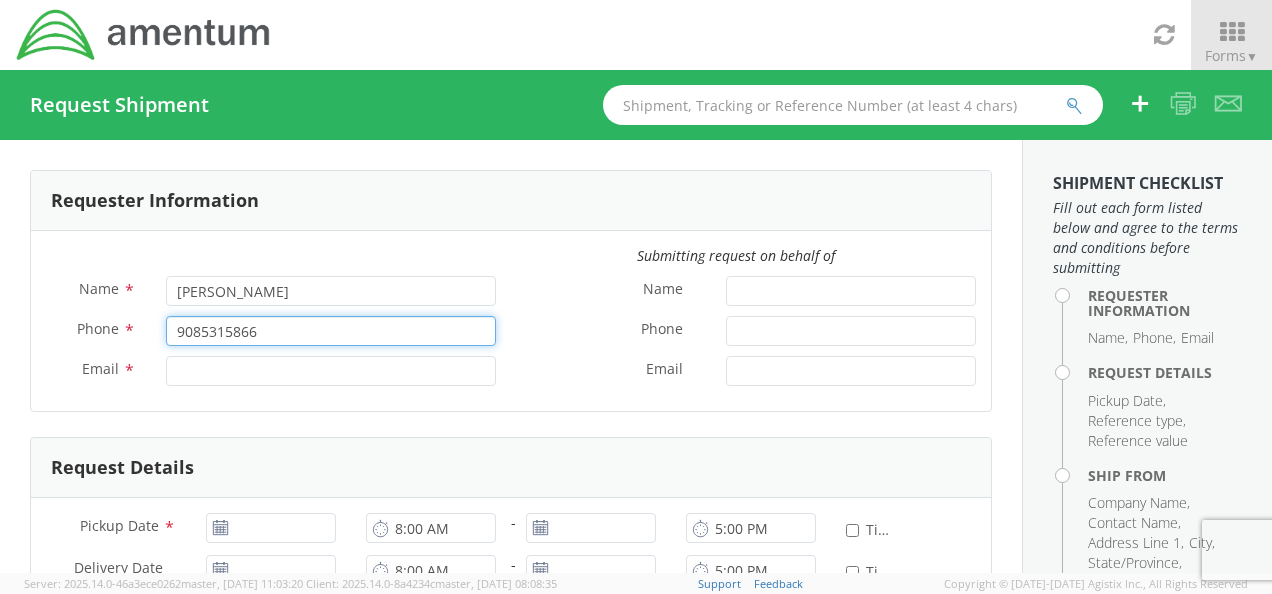 type on "9085315866" 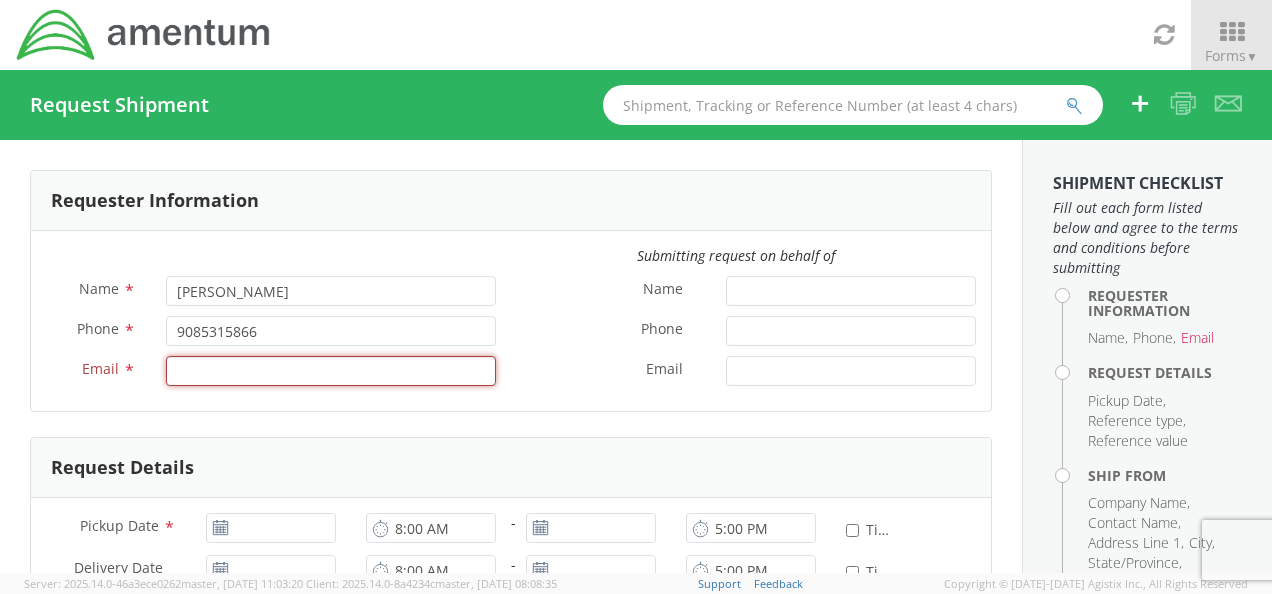 paste on "[PERSON_NAME][EMAIL_ADDRESS][PERSON_NAME][DOMAIN_NAME]" 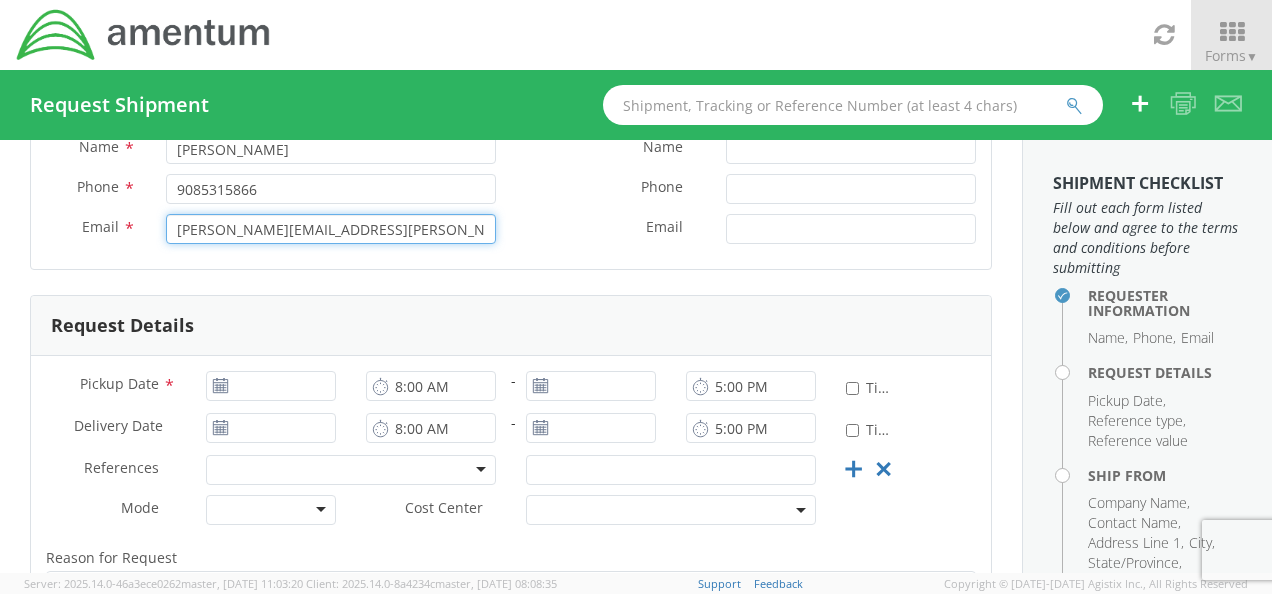 scroll, scrollTop: 39, scrollLeft: 0, axis: vertical 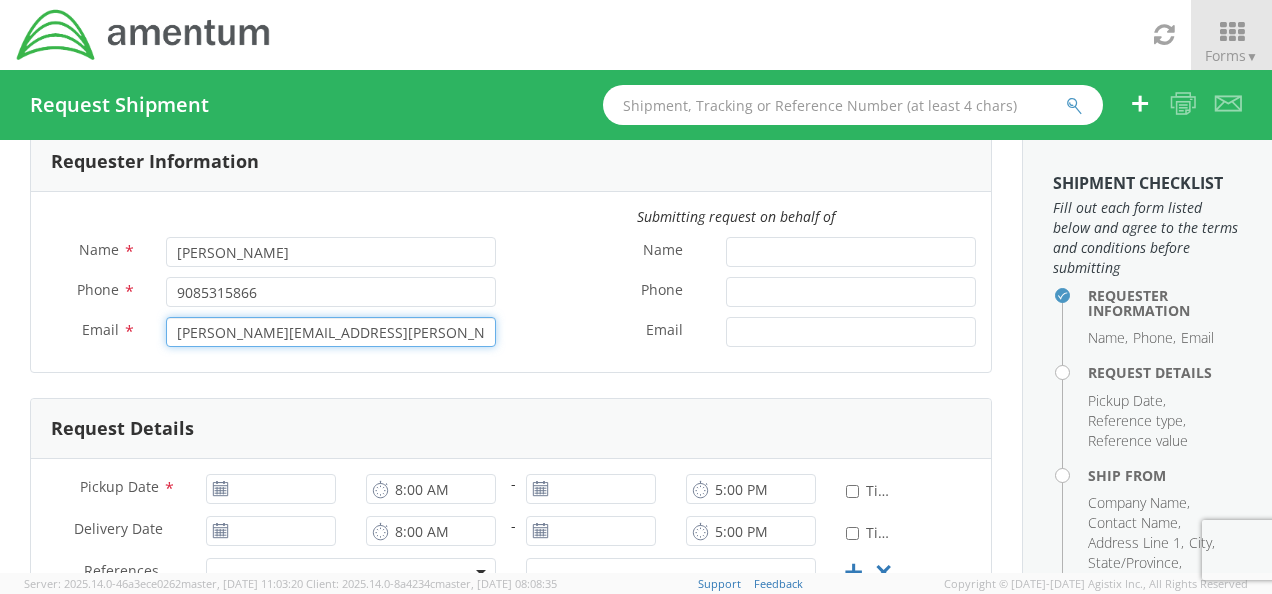 type on "[PERSON_NAME][EMAIL_ADDRESS][PERSON_NAME][DOMAIN_NAME]" 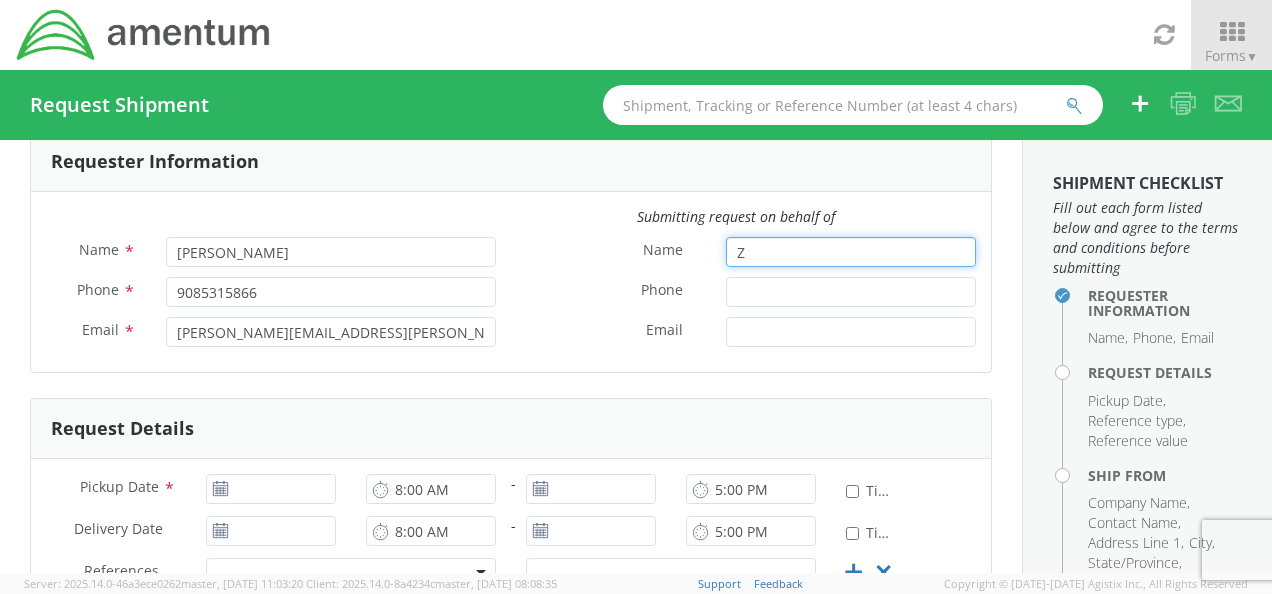 click on "Z" at bounding box center (851, 252) 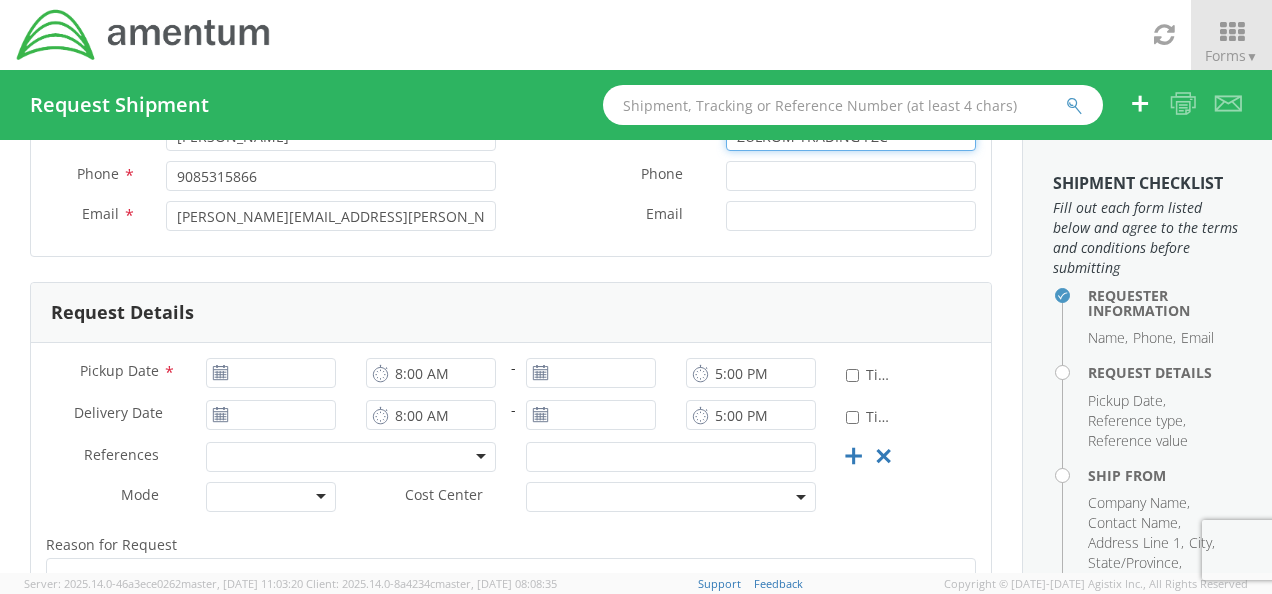 scroll, scrollTop: 156, scrollLeft: 0, axis: vertical 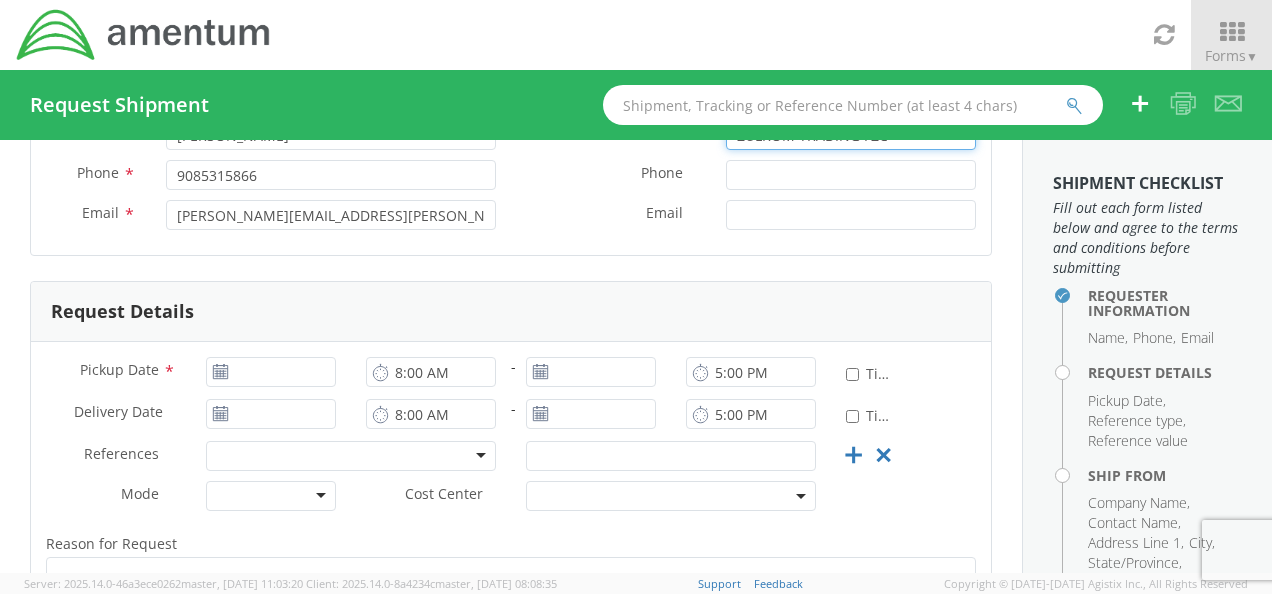 type on "ZULKOM TRADING FZC" 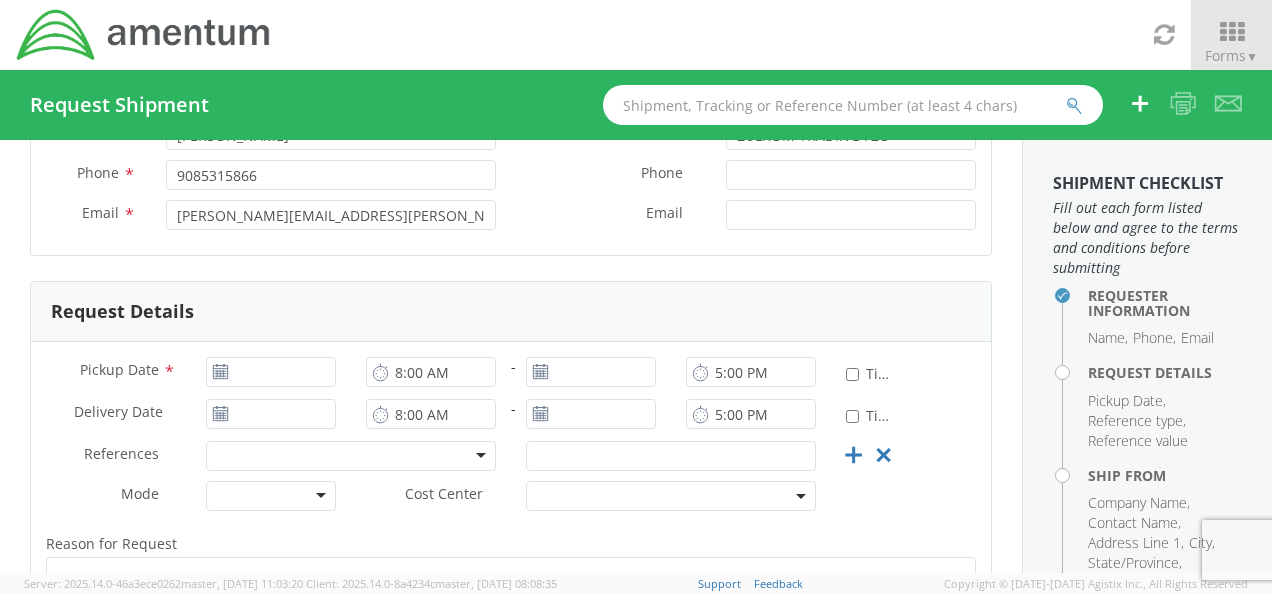 click on "Pickup Date        *                                                                                         8:00 AM                            -                                                                                              5:00 PM                                                           * Time Definite                                     Delivery Date        *                                                                                         8:00 AM                            -                                                                                              5:00 PM                                                           * Time Definite                                   References        *                                                                 Account Type Activity ID Airline Appointment Number ASN Batch Request # Bill Of Lading Bin Booking Number Cancel Pickup Location CBP Entry No Container Number Customer Ref Delivery Number Department General" at bounding box center (511, 565) 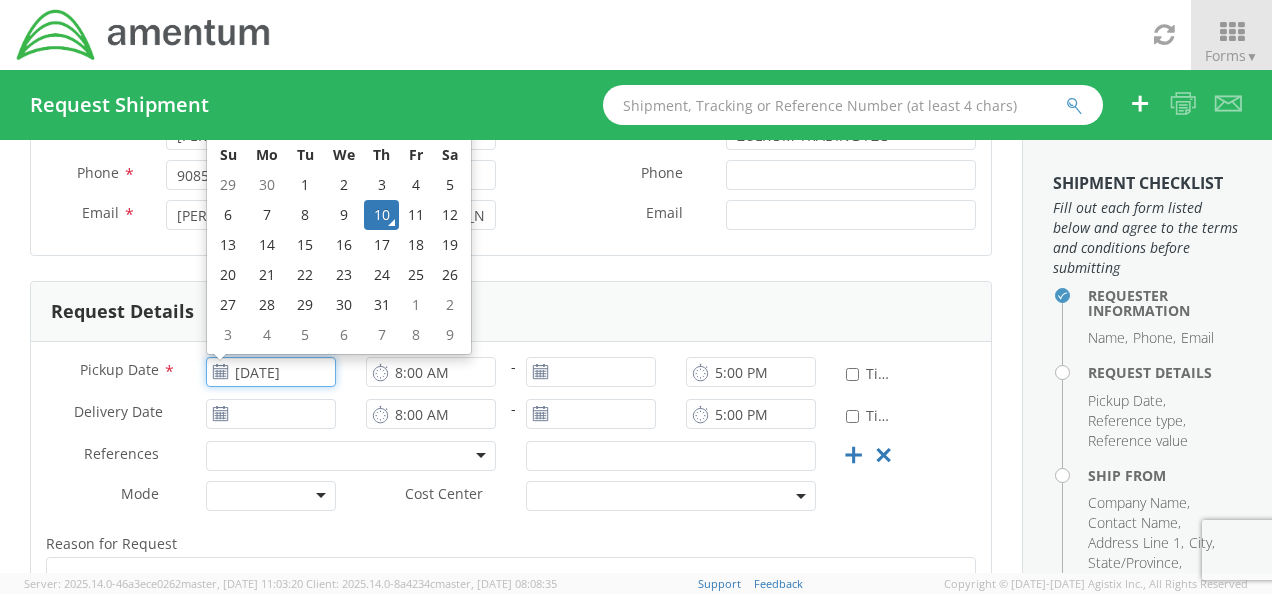 click on "[DATE]" at bounding box center [271, 372] 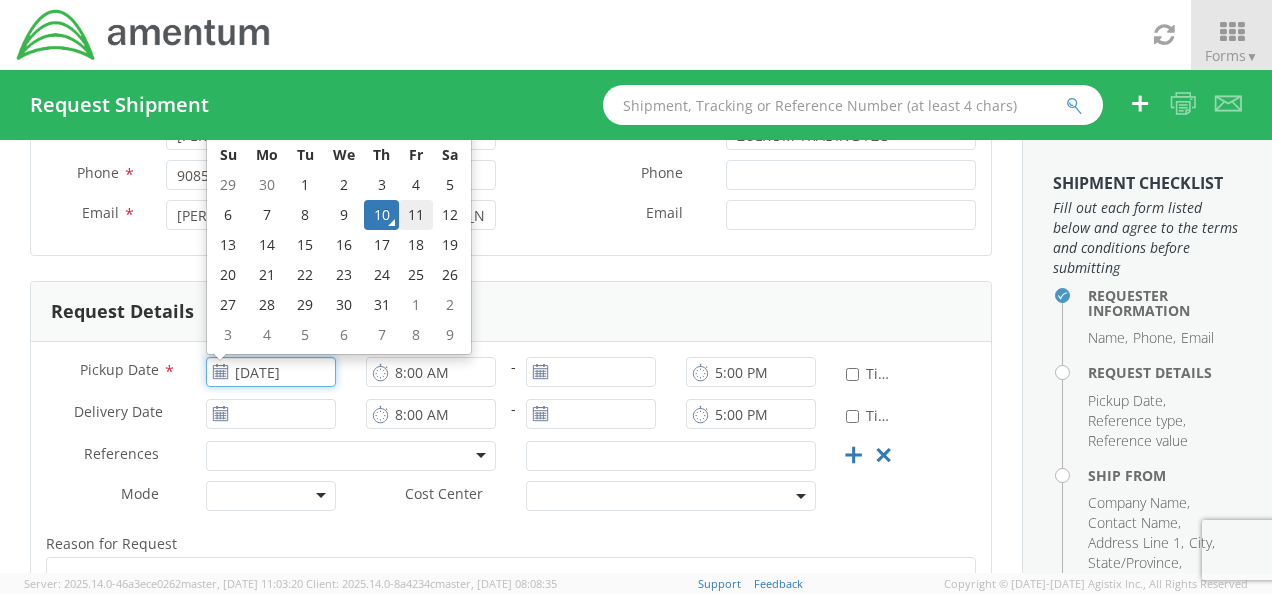 click on "11" at bounding box center (416, 215) 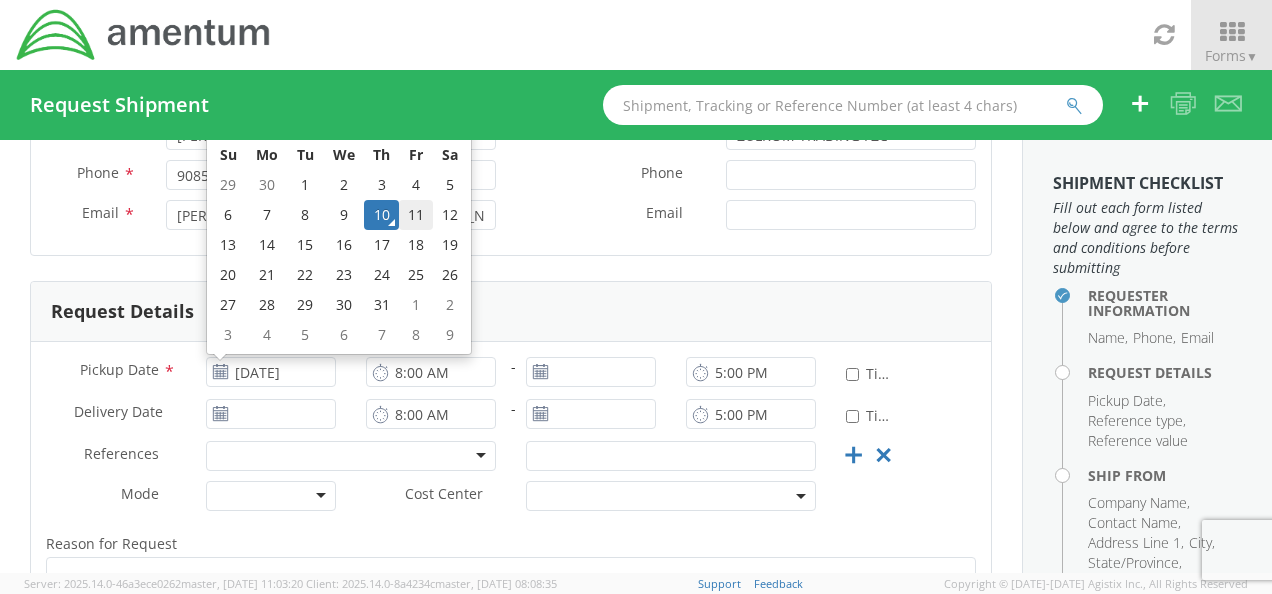 type on "[DATE]" 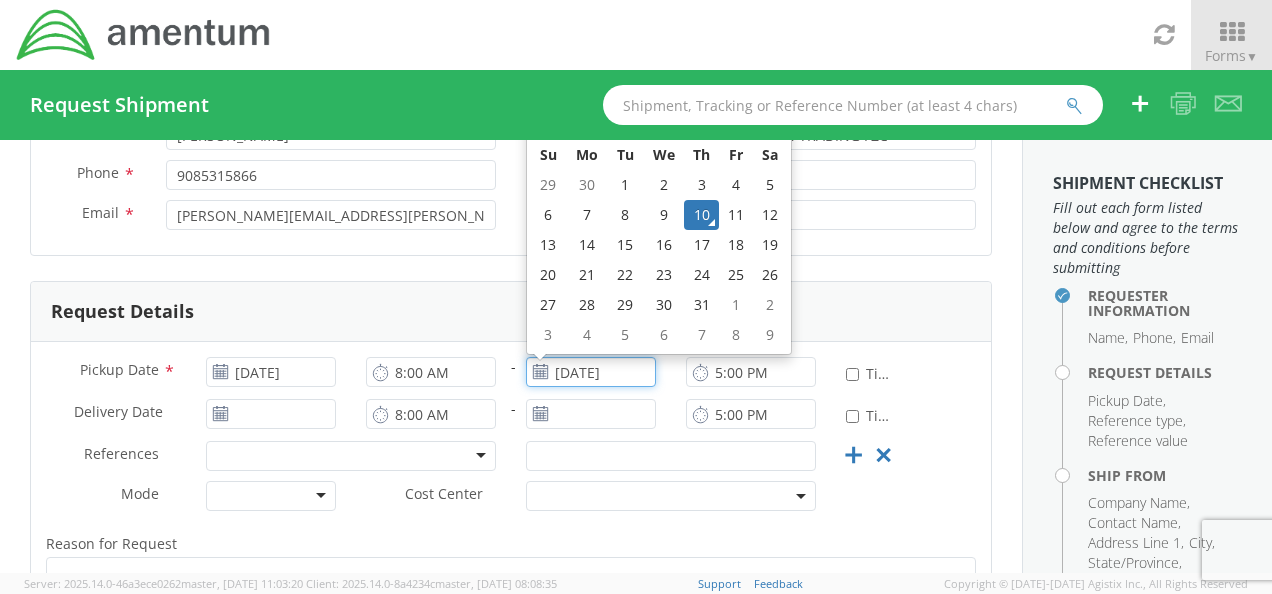 click on "[DATE]" at bounding box center (591, 372) 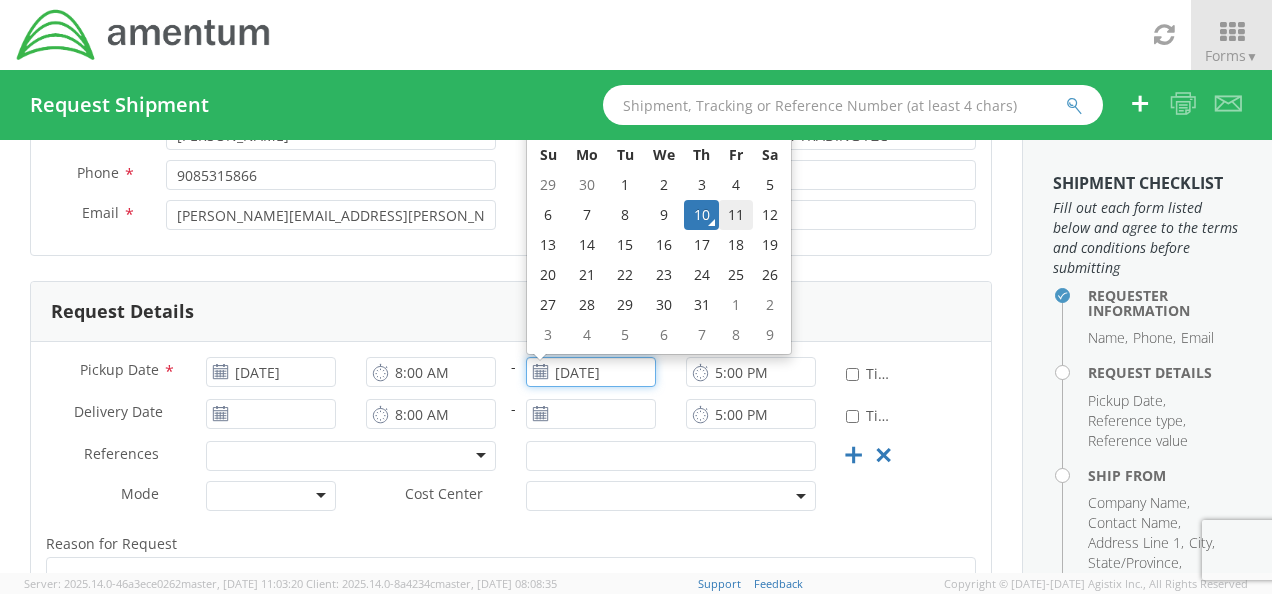click on "11" at bounding box center (736, 215) 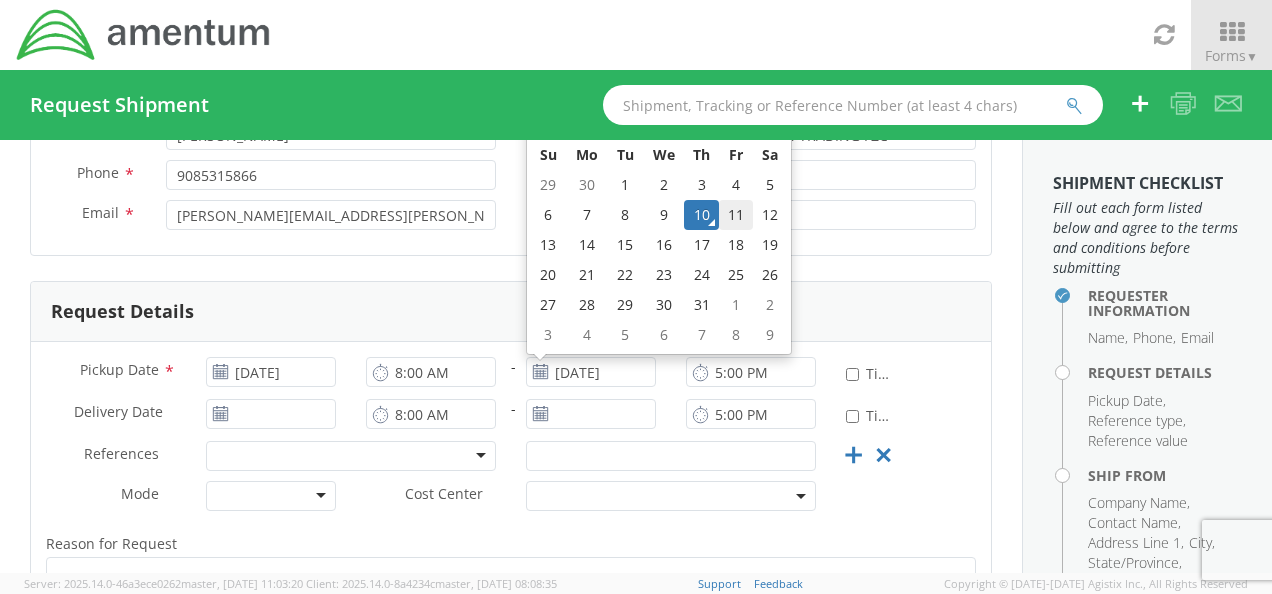 type on "[DATE]" 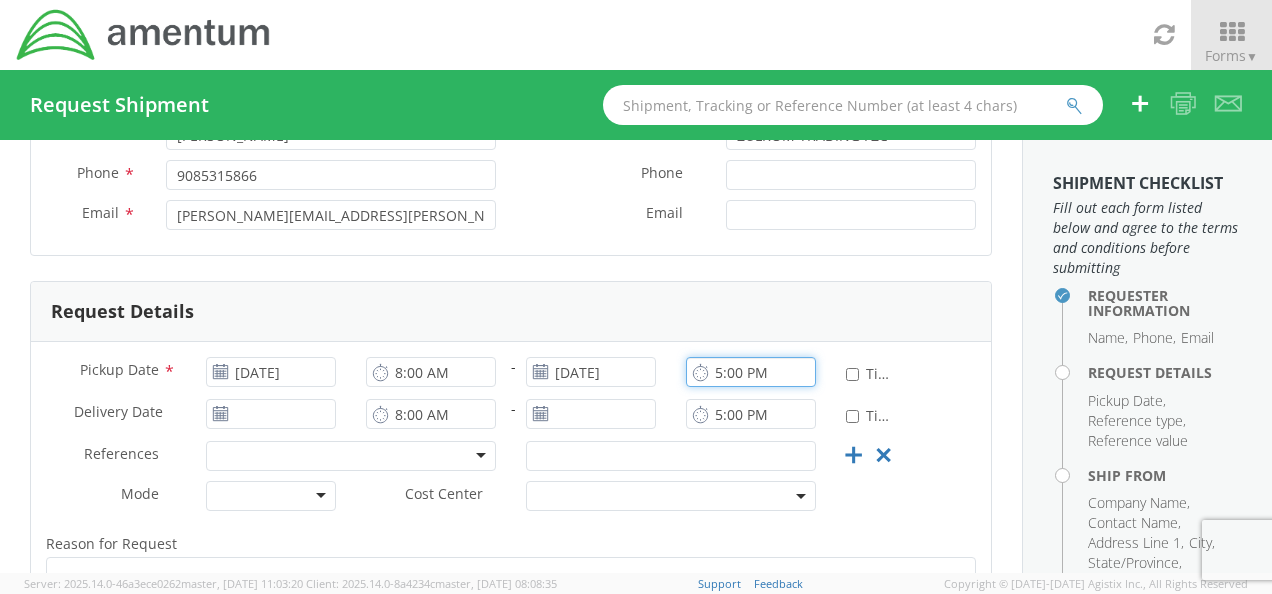 click on "5:00 PM" at bounding box center [751, 372] 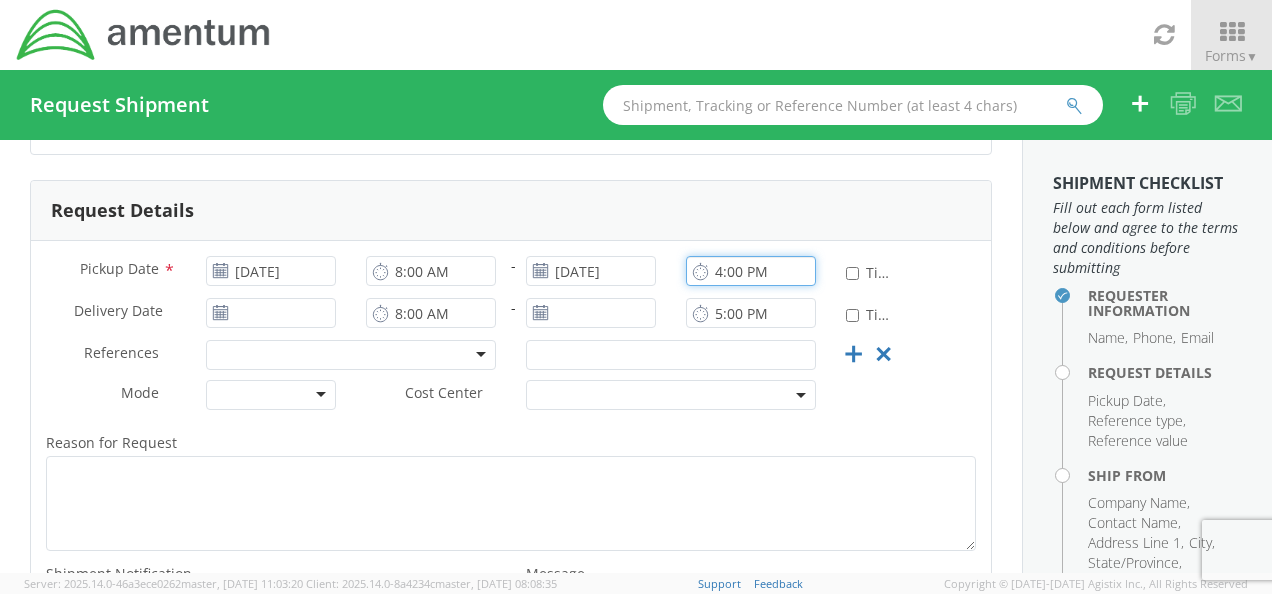 scroll, scrollTop: 294, scrollLeft: 0, axis: vertical 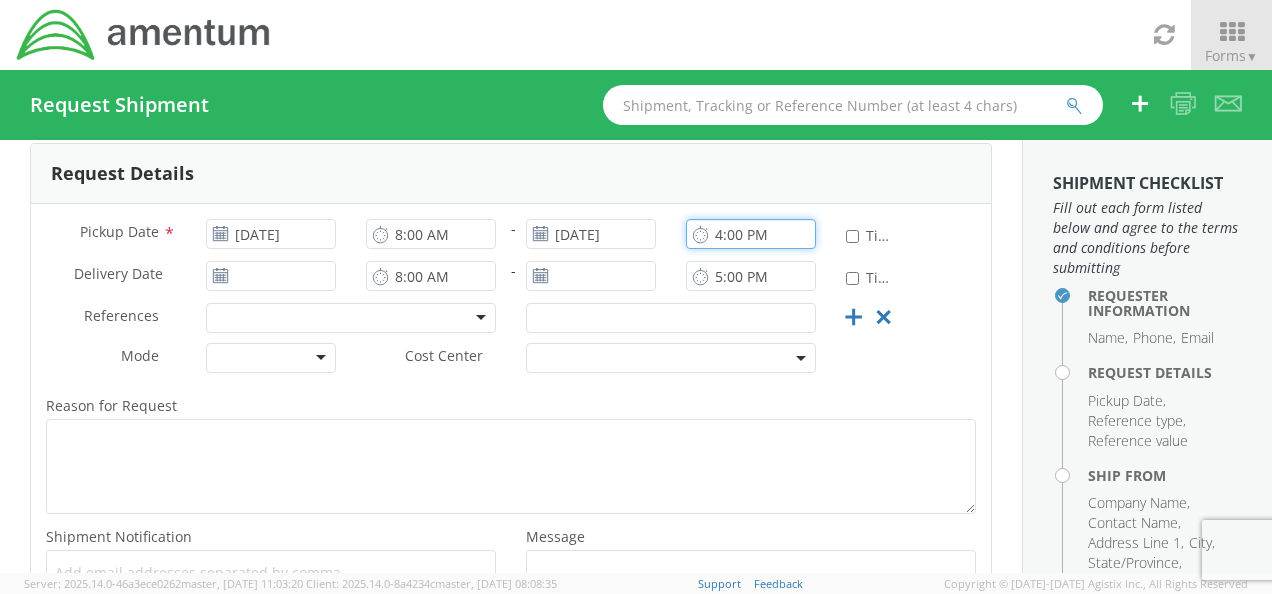 type on "4:00 PM" 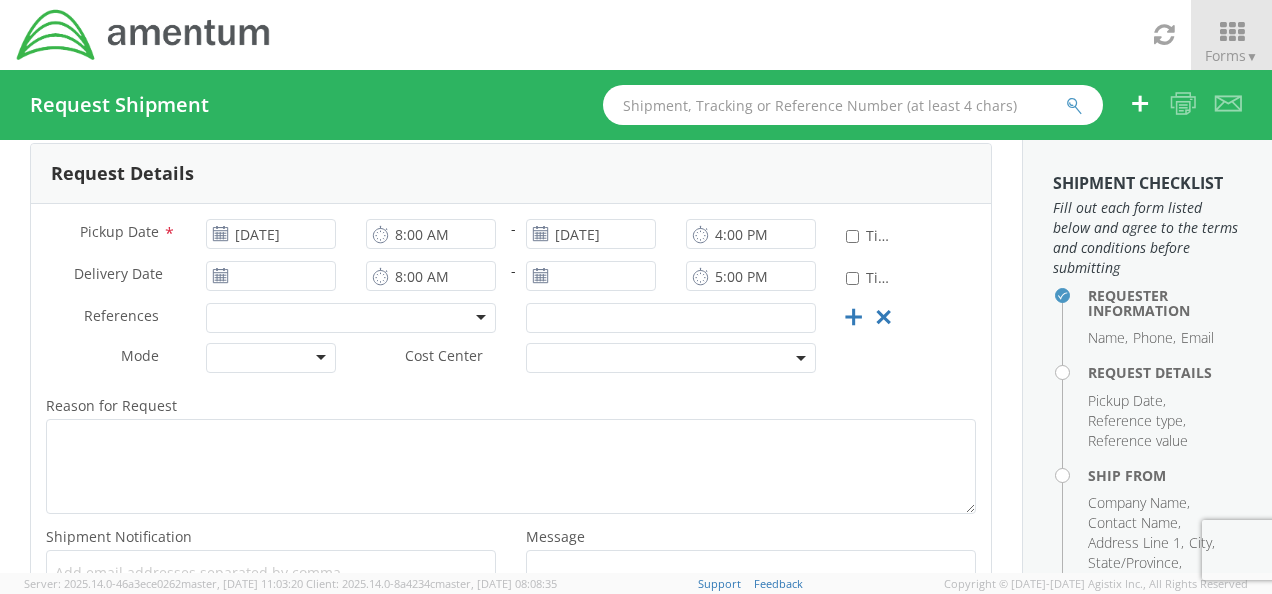 click at bounding box center [351, 318] 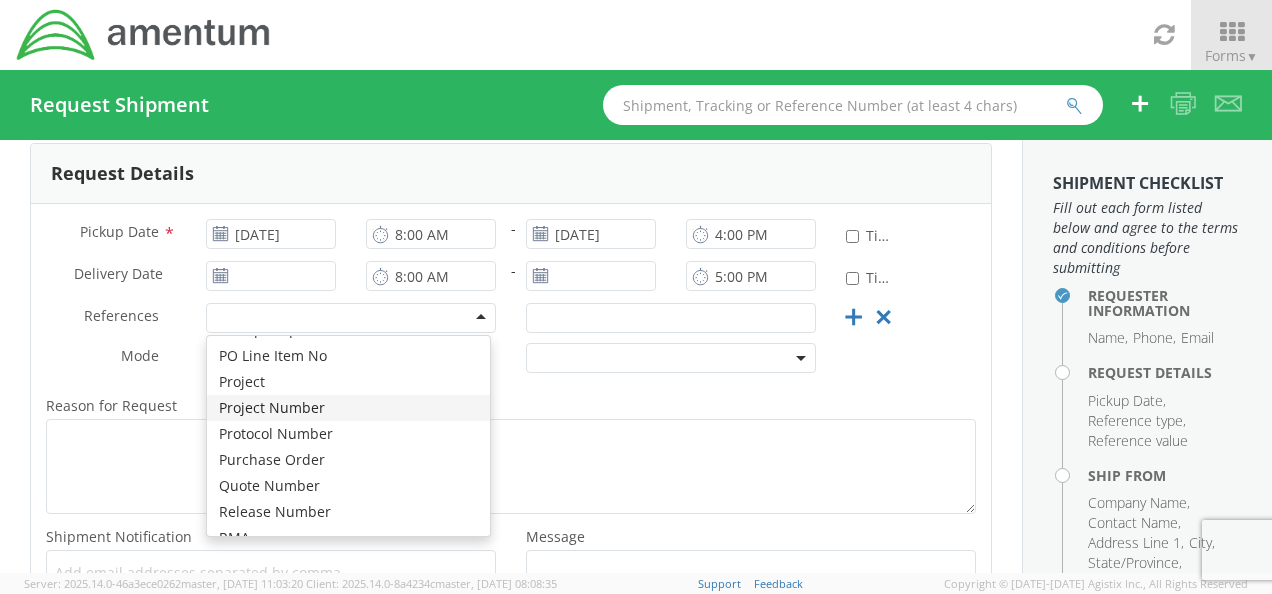 scroll, scrollTop: 909, scrollLeft: 0, axis: vertical 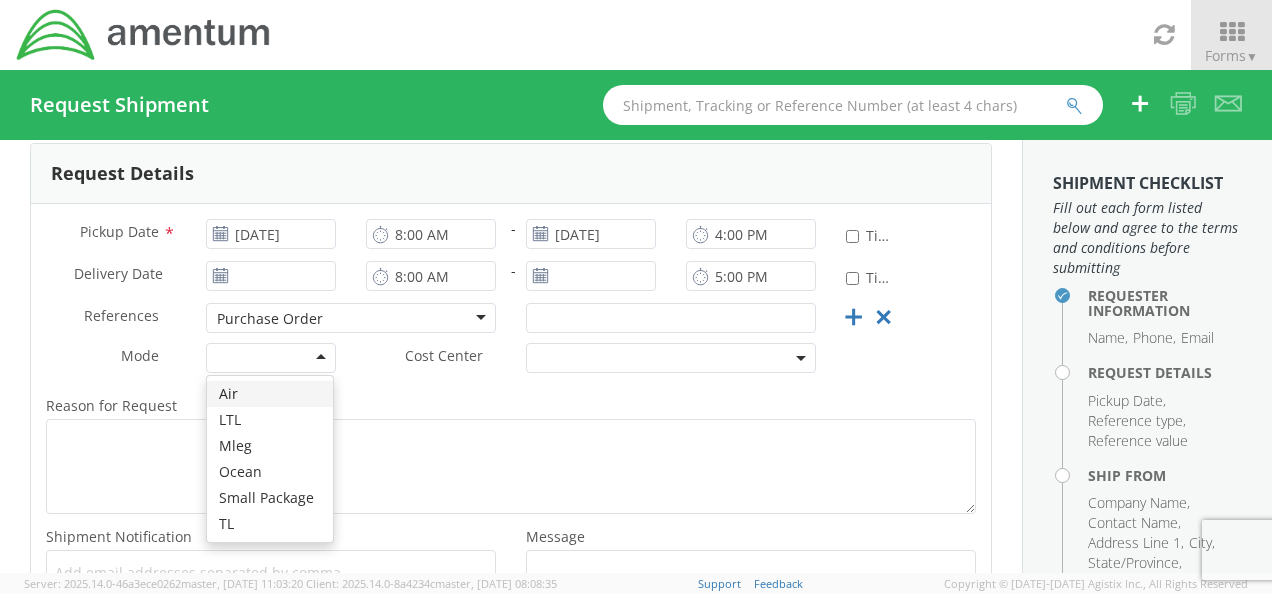 click at bounding box center (271, 358) 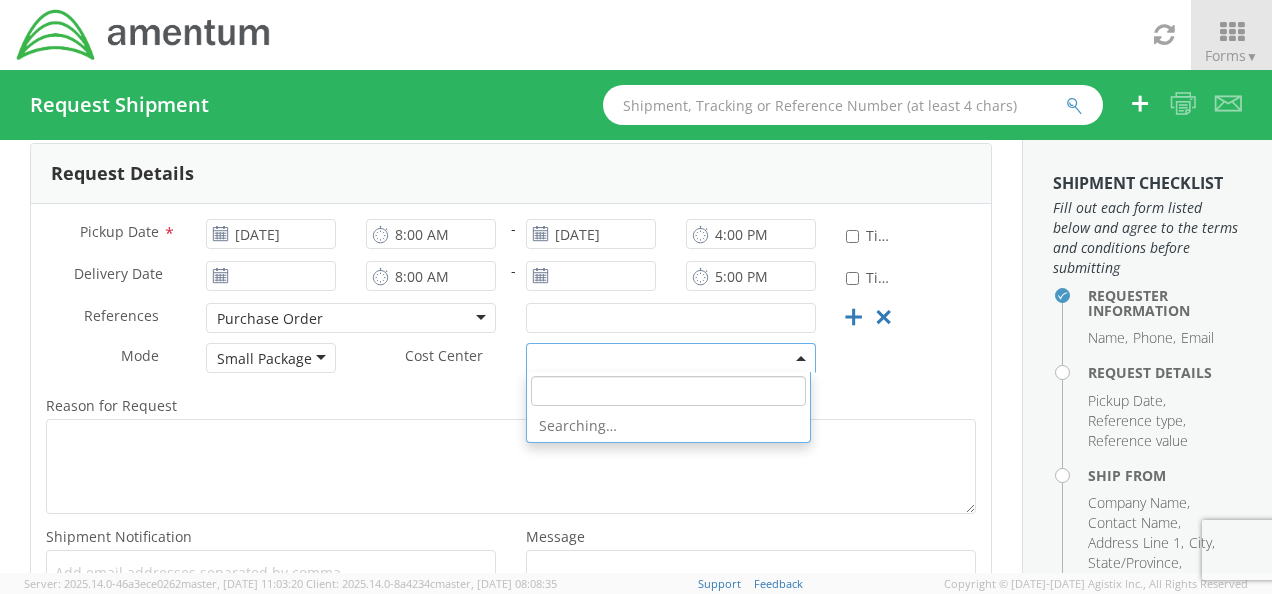 click at bounding box center [671, 358] 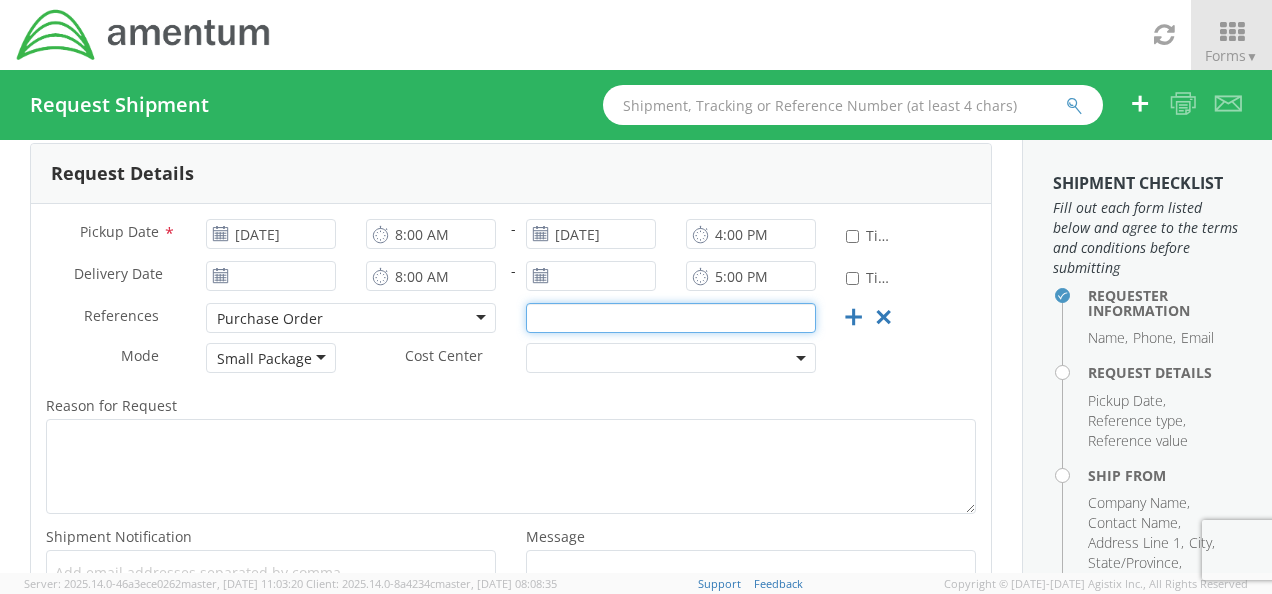 click at bounding box center [671, 318] 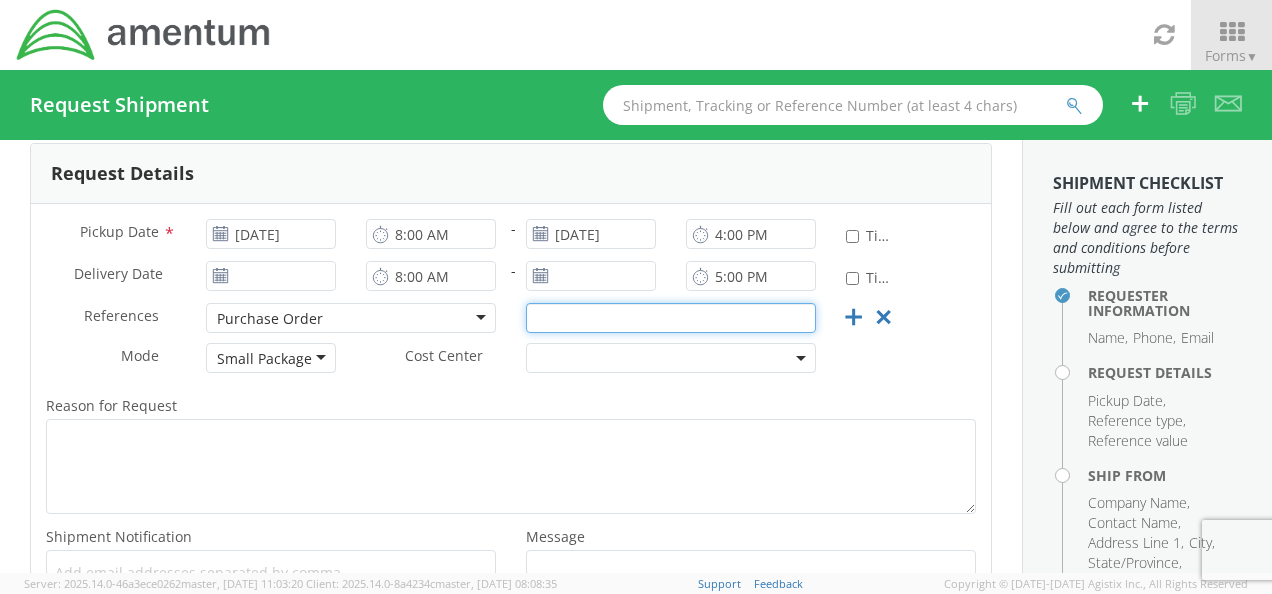 paste on "2-OMSS3248" 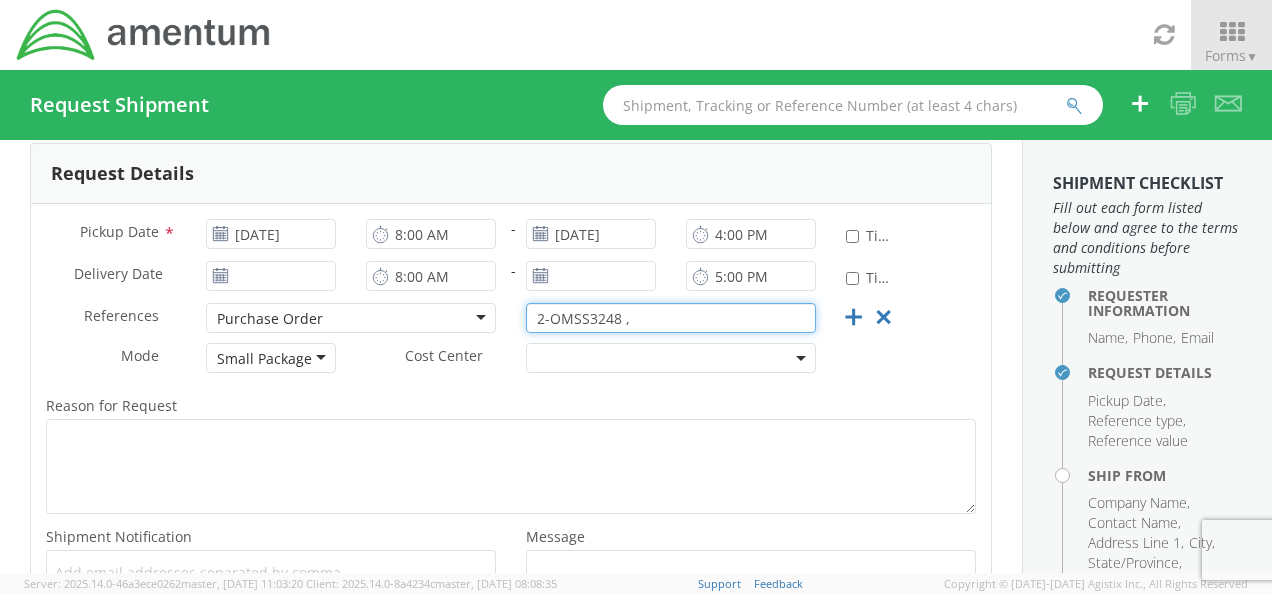 paste on "2-OMSS4304" 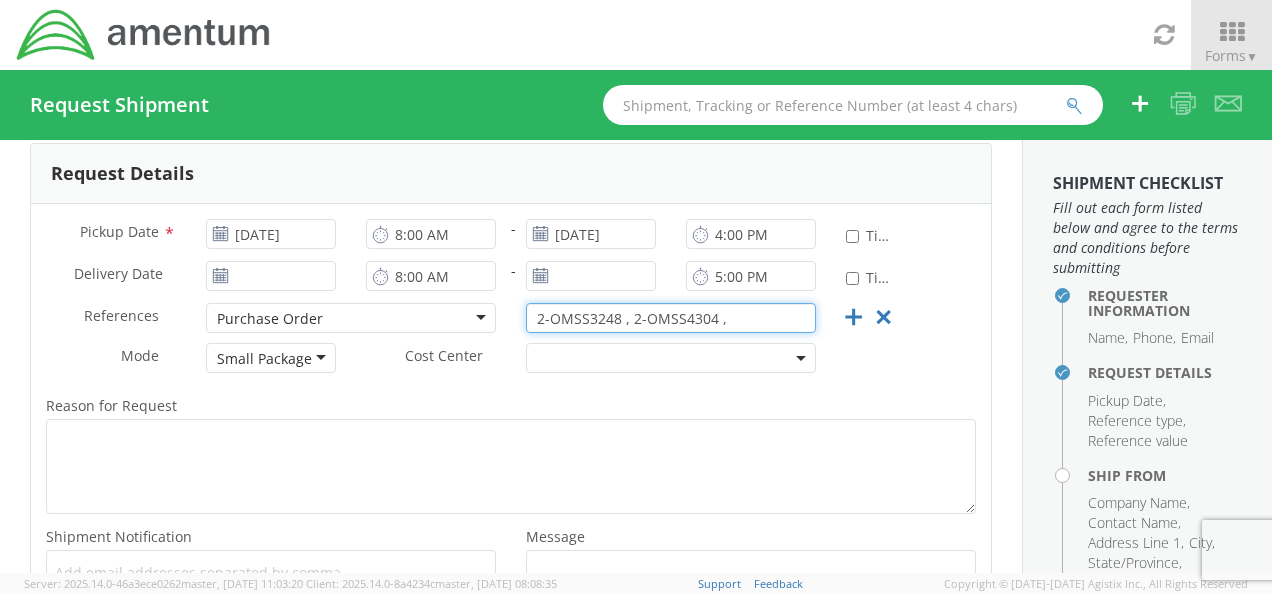 paste on "2-OMSS4332" 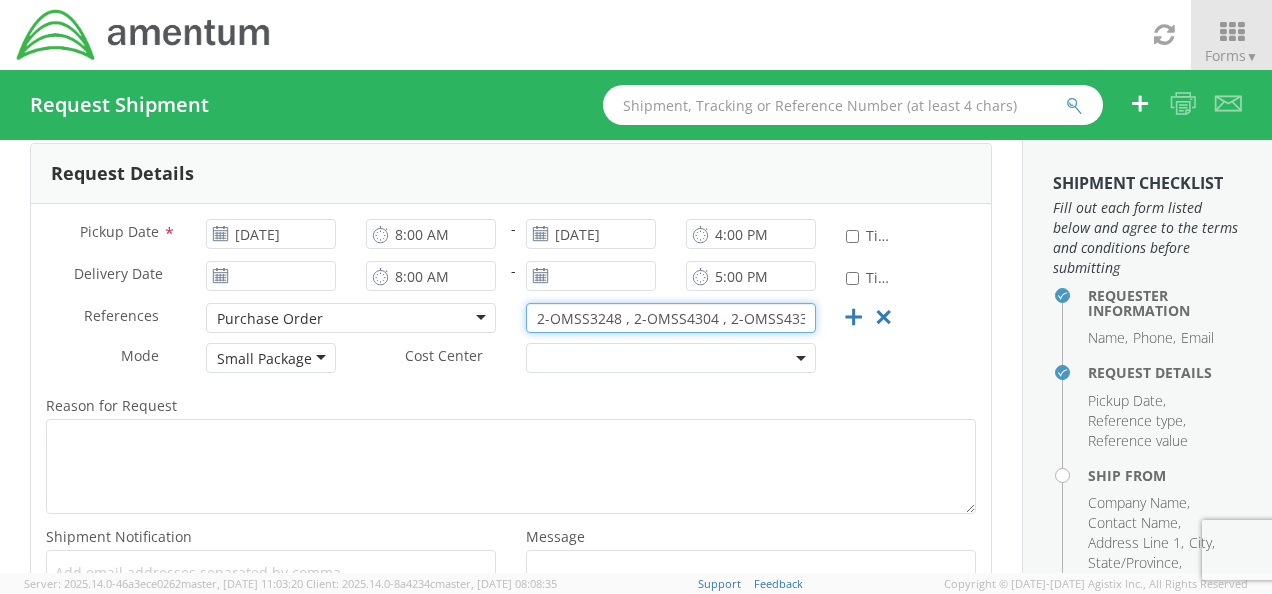 scroll, scrollTop: 0, scrollLeft: 8, axis: horizontal 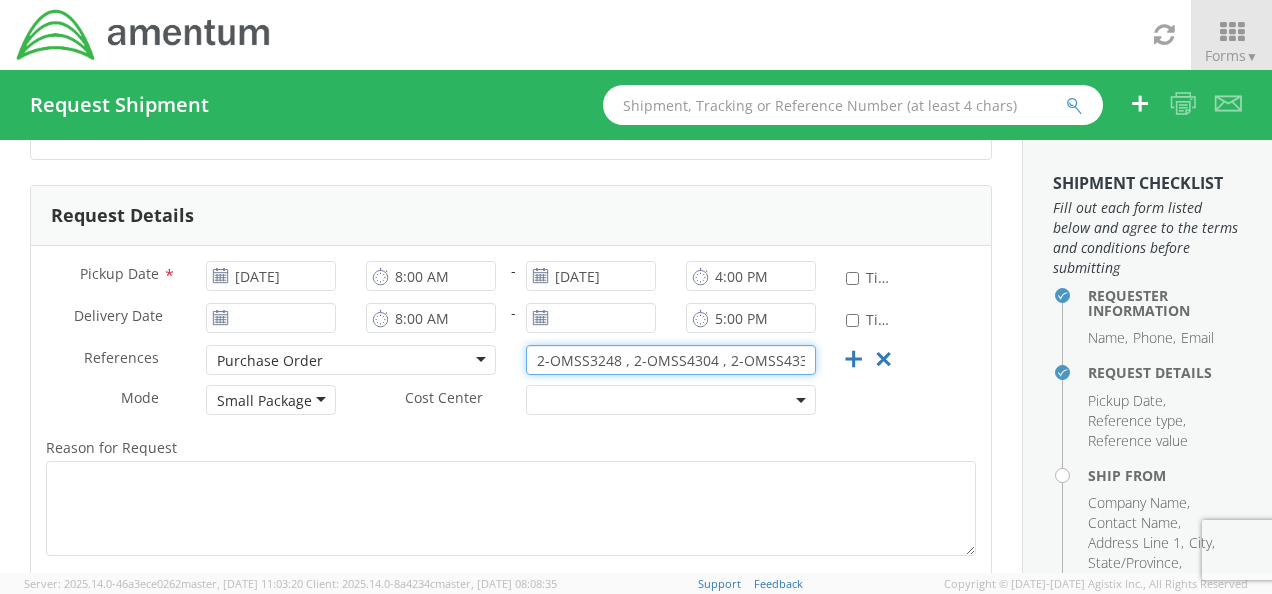 click on "2-OMSS3248 , 2-OMSS4304 , 2-OMSS4332" at bounding box center [671, 360] 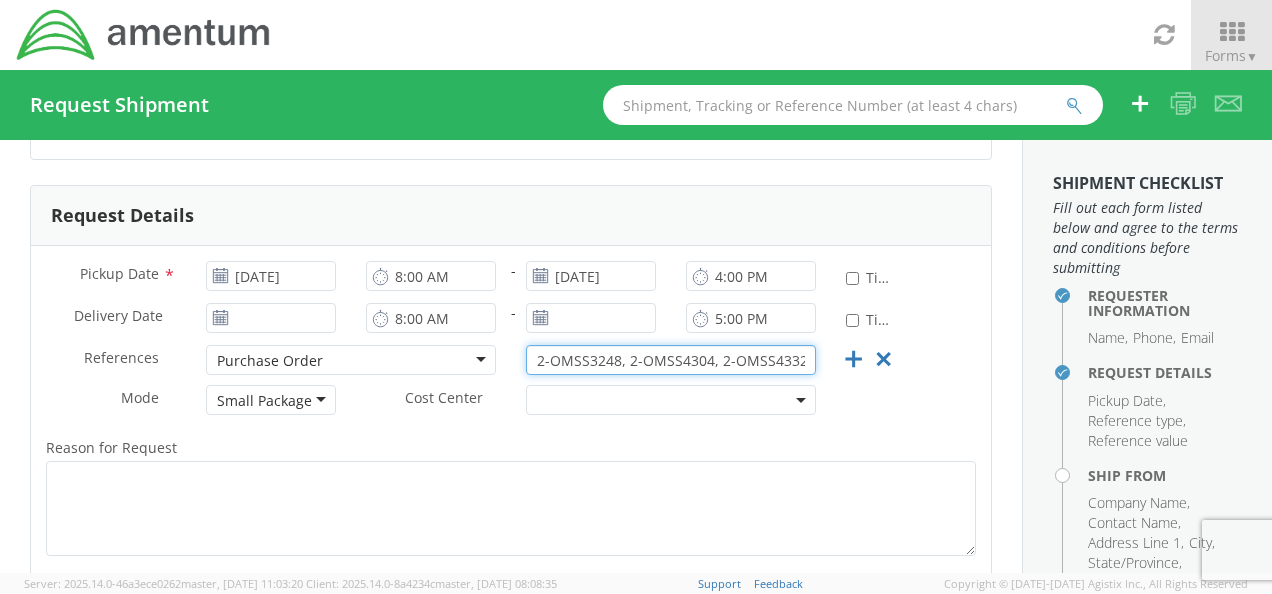 scroll, scrollTop: 0, scrollLeft: 0, axis: both 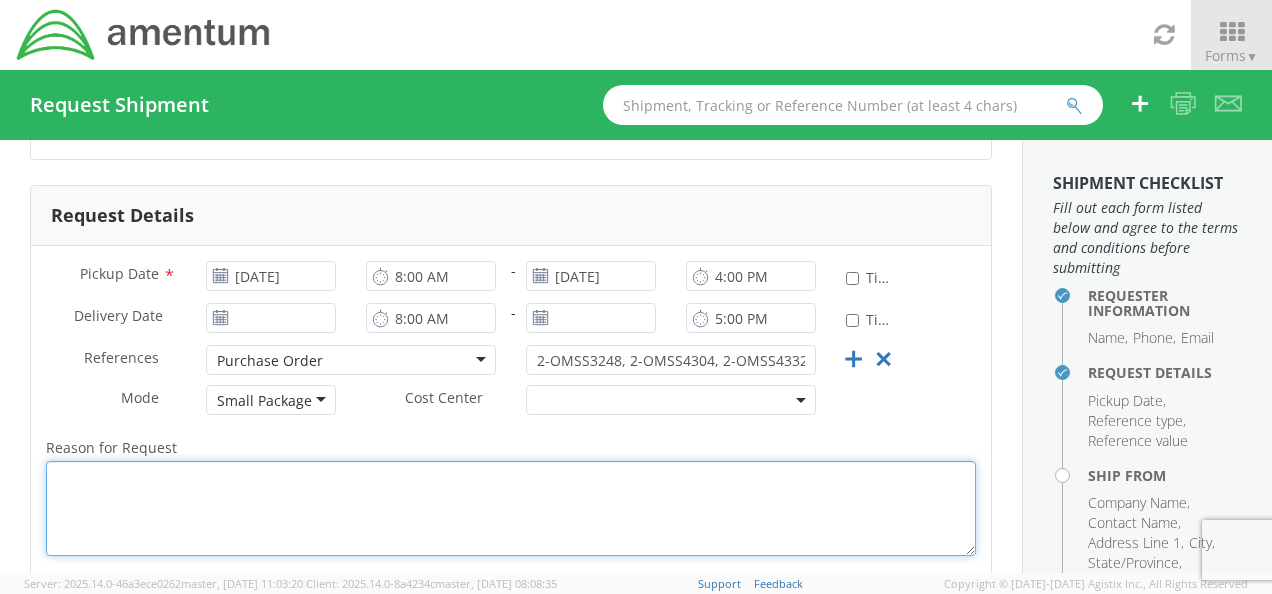 click on "Reason for Request        *" at bounding box center [511, 508] 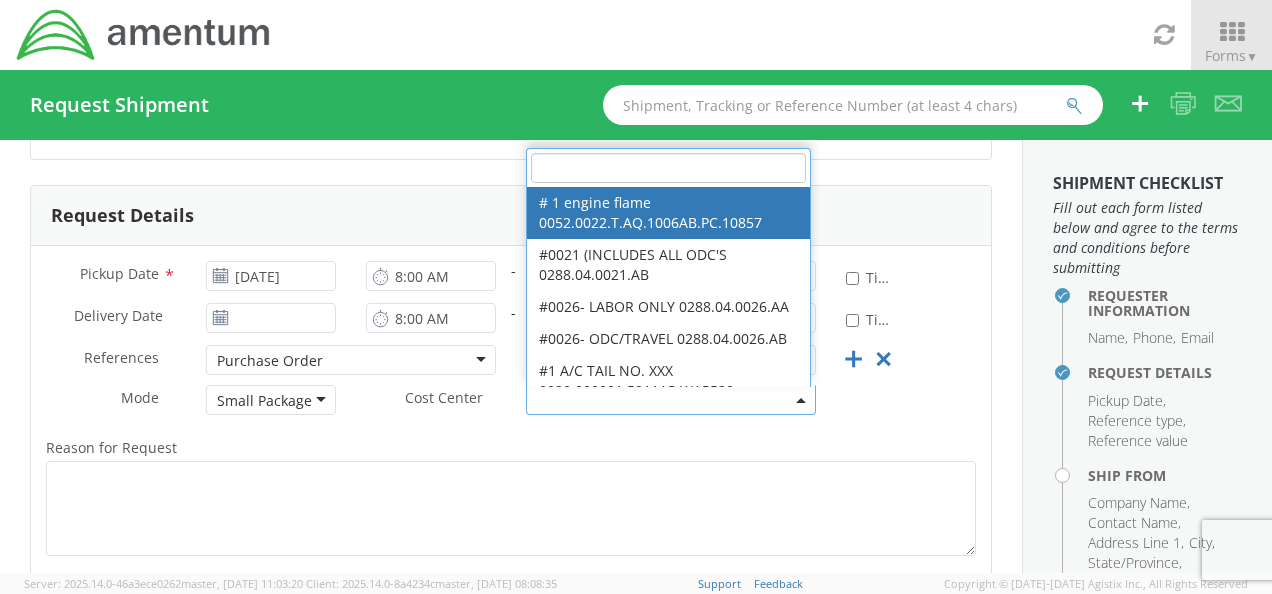 click at bounding box center [671, 400] 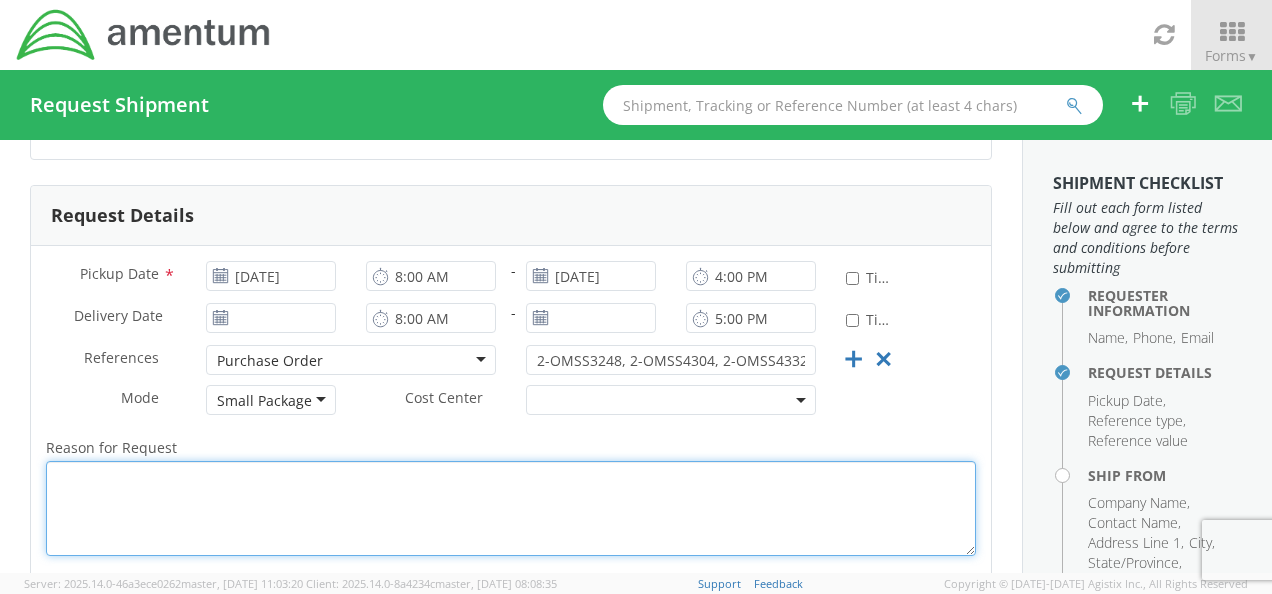 click on "Reason for Request        *" at bounding box center (511, 508) 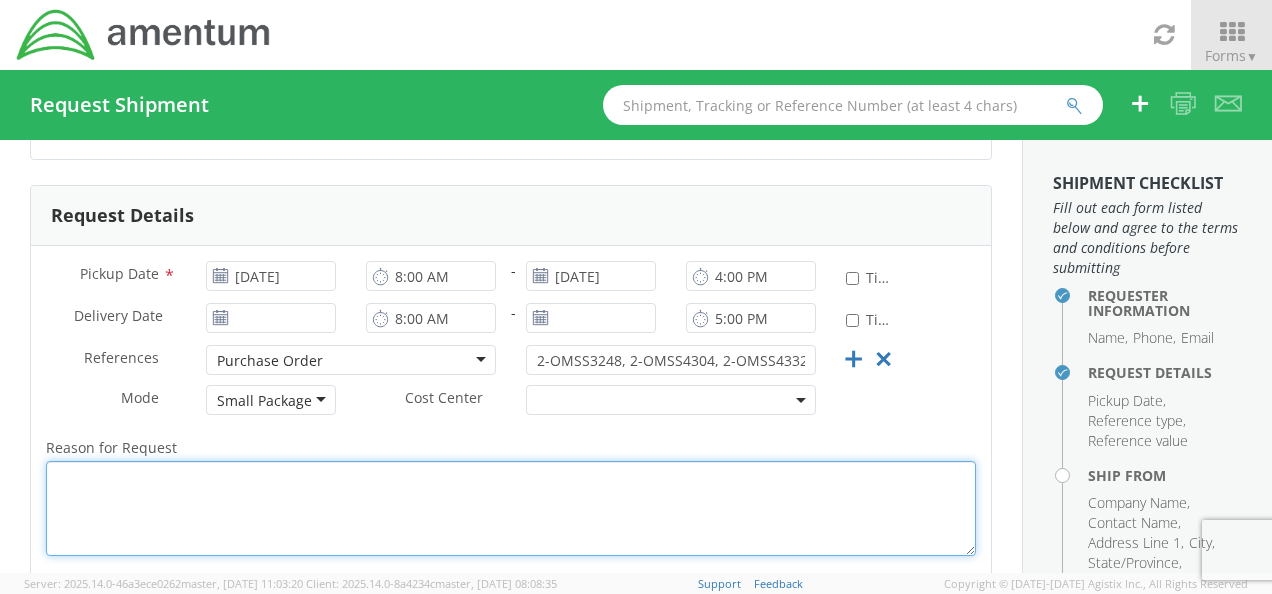 click on "Reason for Request        *" at bounding box center [511, 508] 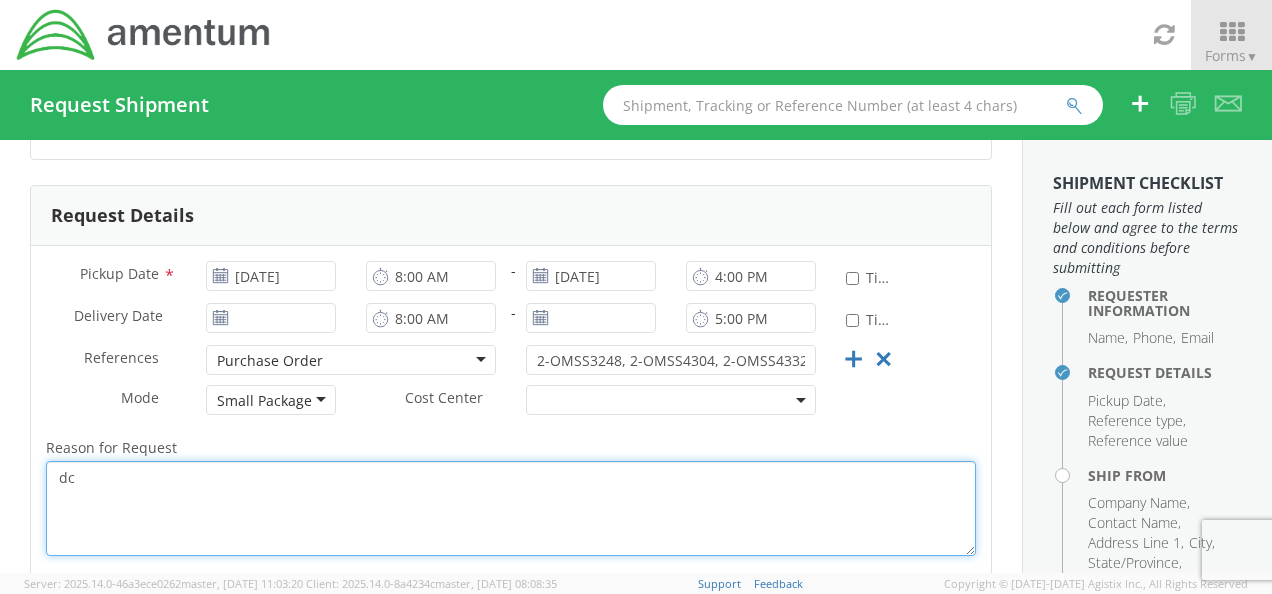 type on "d" 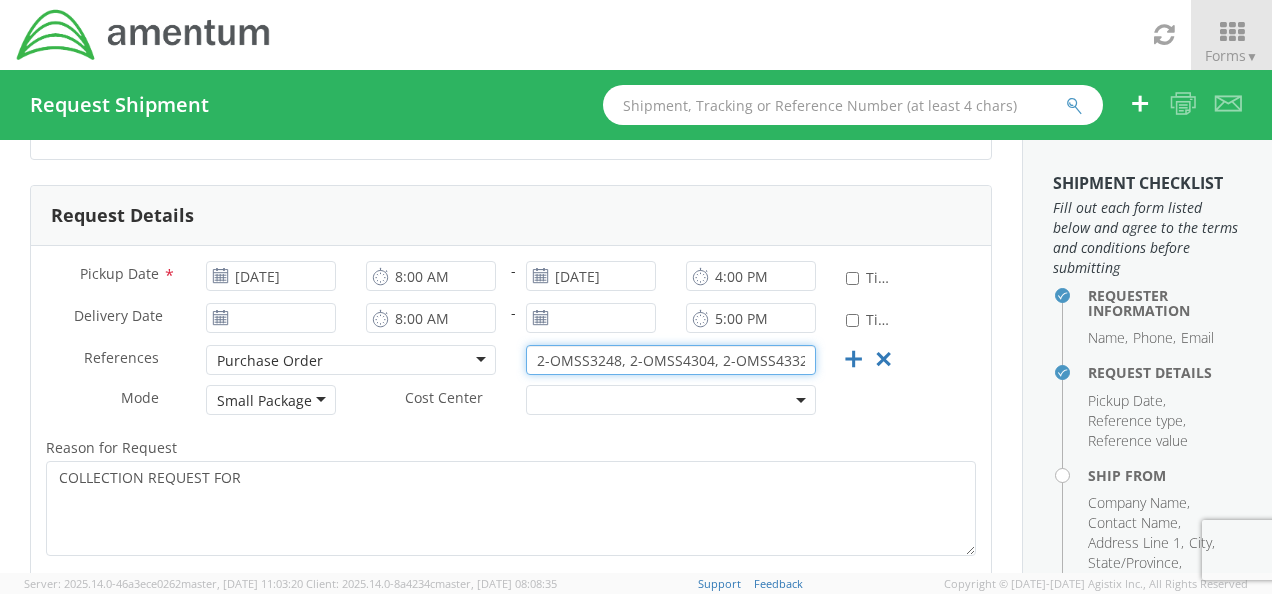 click on "2-OMSS3248, 2-OMSS4304, 2-OMSS4332" at bounding box center (671, 360) 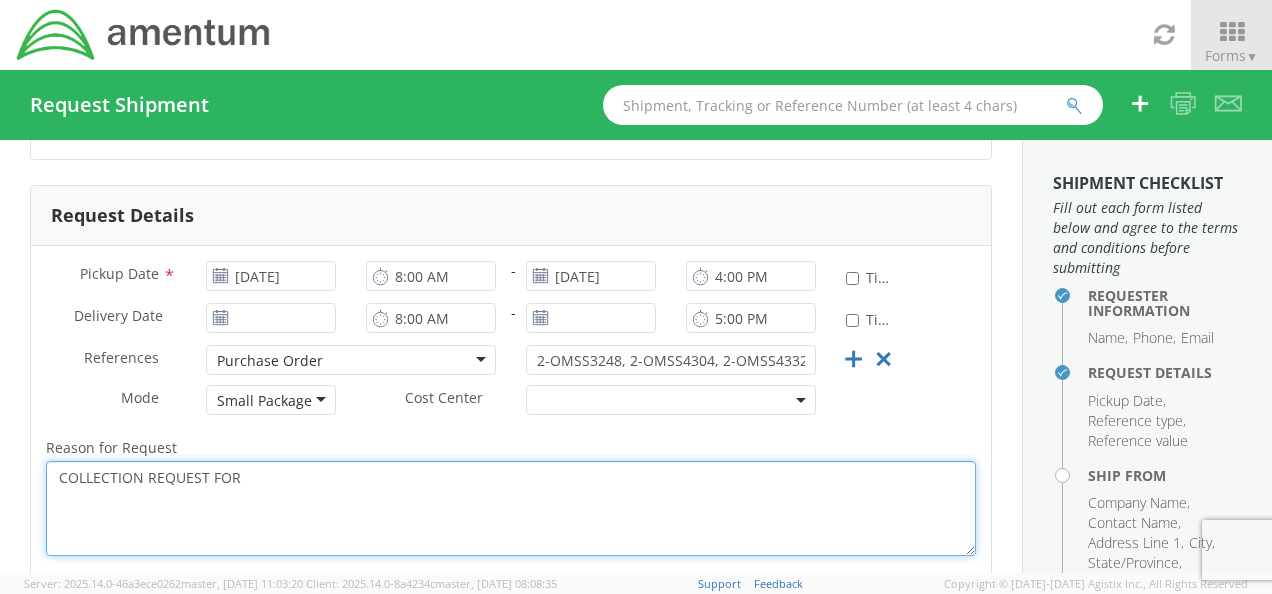 click on "COLLECTION REQUEST FOR" at bounding box center (511, 508) 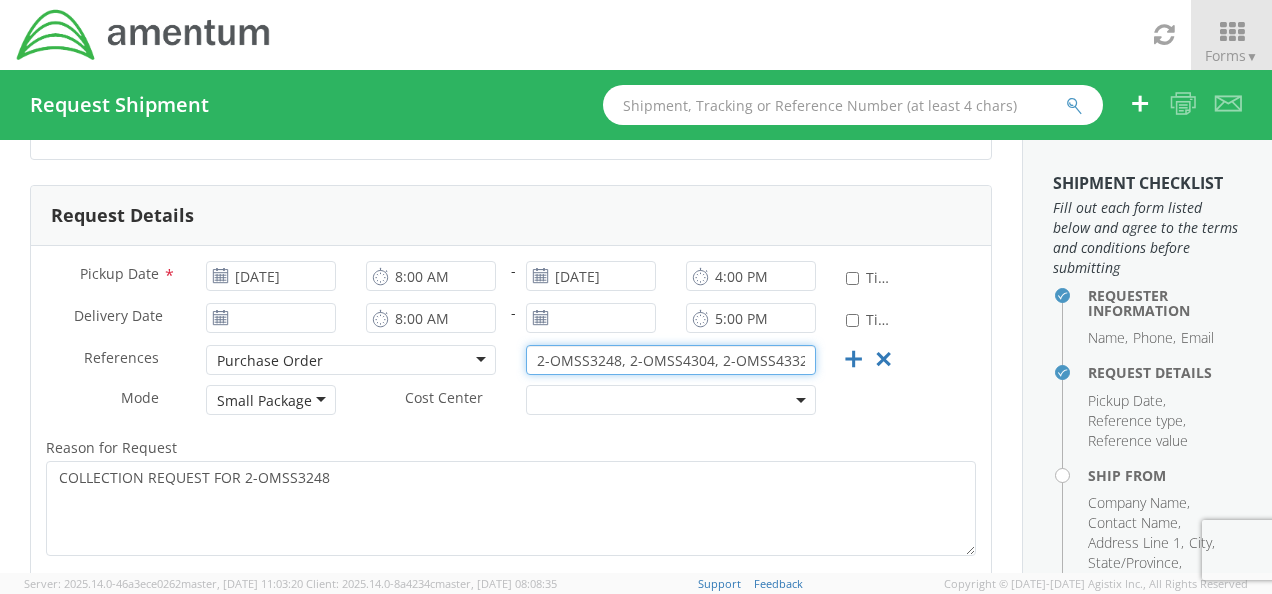 click on "2-OMSS3248, 2-OMSS4304, 2-OMSS4332" at bounding box center [671, 360] 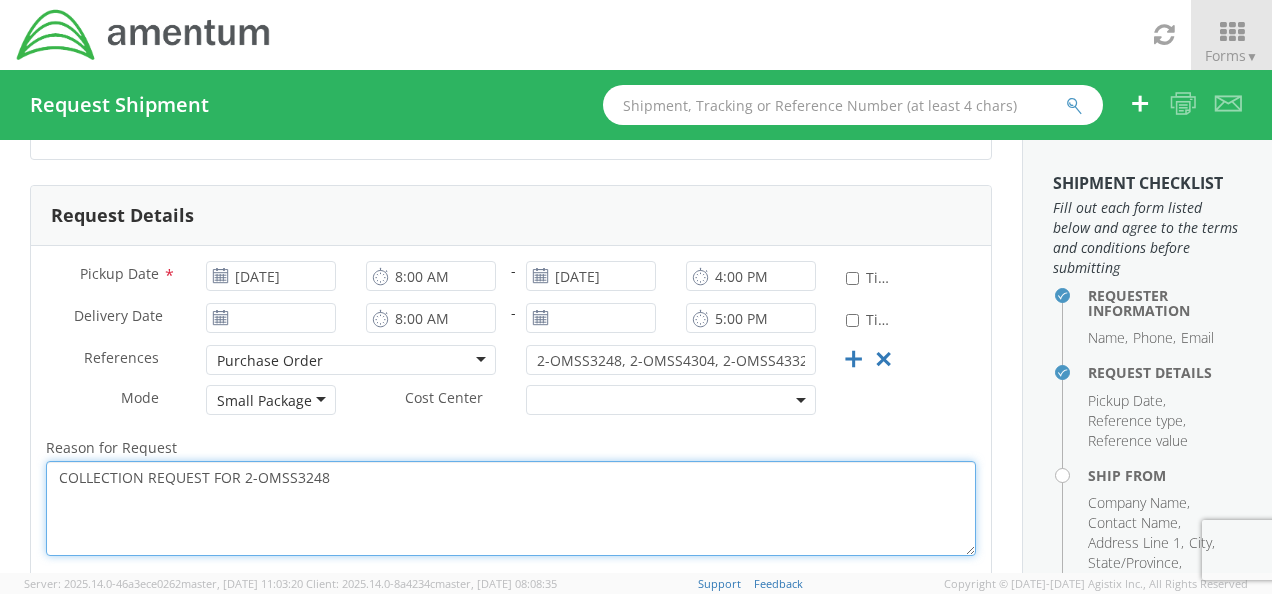 scroll, scrollTop: 0, scrollLeft: 0, axis: both 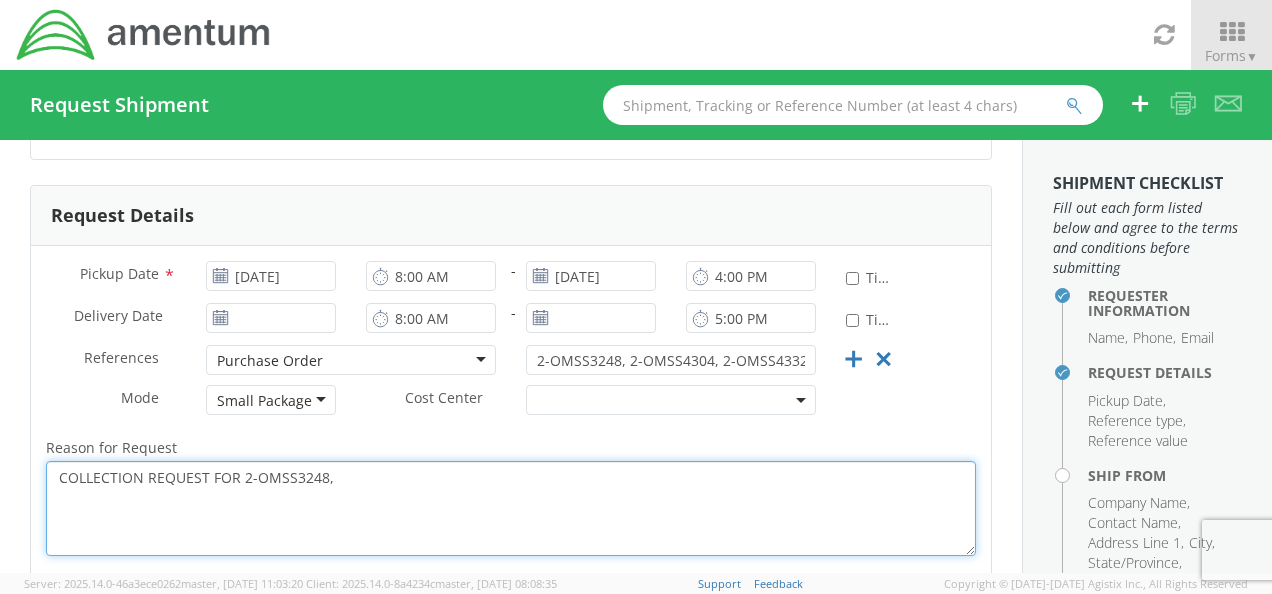 paste on "2-OMSS4304, 2-OMSS4332" 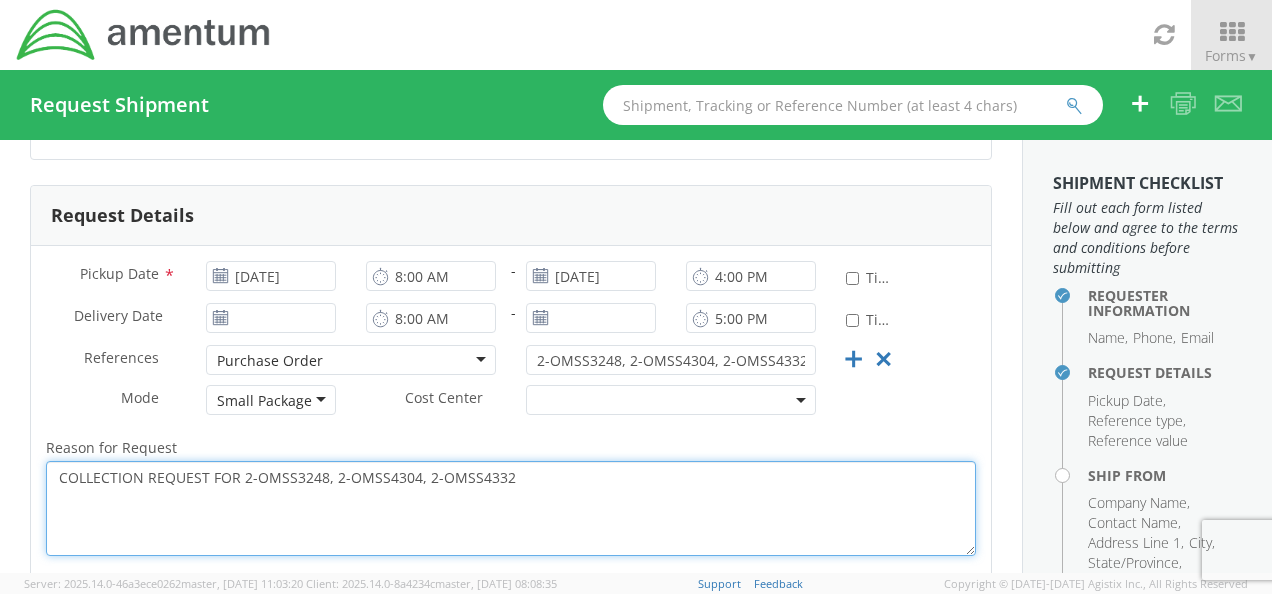 click on "COLLECTION REQUEST FOR 2-OMSS3248, 2-OMSS4304, 2-OMSS4332" at bounding box center [511, 508] 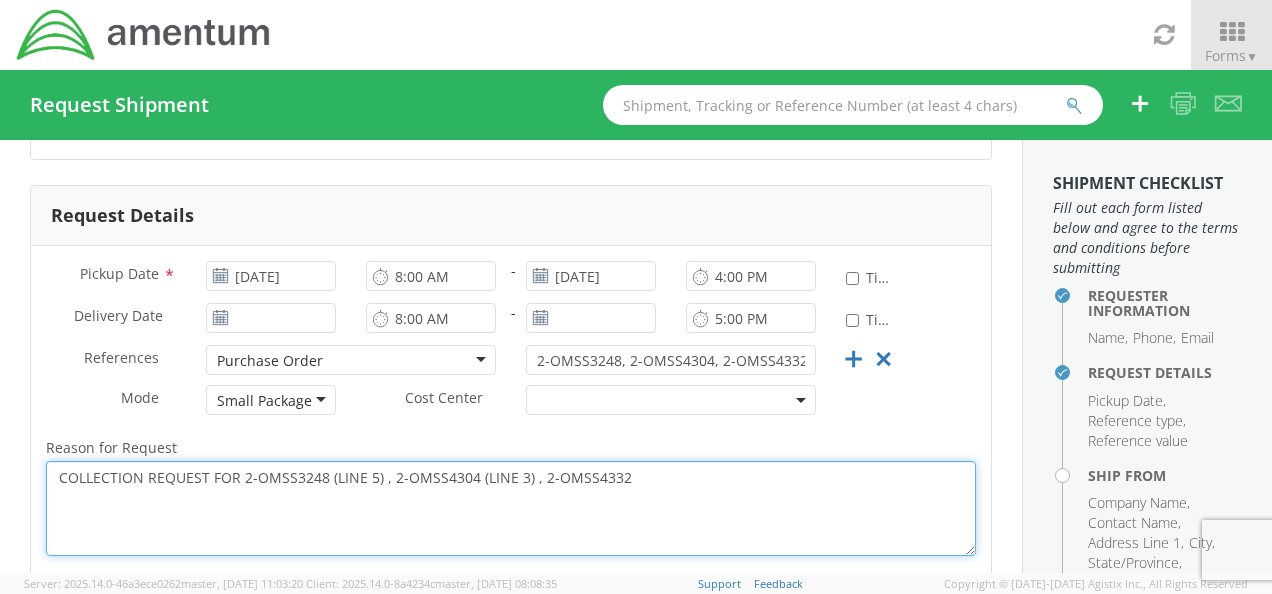 type on "COLLECTION REQUEST FOR 2-OMSS3248 (LINE 5) , 2-OMSS4304 (LINE 3) , 2-OMSS4332" 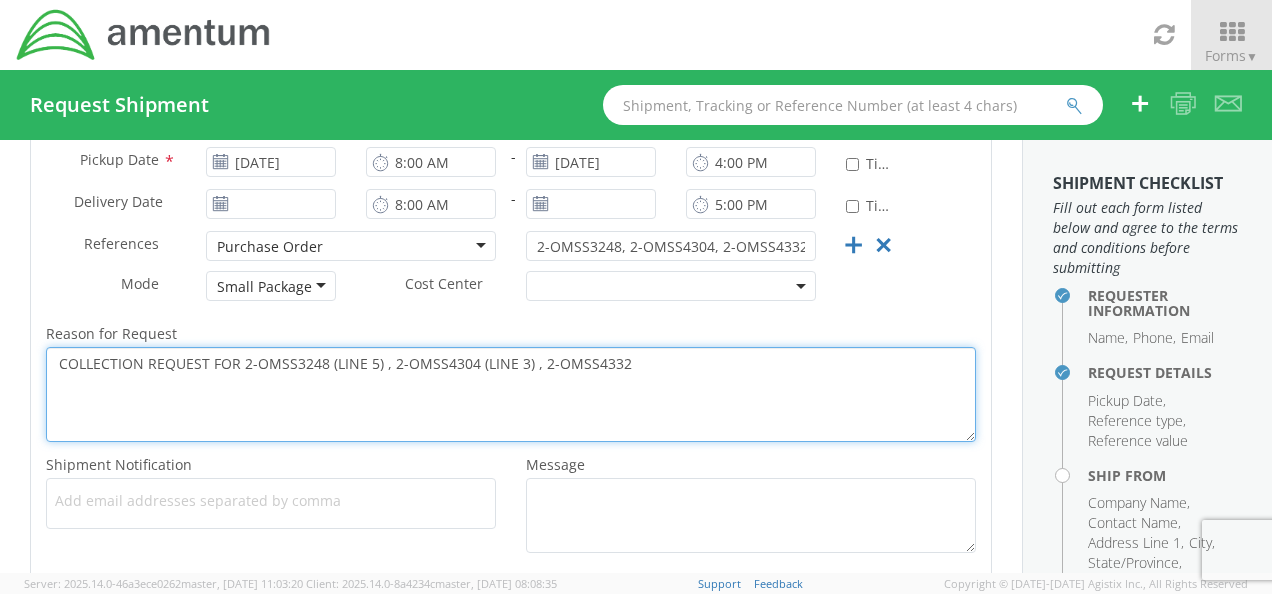 scroll, scrollTop: 473, scrollLeft: 0, axis: vertical 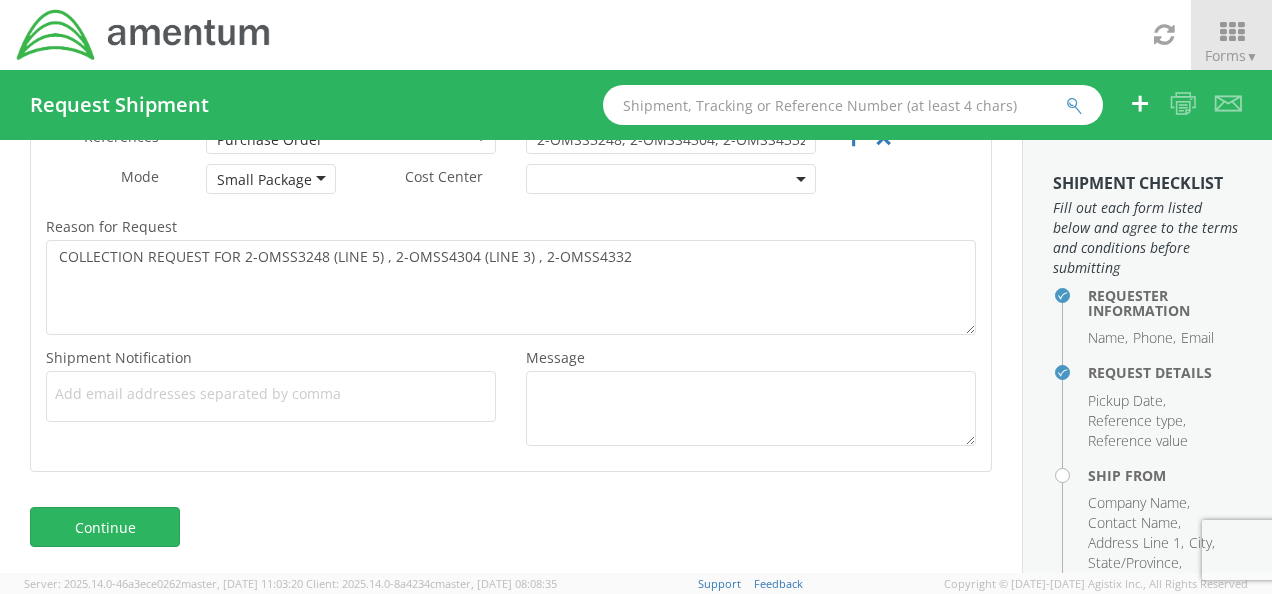click at bounding box center [271, 396] 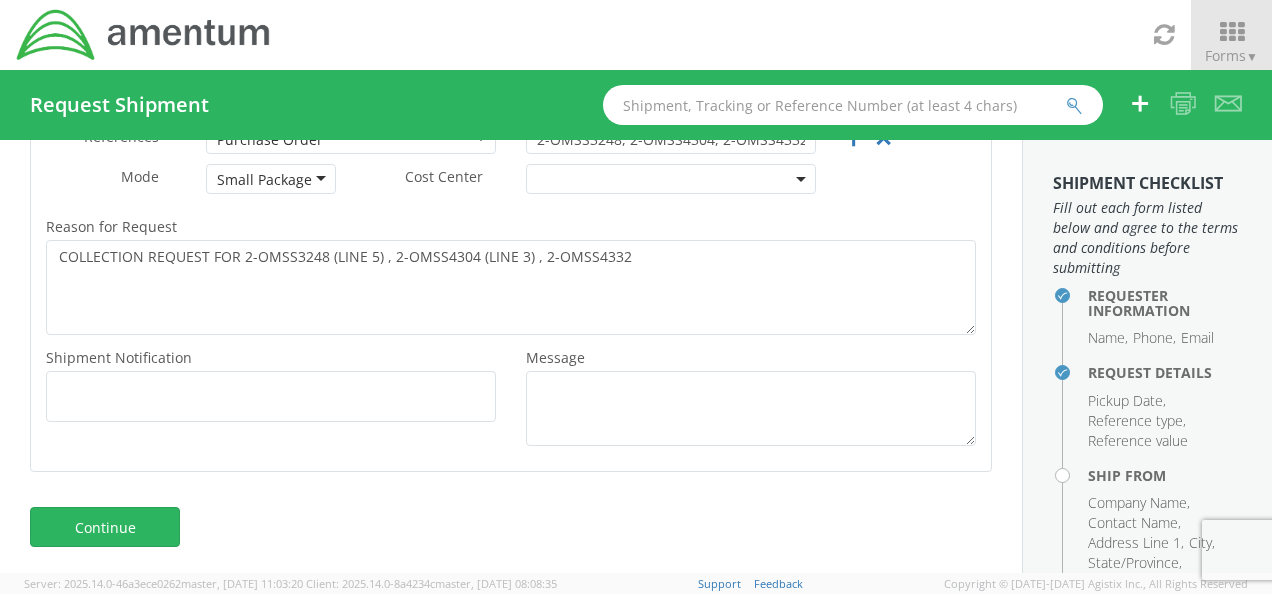 type on "A" 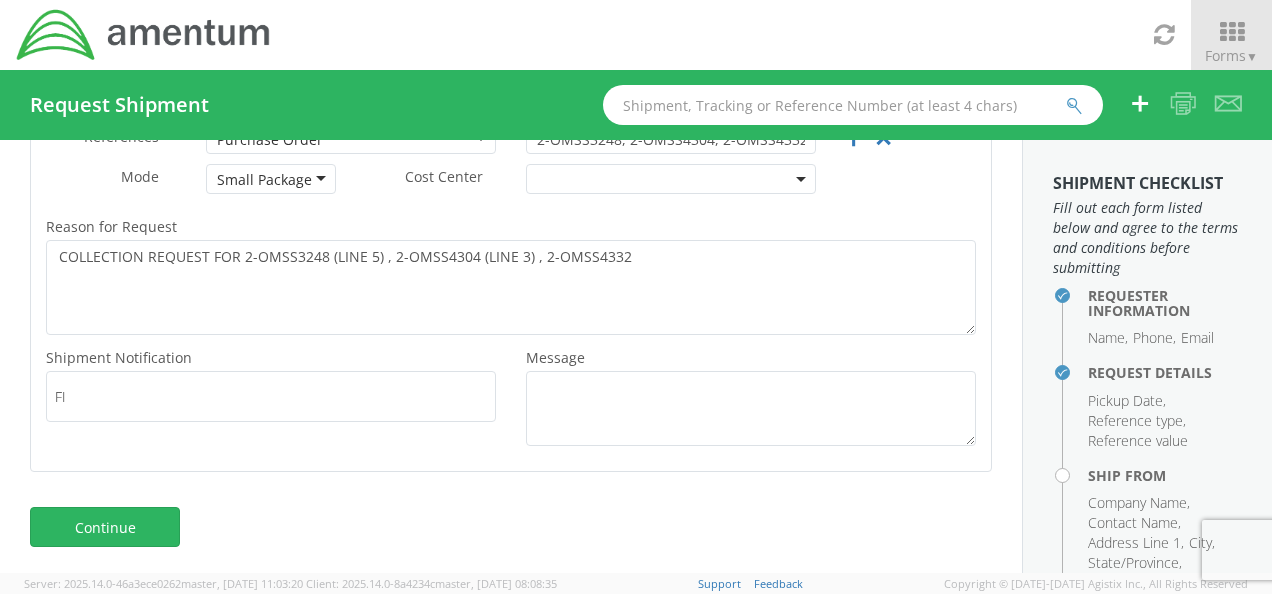 type on "F" 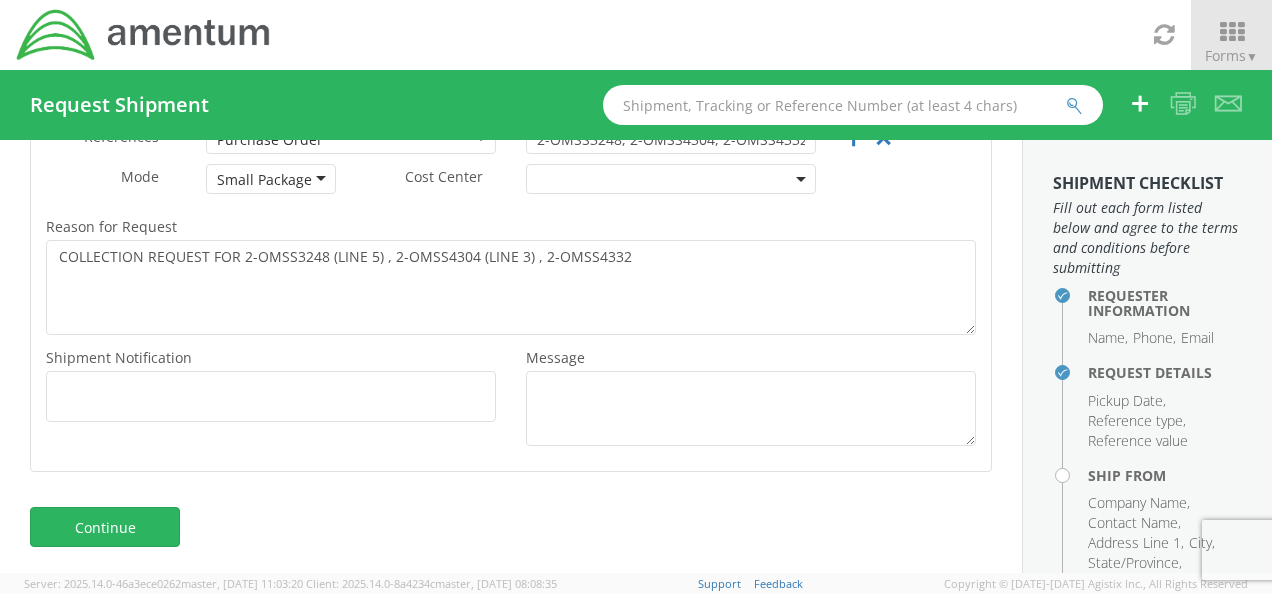scroll, scrollTop: 0, scrollLeft: 0, axis: both 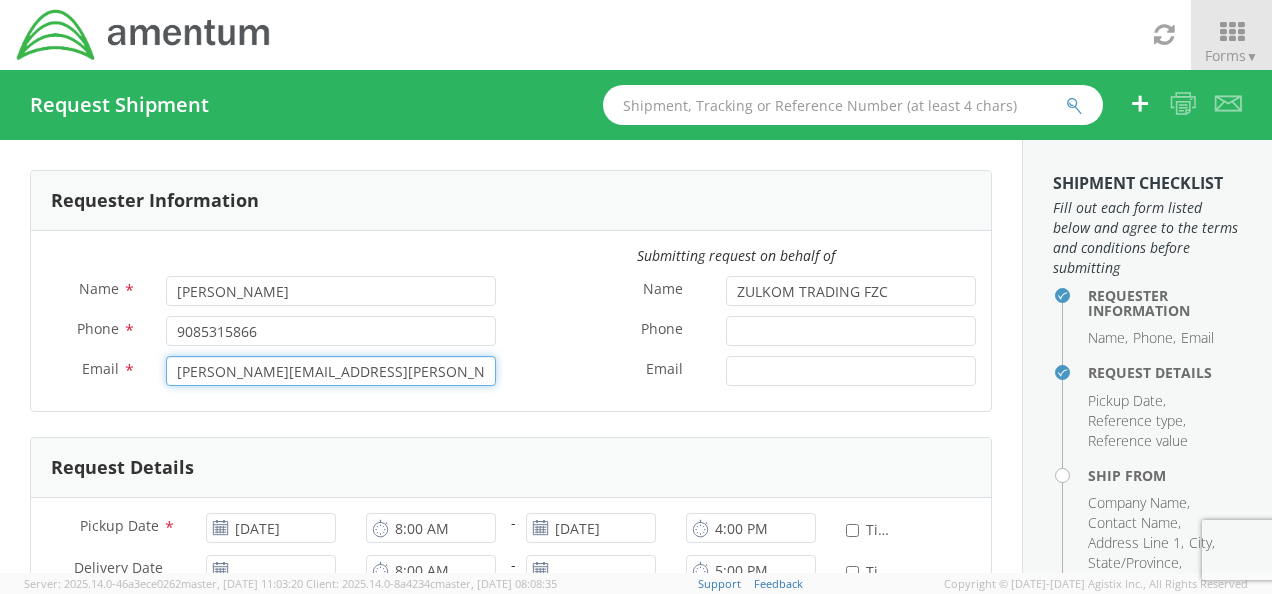 drag, startPoint x: 362, startPoint y: 372, endPoint x: 129, endPoint y: 398, distance: 234.44615 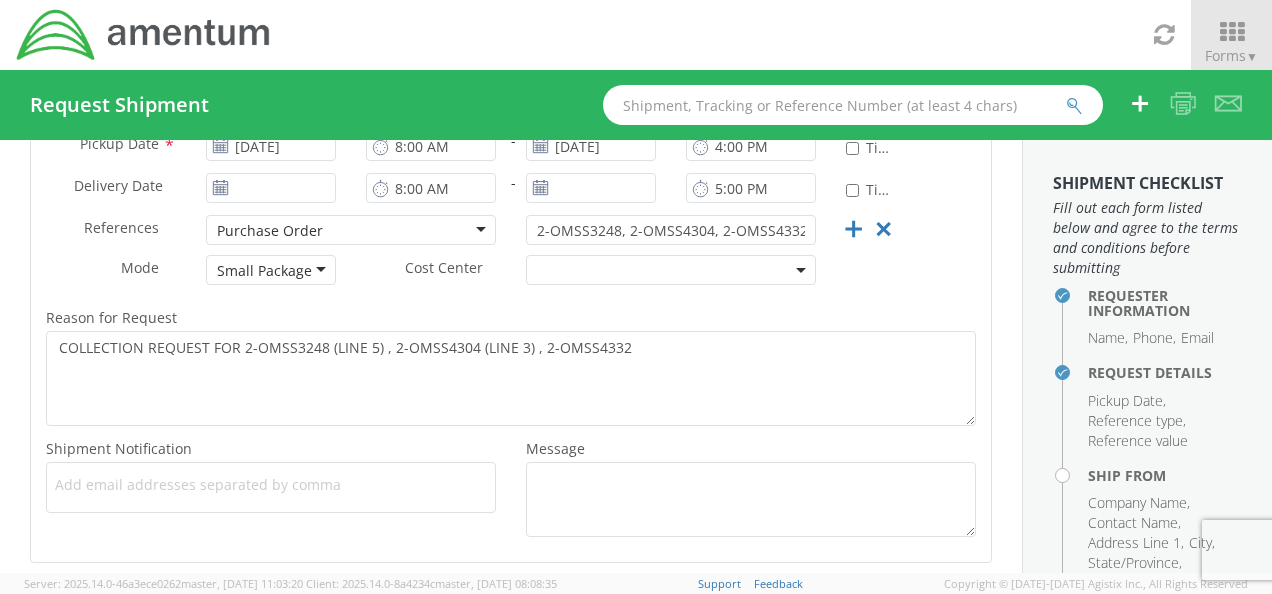 scroll, scrollTop: 388, scrollLeft: 0, axis: vertical 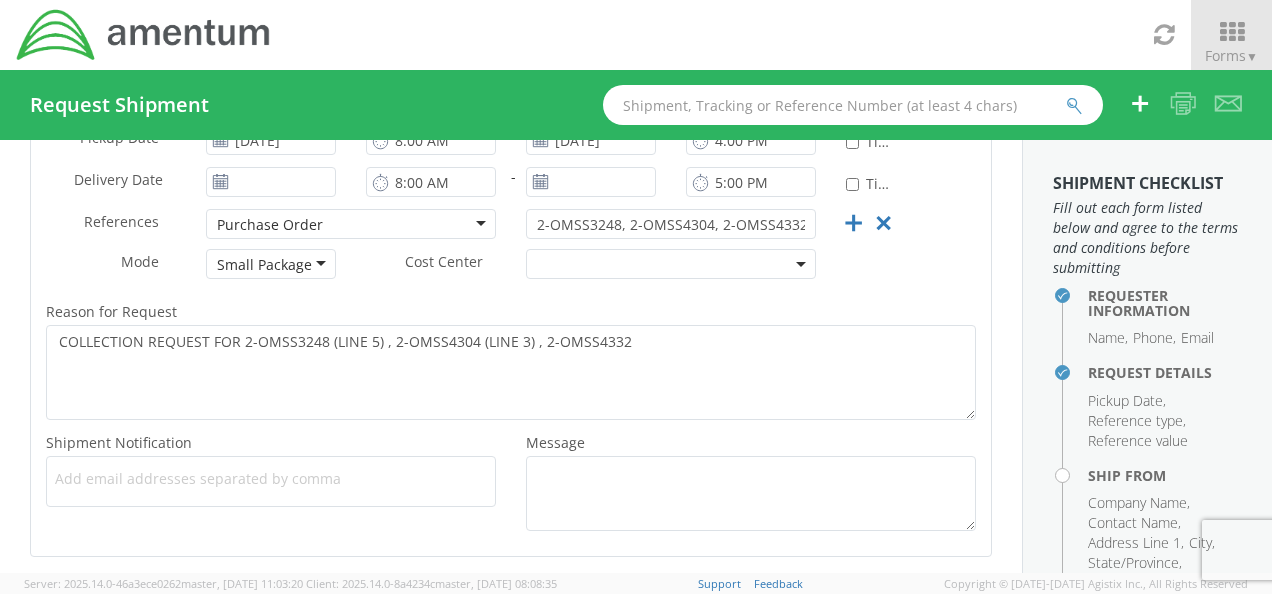 click on "Add email addresses separated by comma" at bounding box center (271, 479) 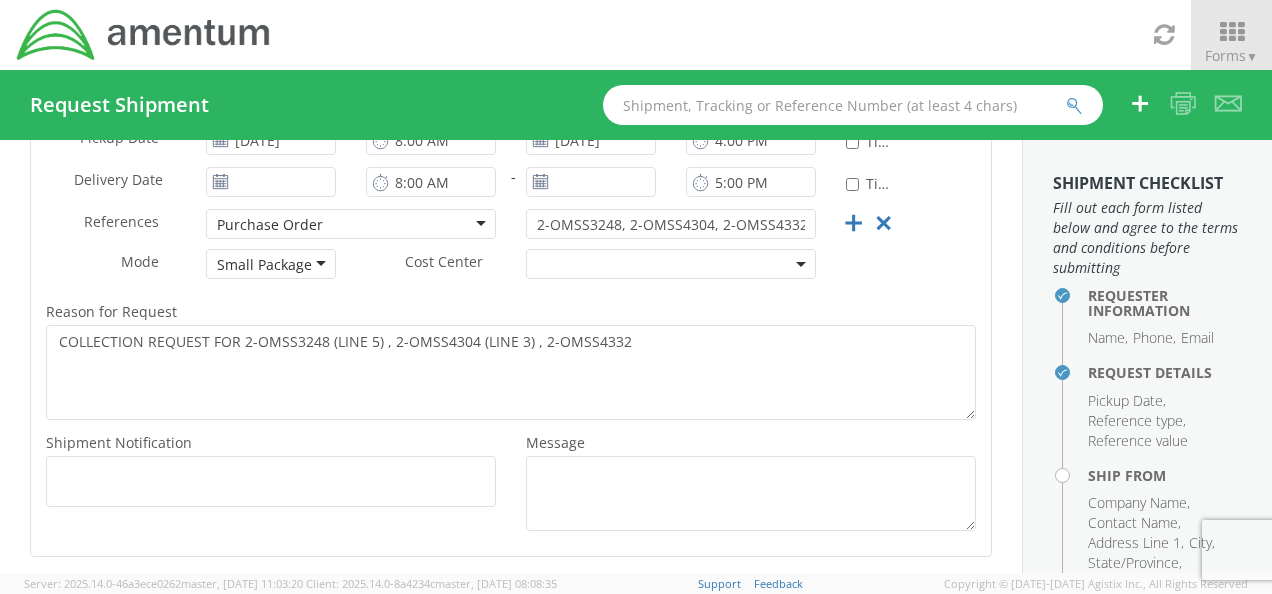 paste on "[PERSON_NAME][EMAIL_ADDRESS][PERSON_NAME][DOMAIN_NAME]" 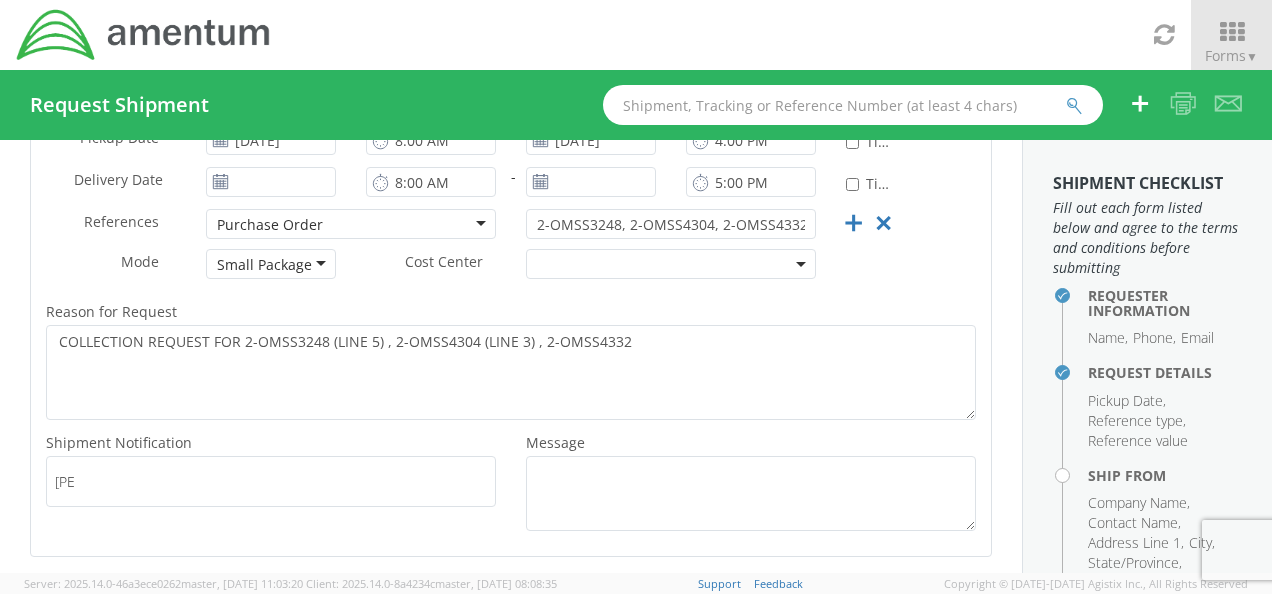 scroll, scrollTop: 0, scrollLeft: 166, axis: horizontal 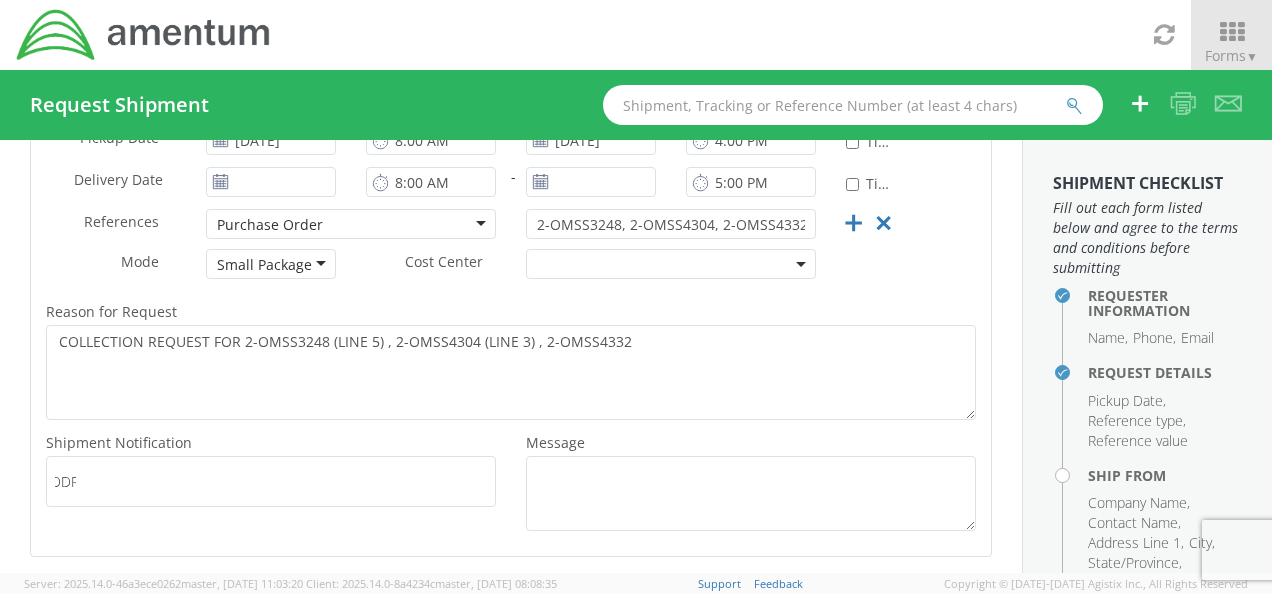 type on "[PERSON_NAME][EMAIL_ADDRESS][PERSON_NAME][DOMAIN_NAME]" 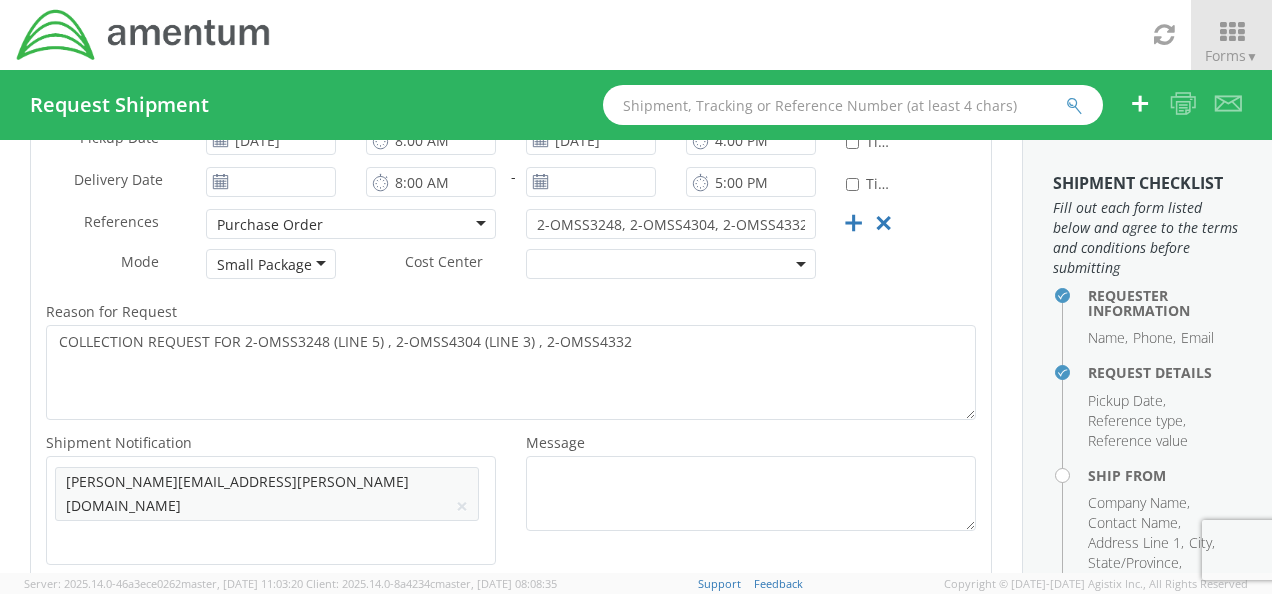 scroll, scrollTop: 0, scrollLeft: 0, axis: both 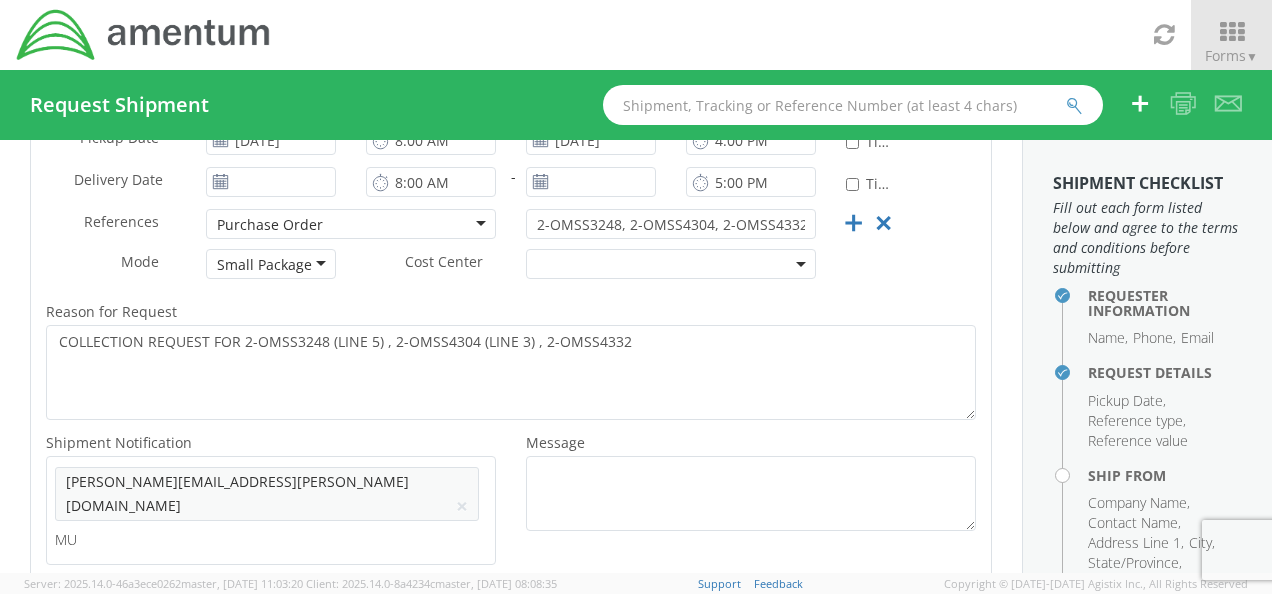 type on "M" 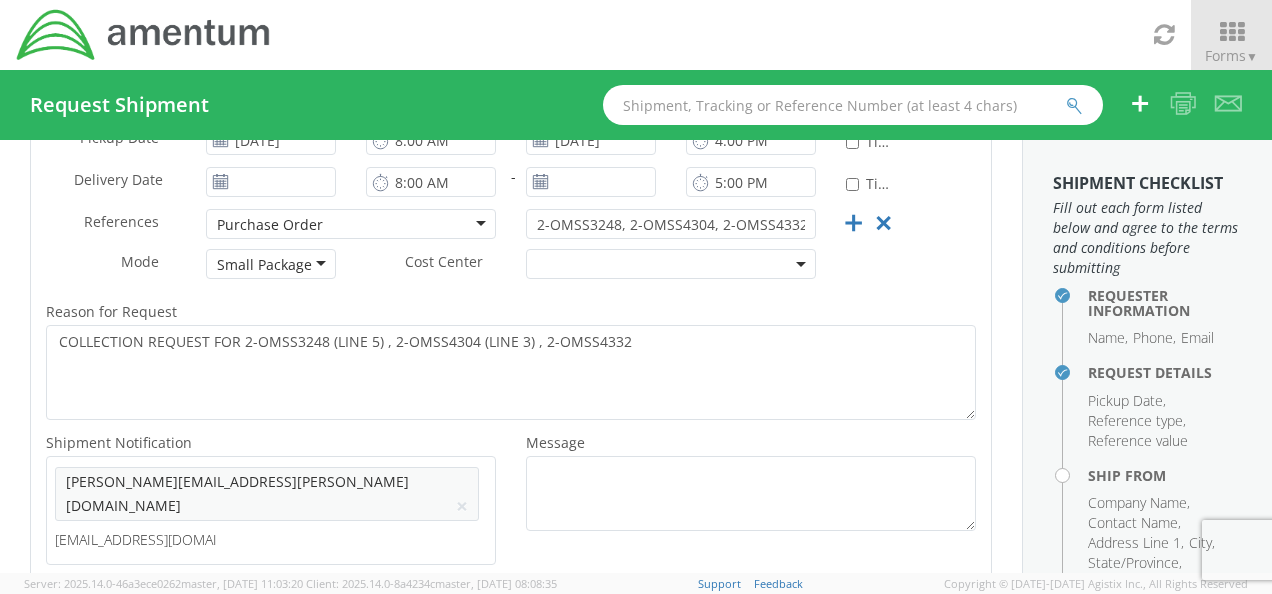 type on "[EMAIL_ADDRESS][DOMAIN_NAME]" 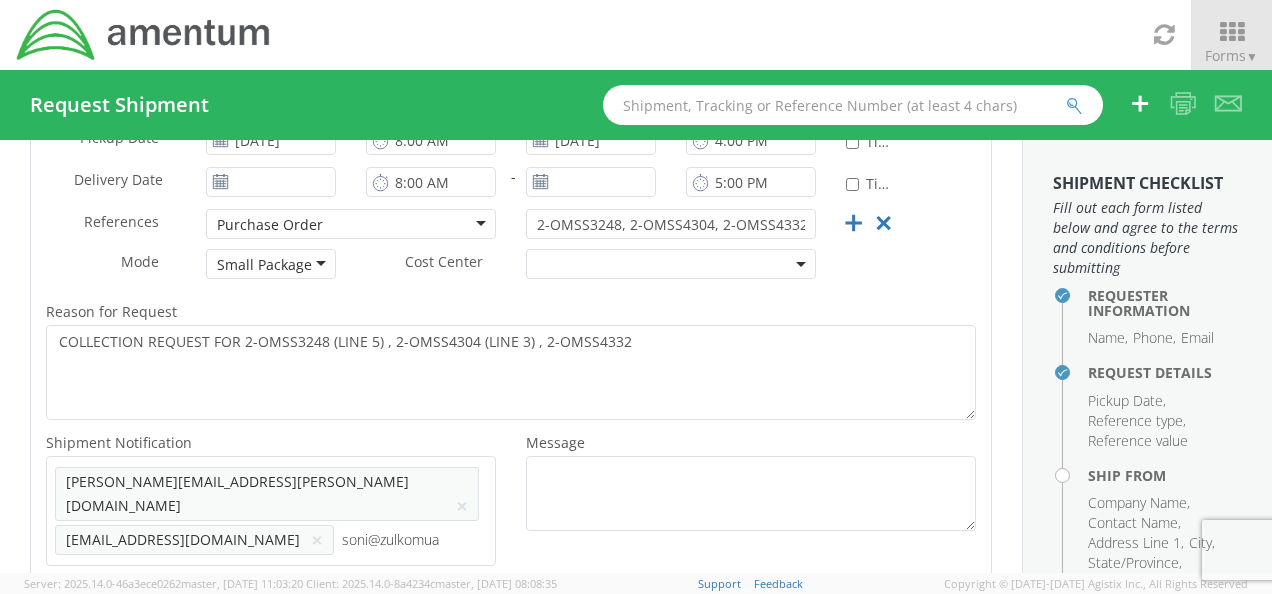 type on "soni@zulkomuae" 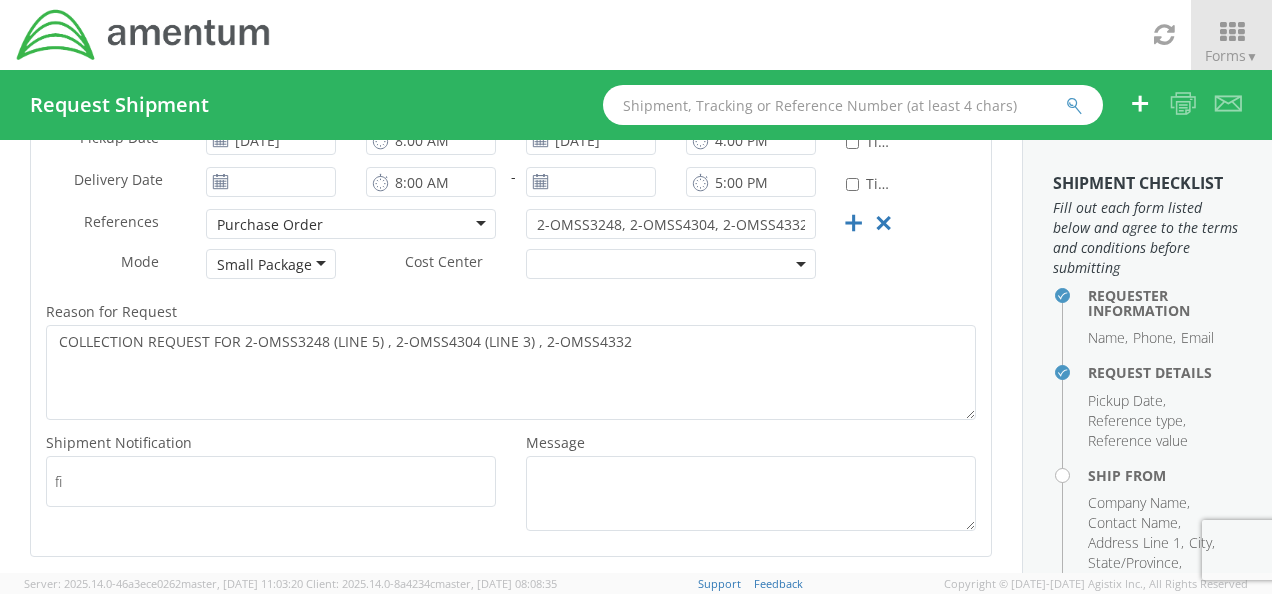 type on "f" 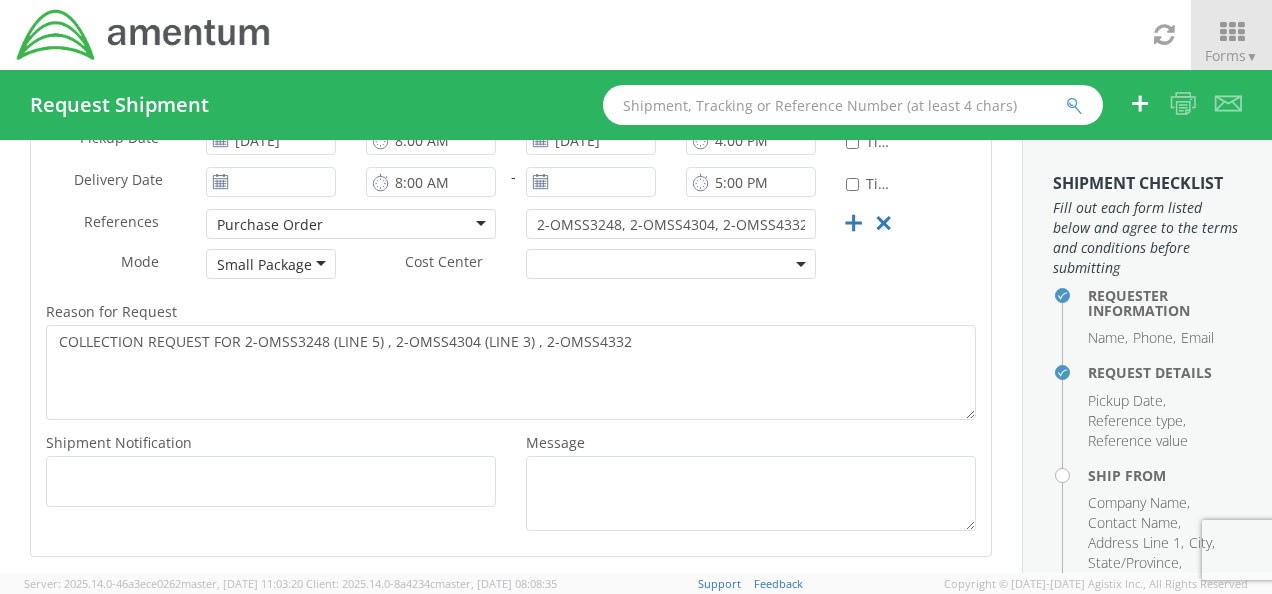 scroll, scrollTop: 0, scrollLeft: 0, axis: both 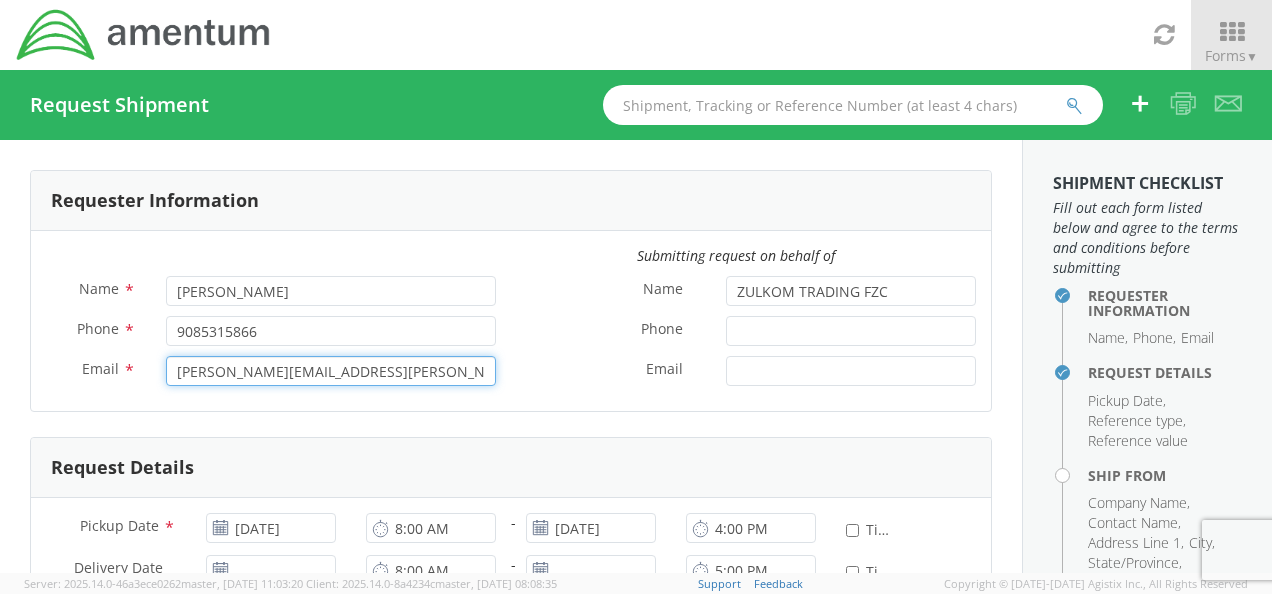 drag, startPoint x: 375, startPoint y: 374, endPoint x: 128, endPoint y: 414, distance: 250.21791 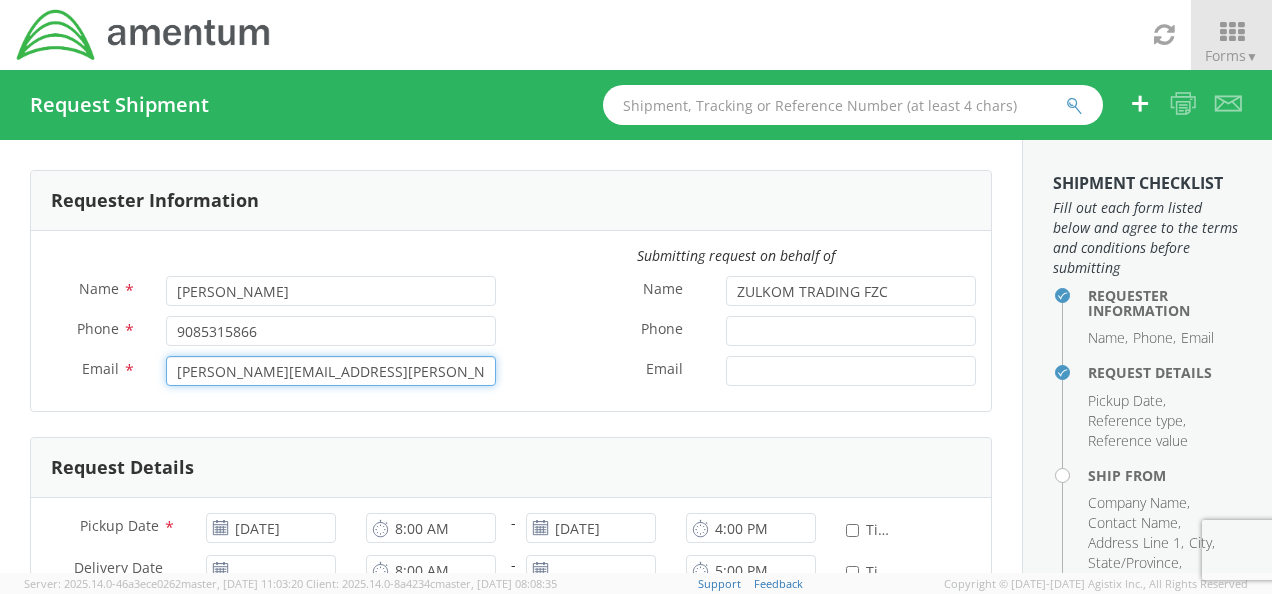 click on "Requester Information                         Submitting request on behalf of                   Name        *       [PERSON_NAME]                                                     Phone        *       9085315866                                                     Email        *       [PERSON_NAME][EMAIL_ADDRESS][PERSON_NAME][DOMAIN_NAME]                                                                   Name        *       ZULKOM TRADING FZC                                                     Phone        *                                                           Email        *                                                                       Request Details                       Pickup Date        *                     [DATE]                                                                     8:00 AM                            -                          [DATE]                                                                     4:00 PM                                                           * Time Definite" at bounding box center [511, 557] 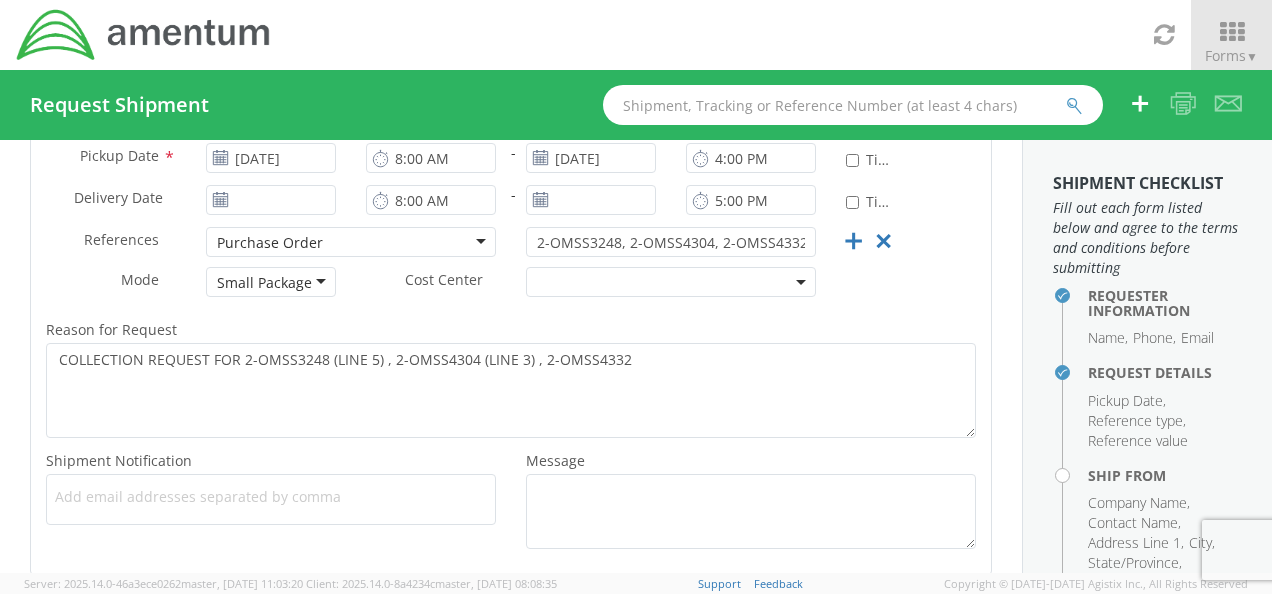 scroll, scrollTop: 430, scrollLeft: 0, axis: vertical 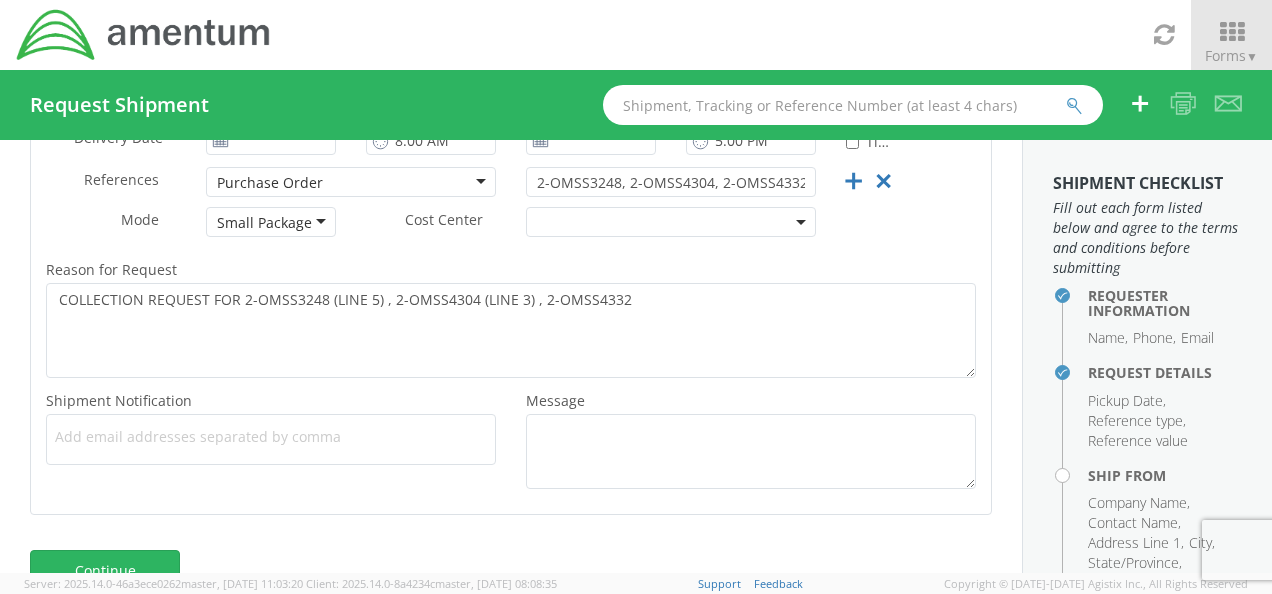 click at bounding box center [271, 439] 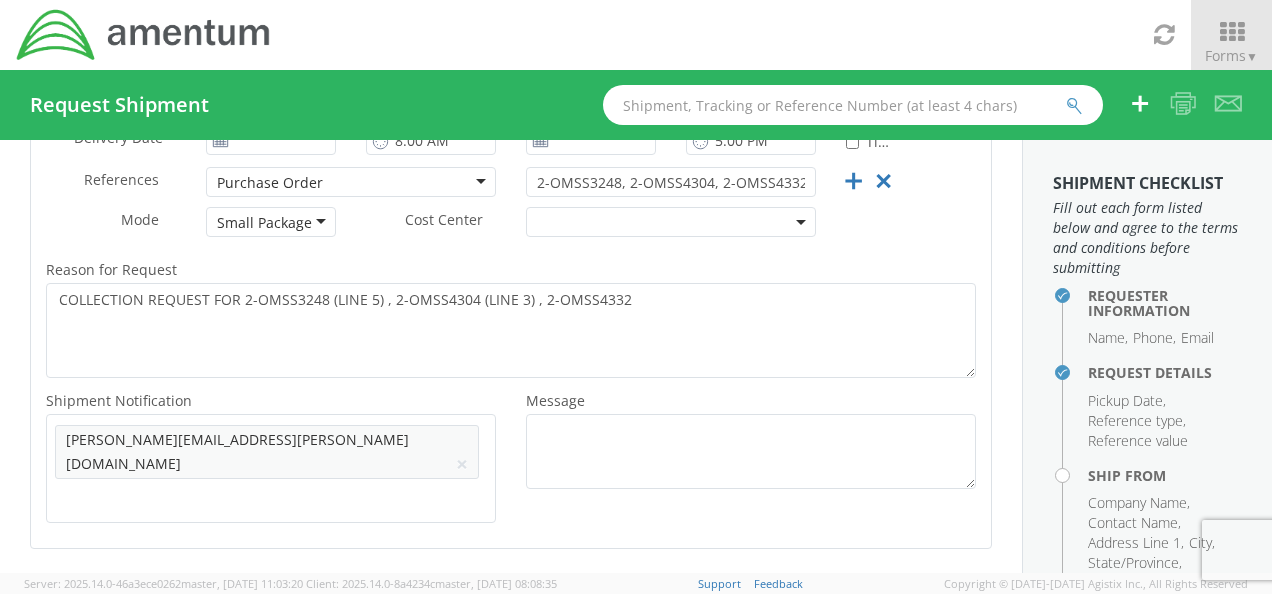 scroll, scrollTop: 0, scrollLeft: 0, axis: both 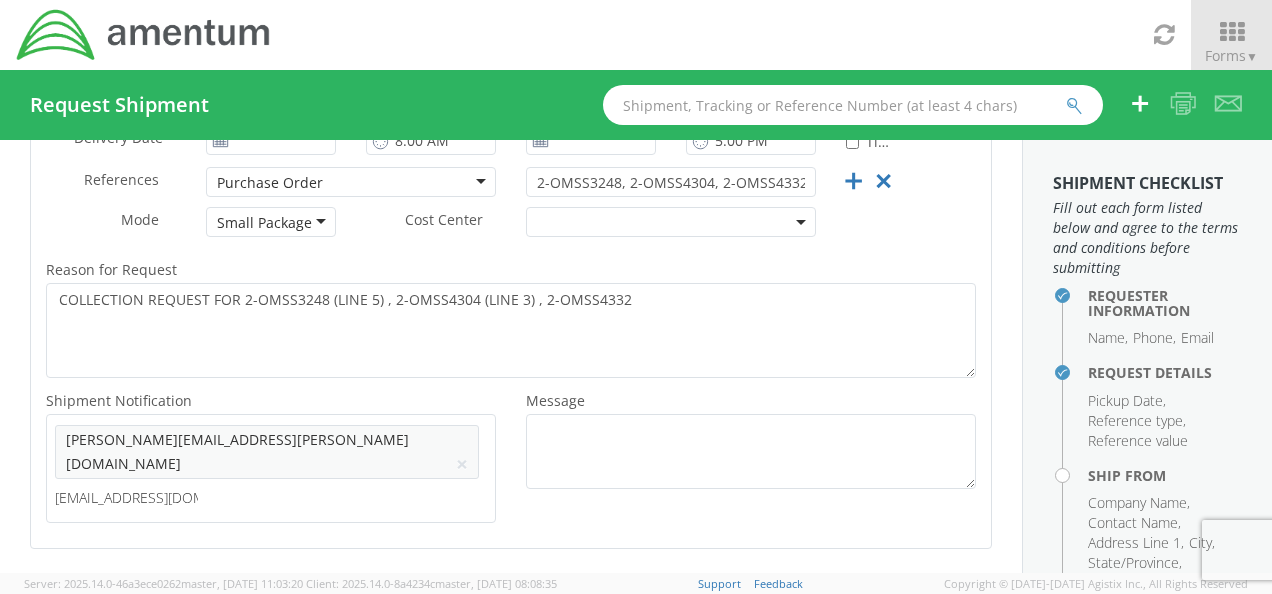 type on "[EMAIL_ADDRESS][DOMAIN_NAME]" 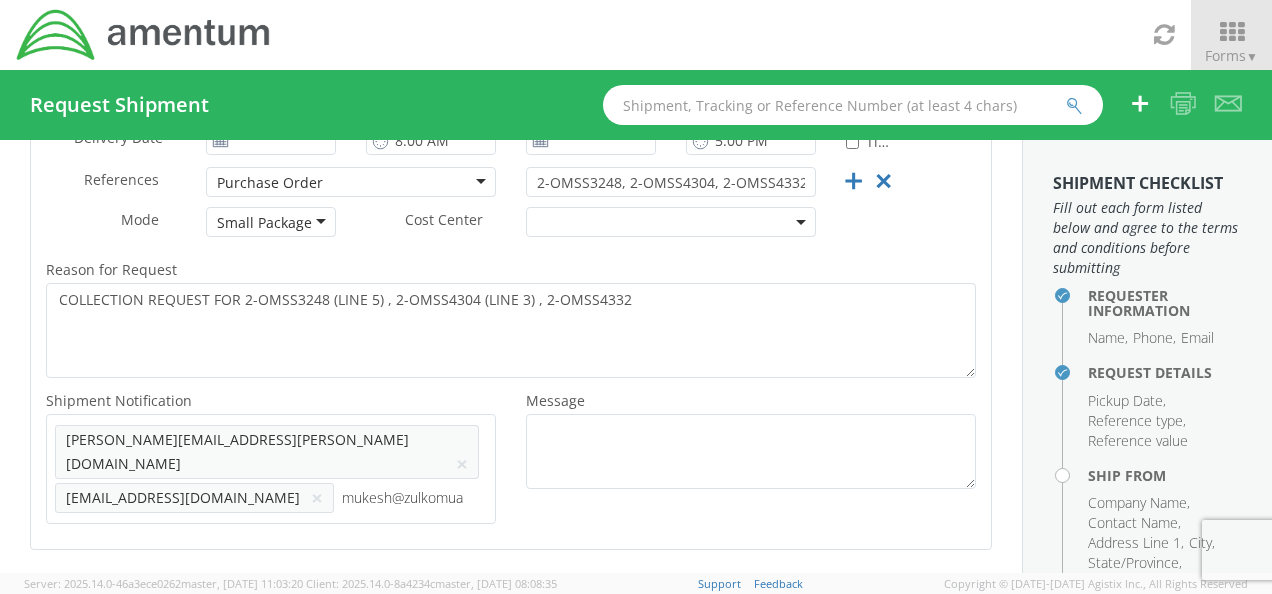 type on "mukesh@zulkomuae" 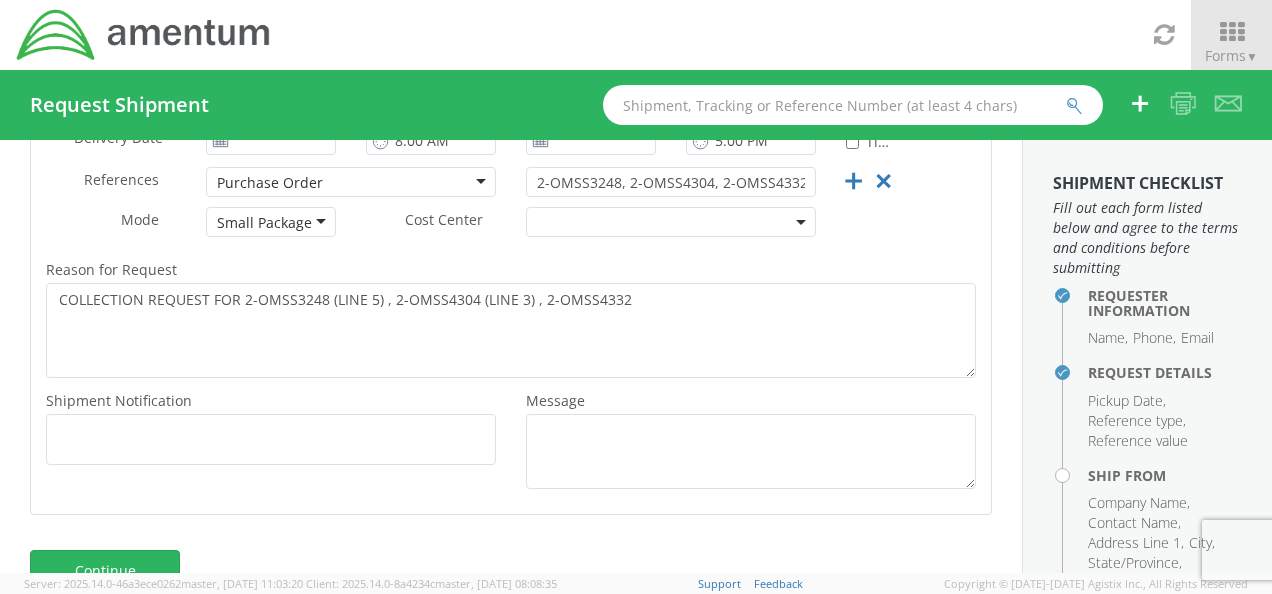 type on "," 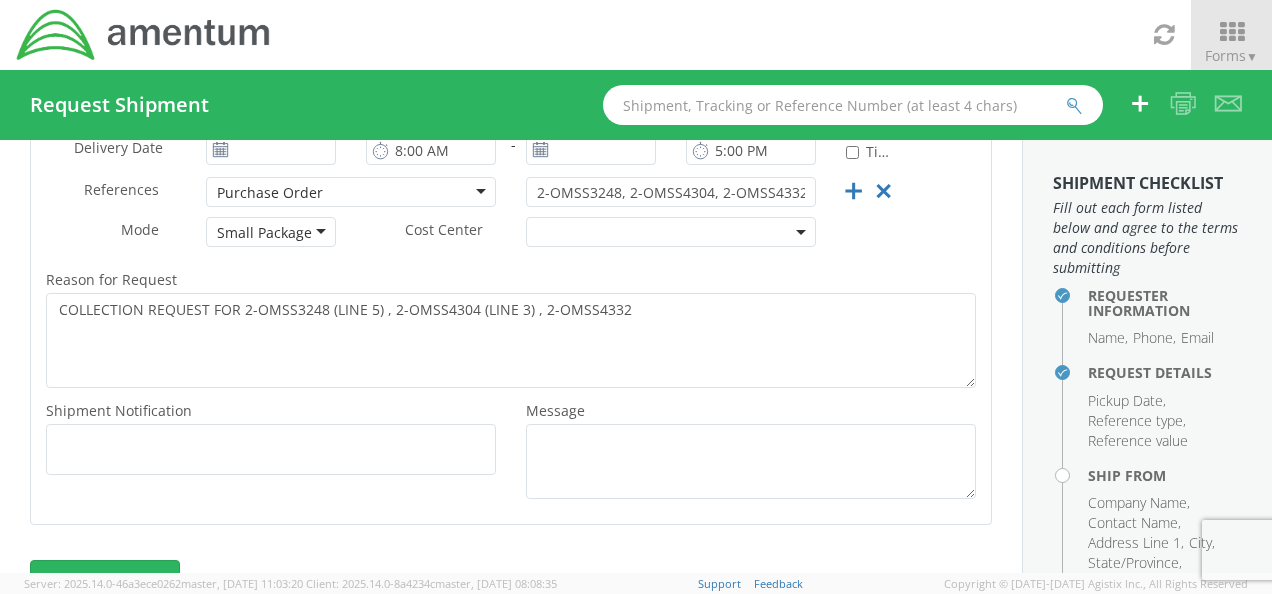 paste on "[PERSON_NAME][EMAIL_ADDRESS][PERSON_NAME][DOMAIN_NAME]" 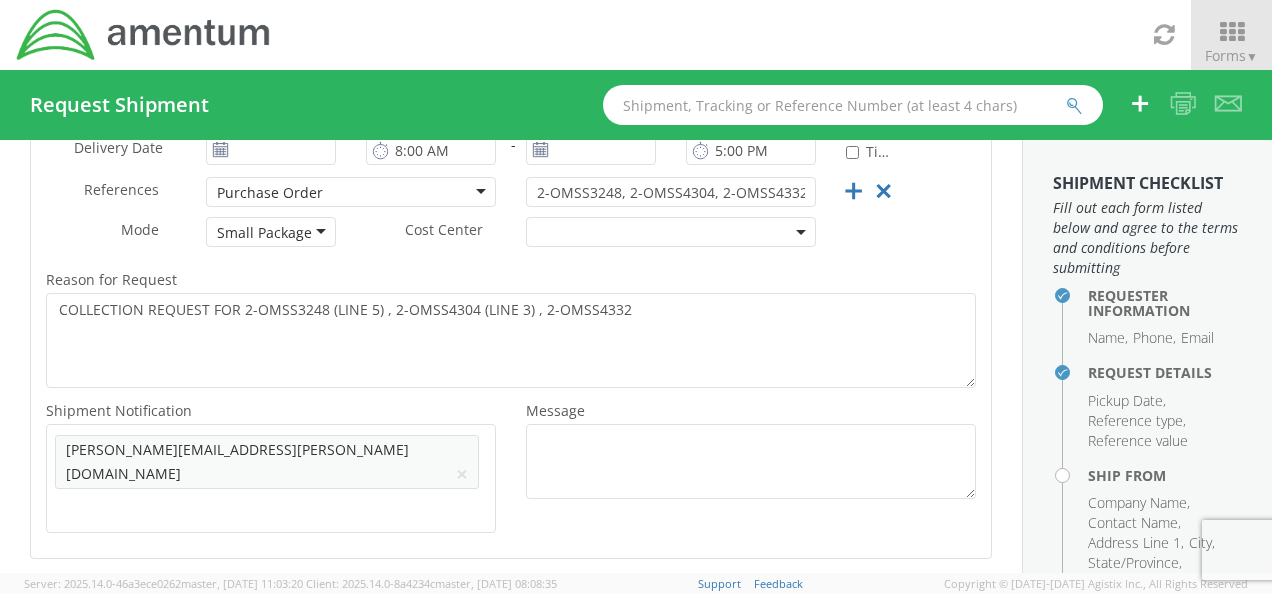 scroll, scrollTop: 0, scrollLeft: 0, axis: both 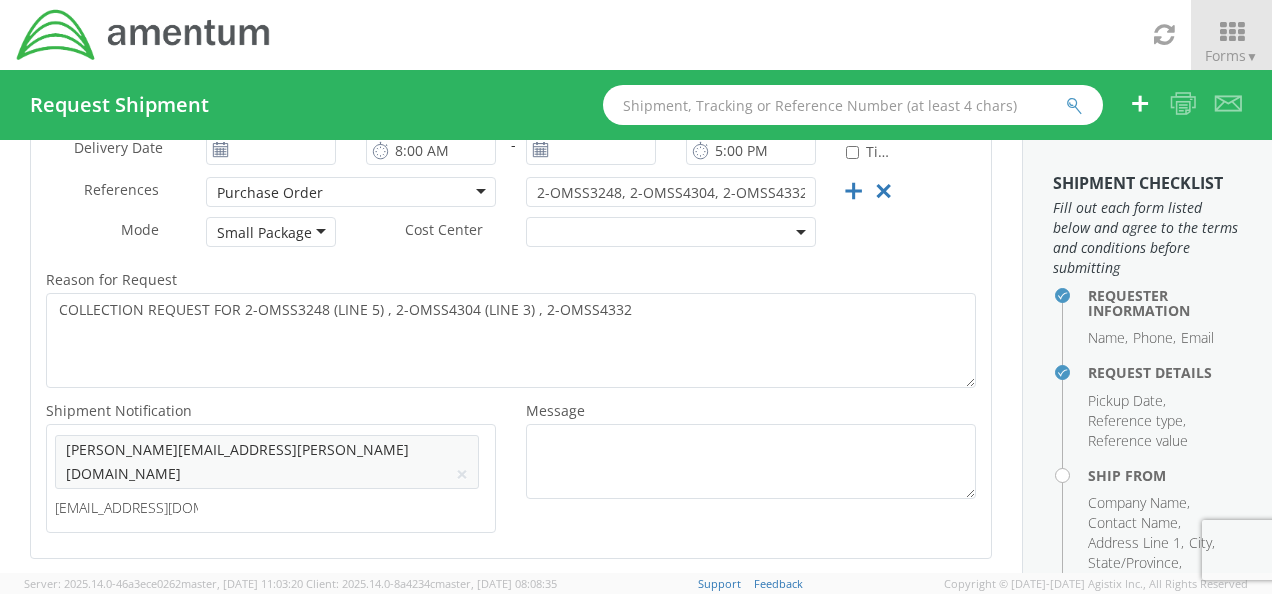 type on "[EMAIL_ADDRESS][DOMAIN_NAME]" 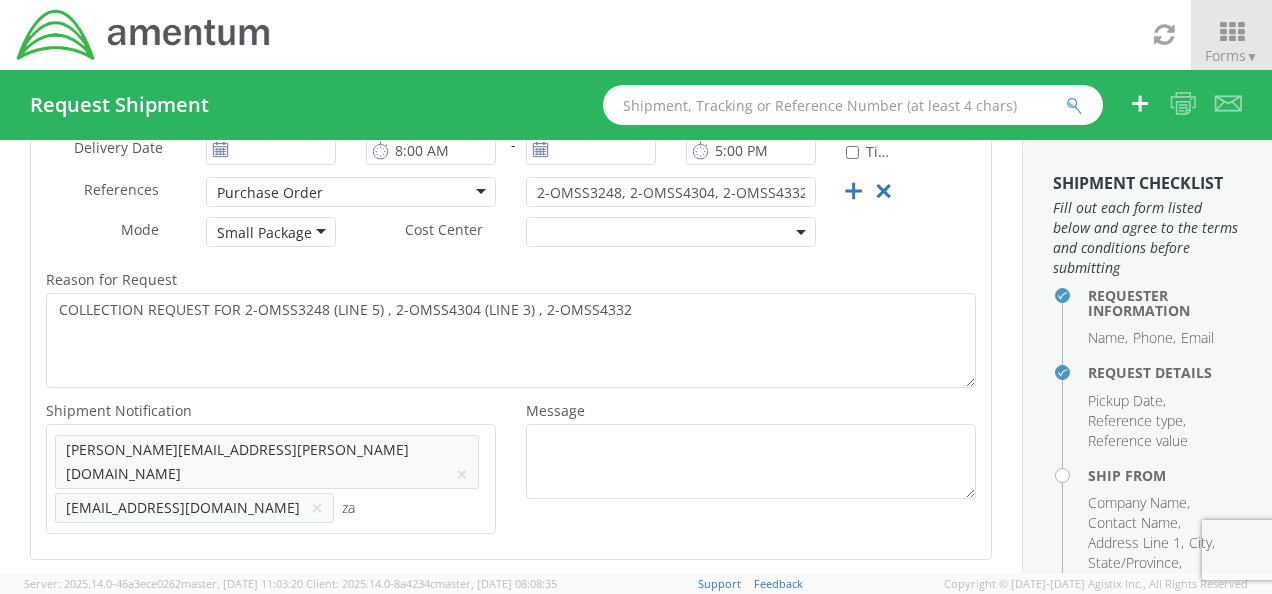 type on "z" 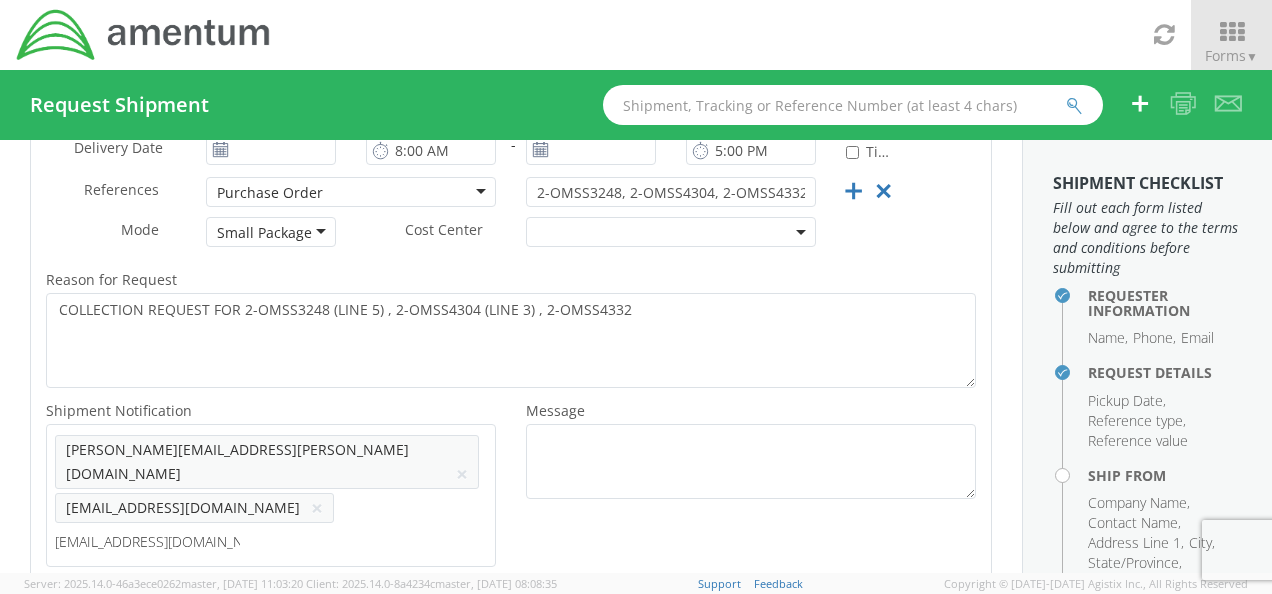 type on "[EMAIL_ADDRESS][DOMAIN_NAME]" 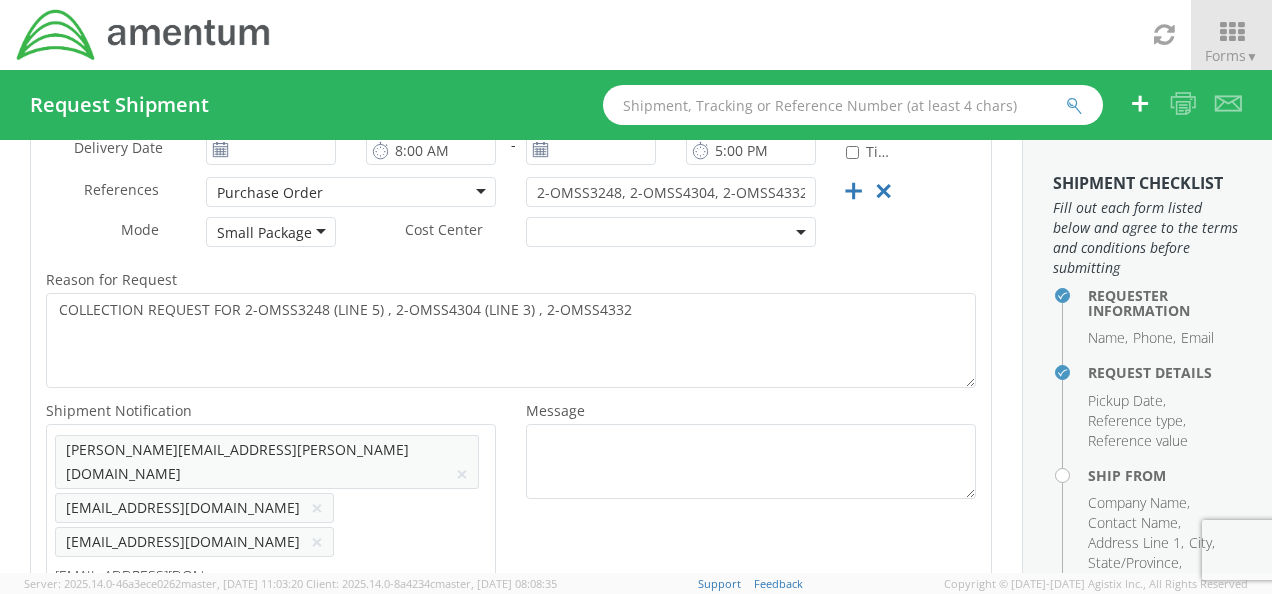 type on "[EMAIL_ADDRESS][DOMAIN_NAME]" 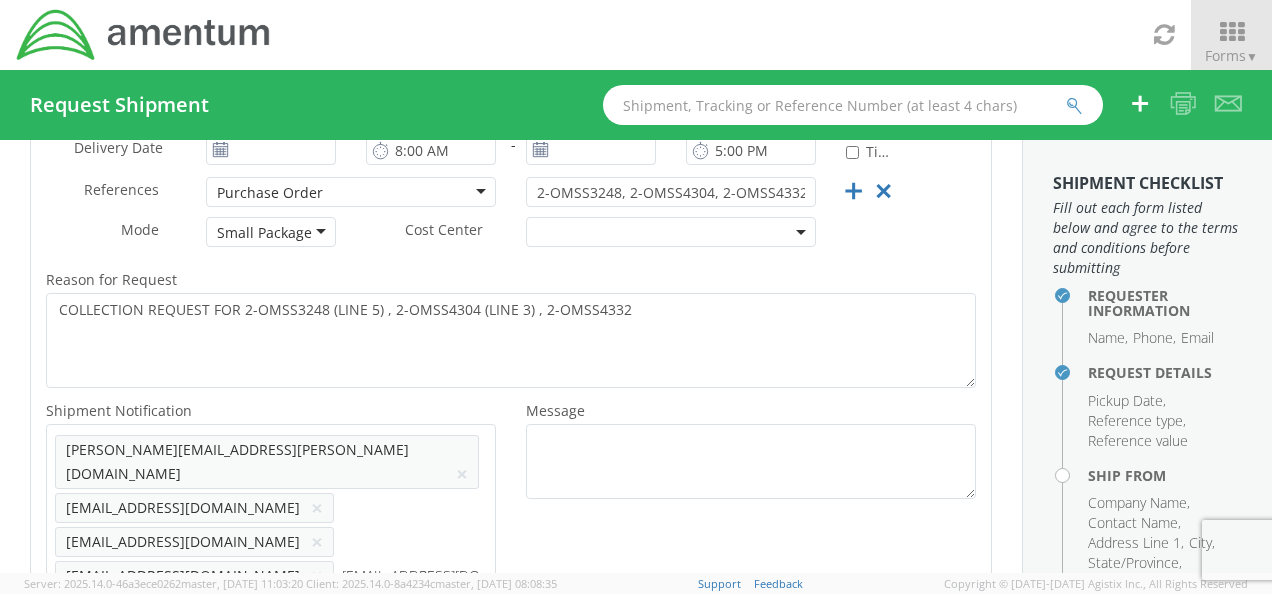 type on "[EMAIL_ADDRESS][DOMAIN_NAME]" 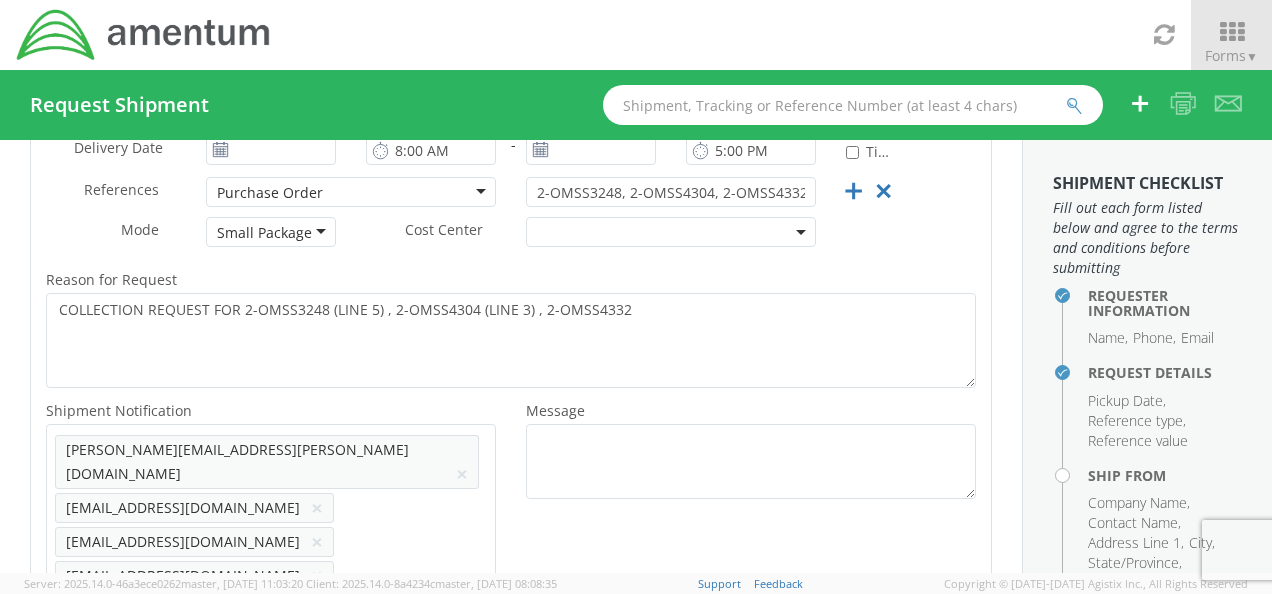 click on "×" at bounding box center [317, 576] 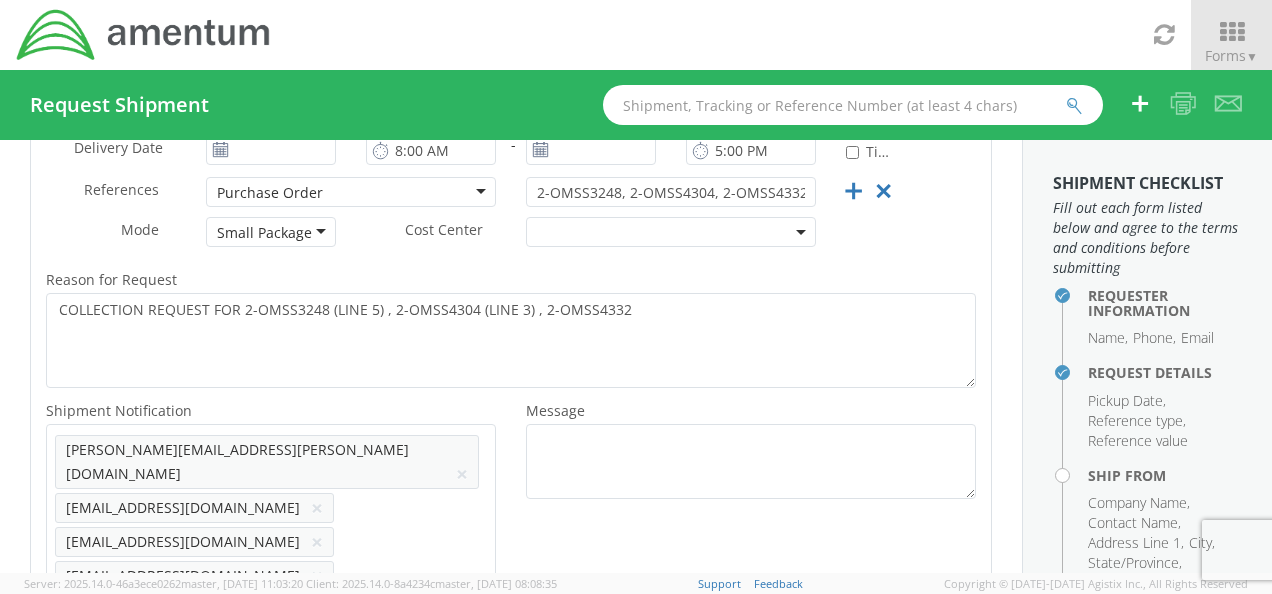scroll, scrollTop: 394, scrollLeft: 0, axis: vertical 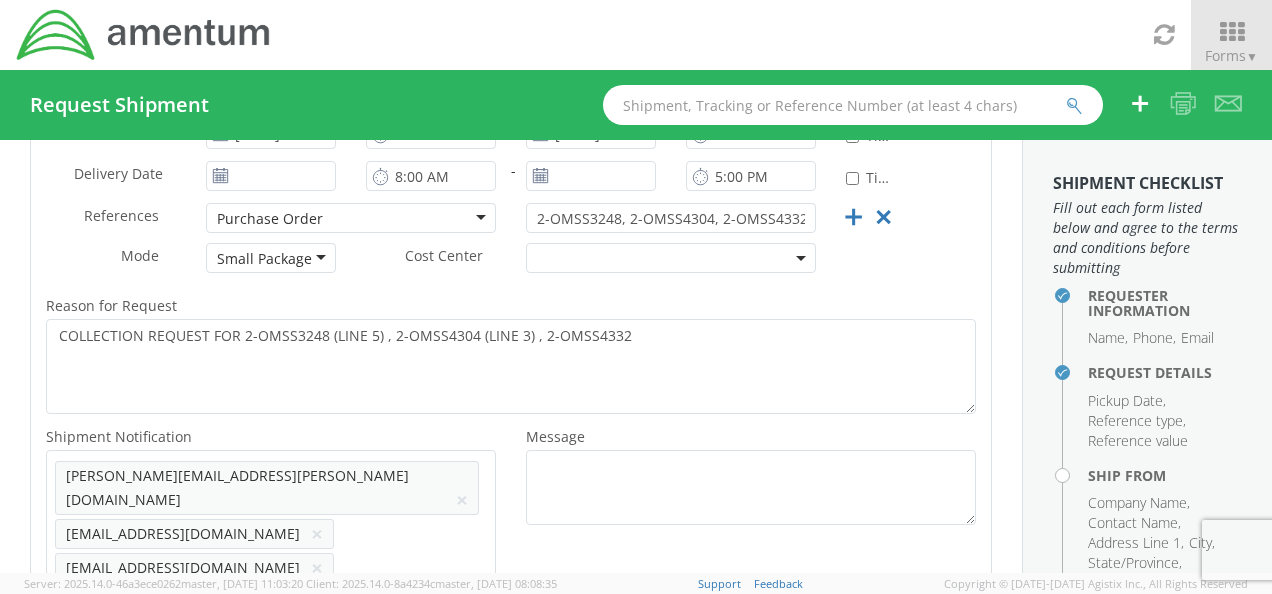 type on "[EMAIL_ADDRESS][DOMAIN_NAME]" 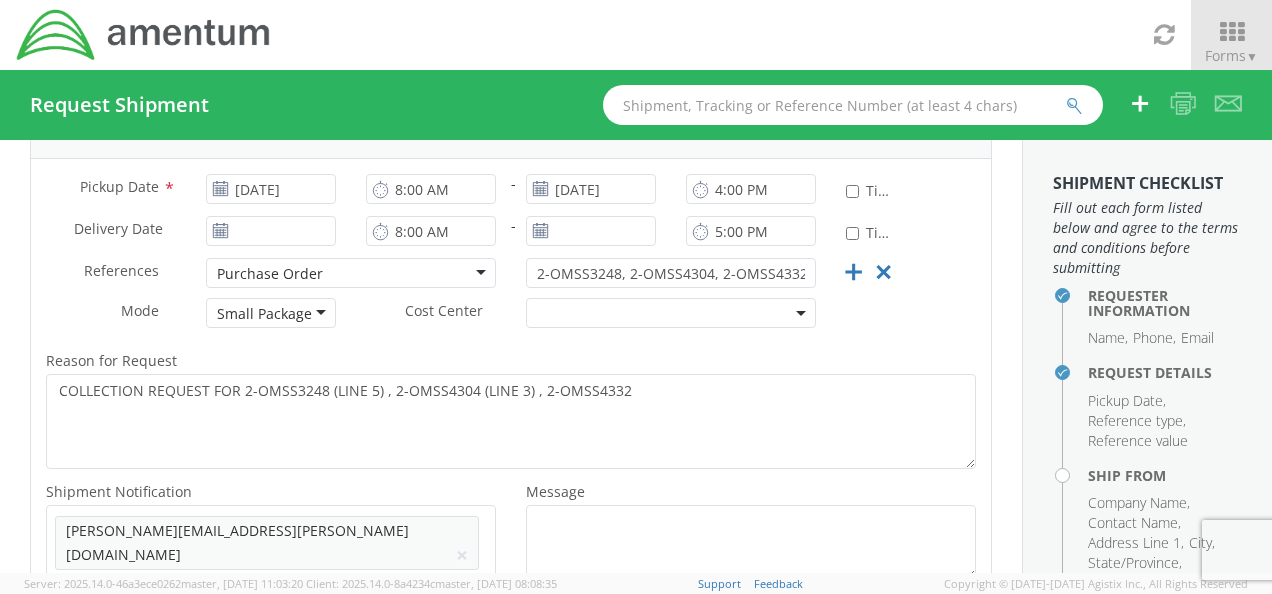 scroll, scrollTop: 486, scrollLeft: 0, axis: vertical 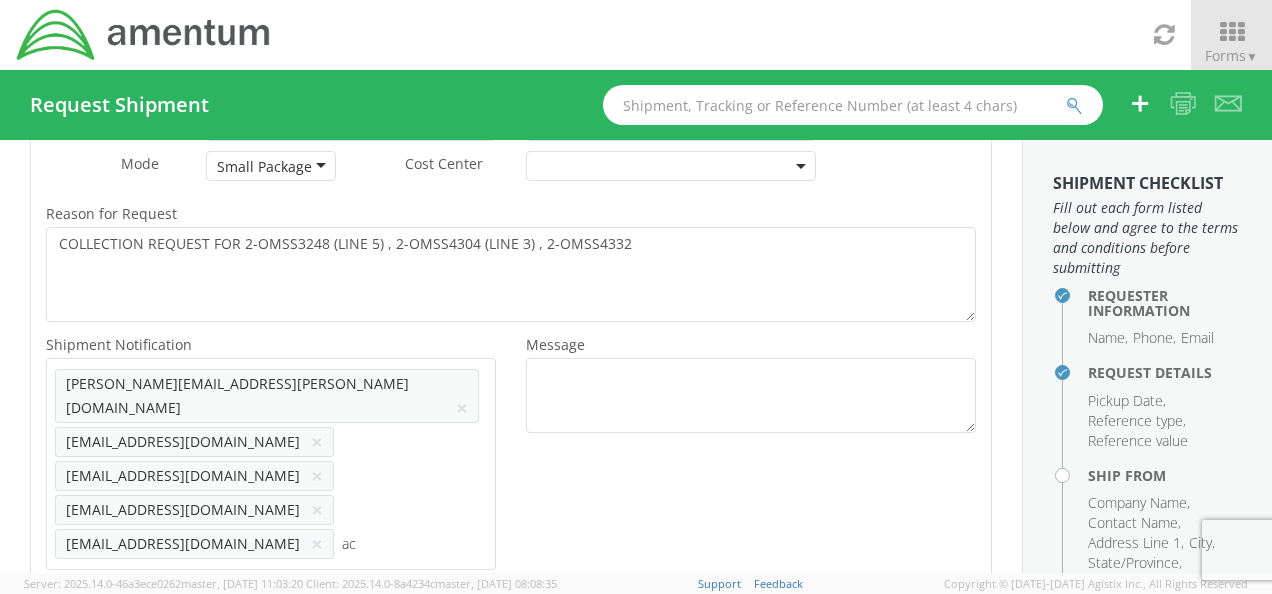 type on "a" 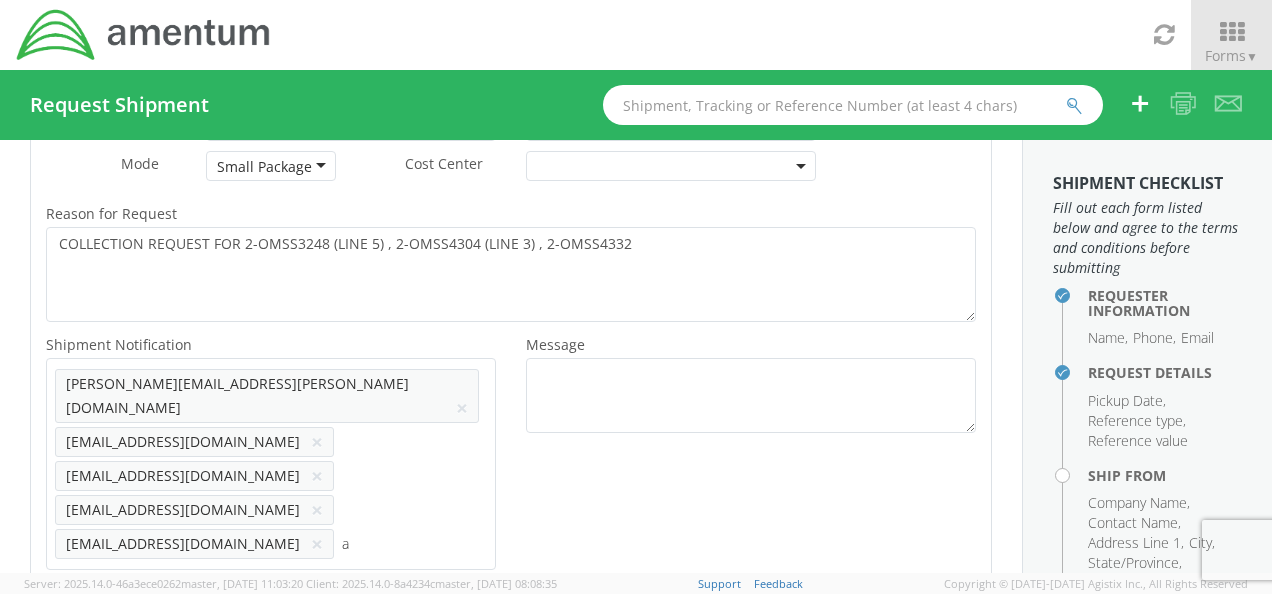 type 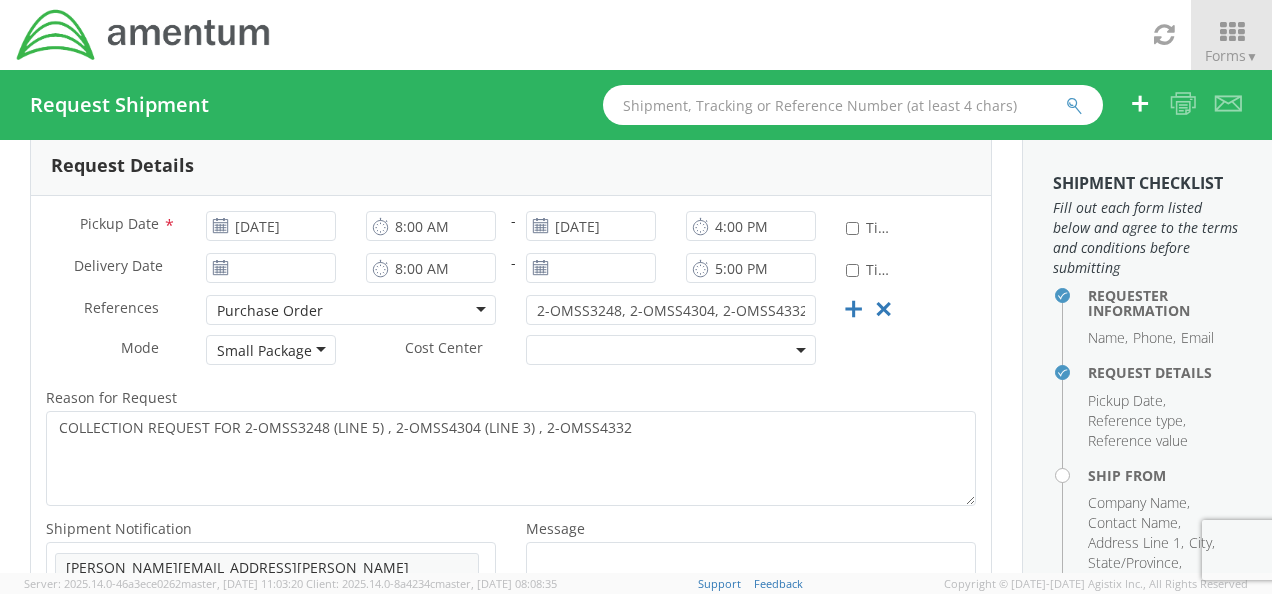 scroll, scrollTop: 300, scrollLeft: 0, axis: vertical 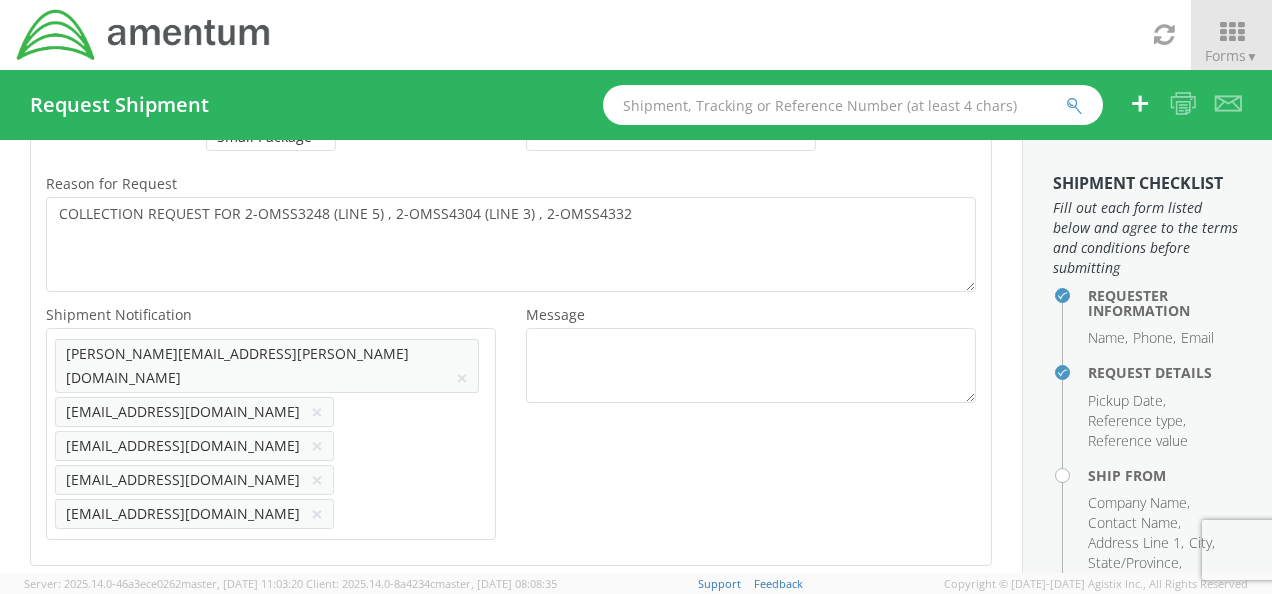 click on "Continue" at bounding box center [105, 621] 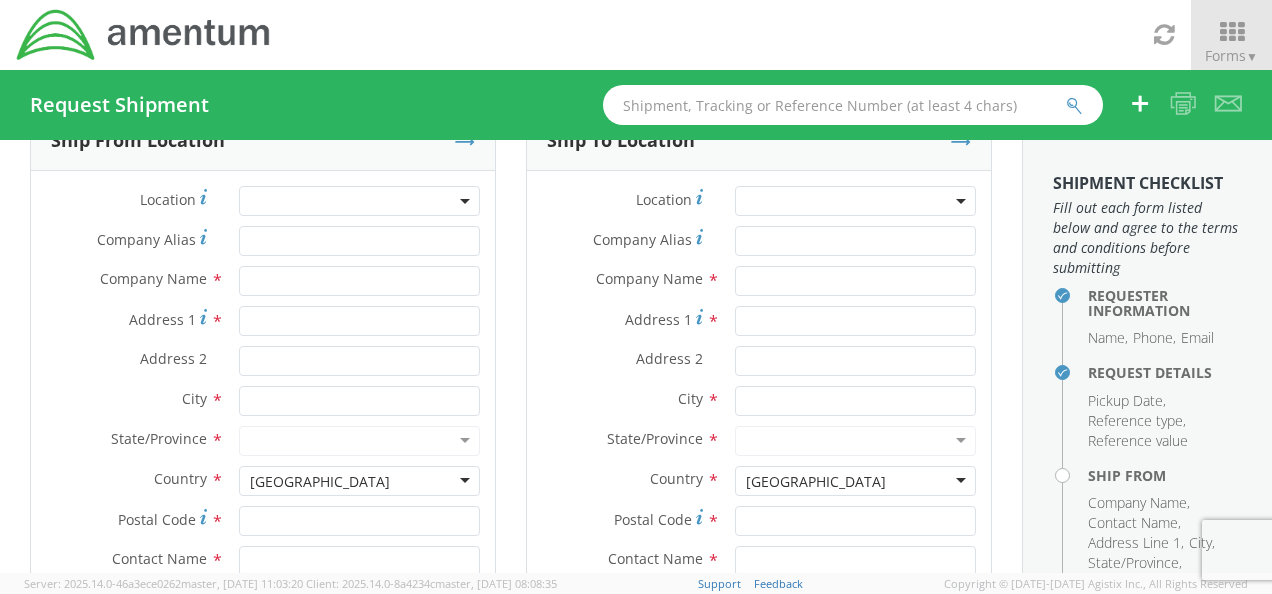 scroll, scrollTop: 0, scrollLeft: 0, axis: both 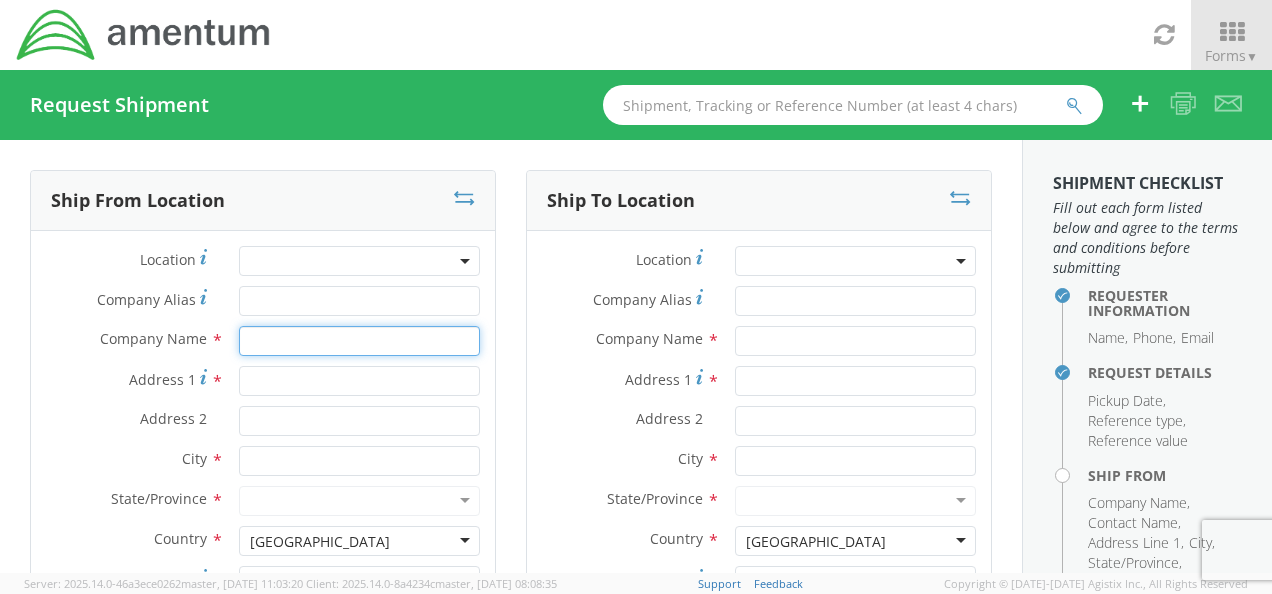 click at bounding box center [359, 341] 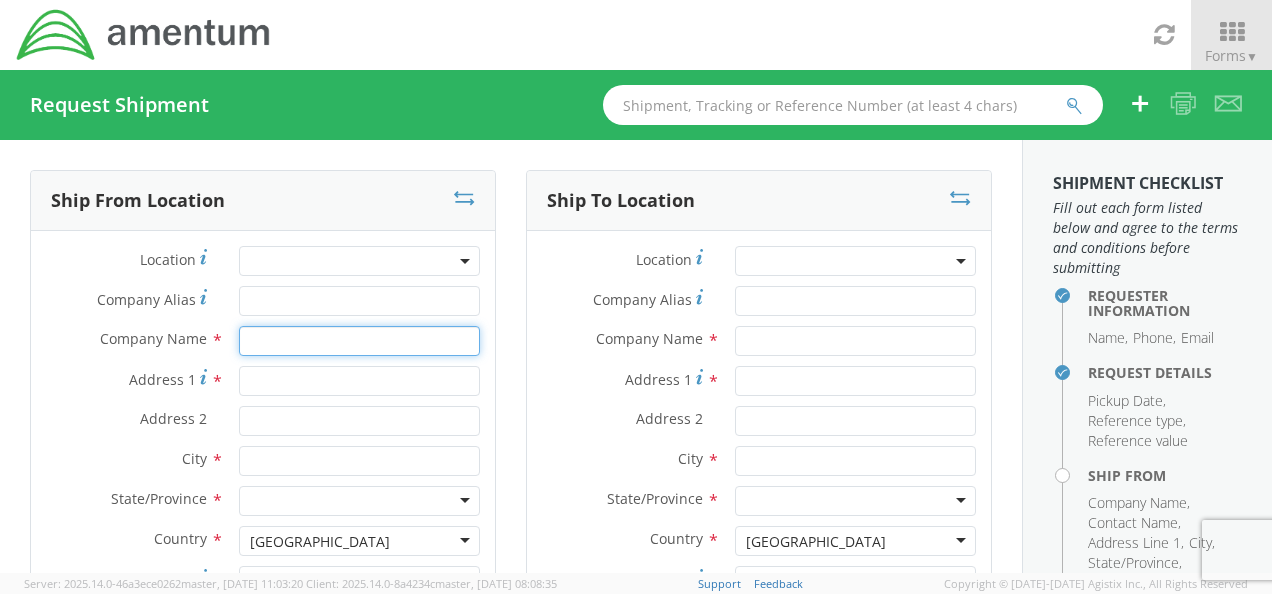 type on "PRO CARGO USA" 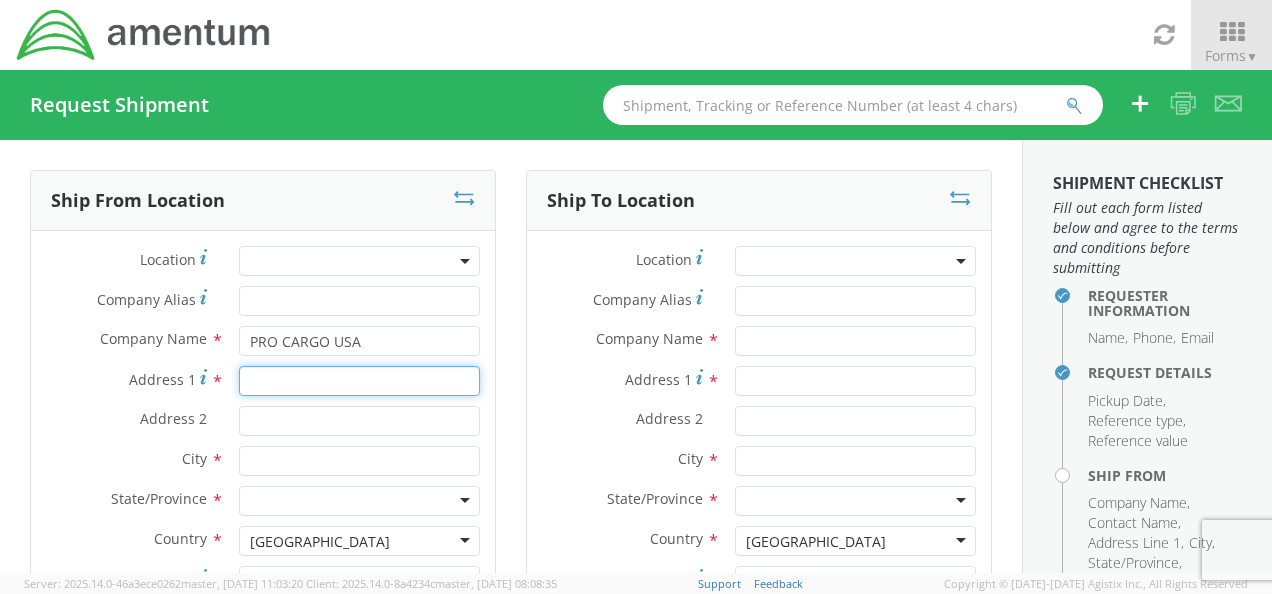 type on "[STREET_ADDRESS][PERSON_NAME]" 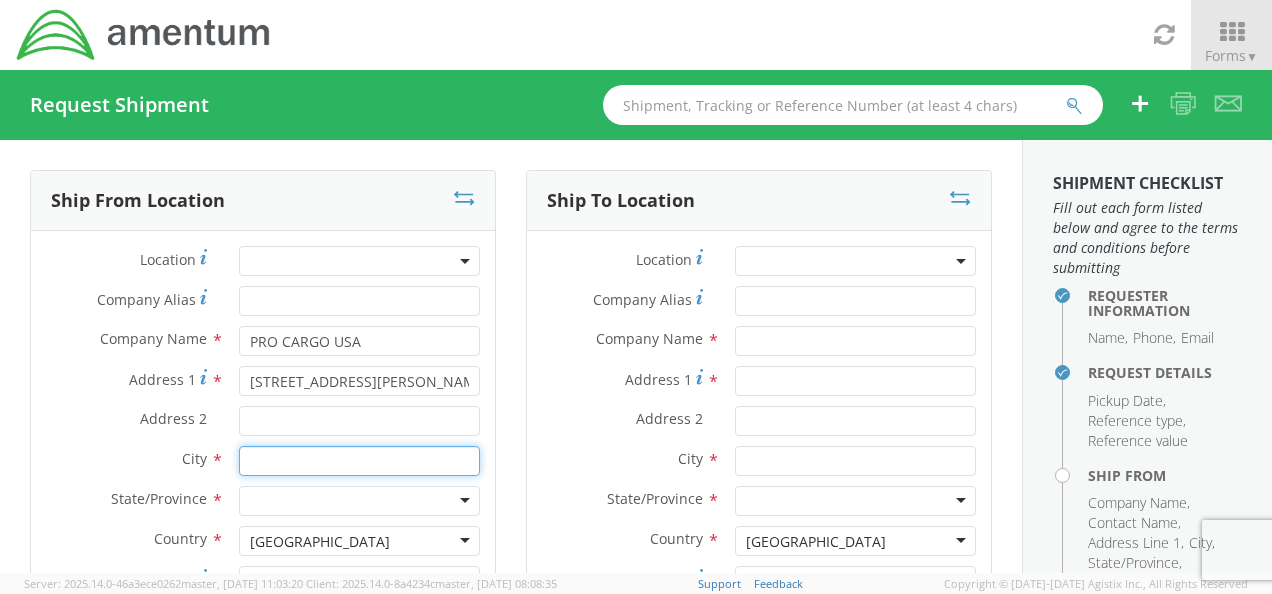 type on "[GEOGRAPHIC_DATA]" 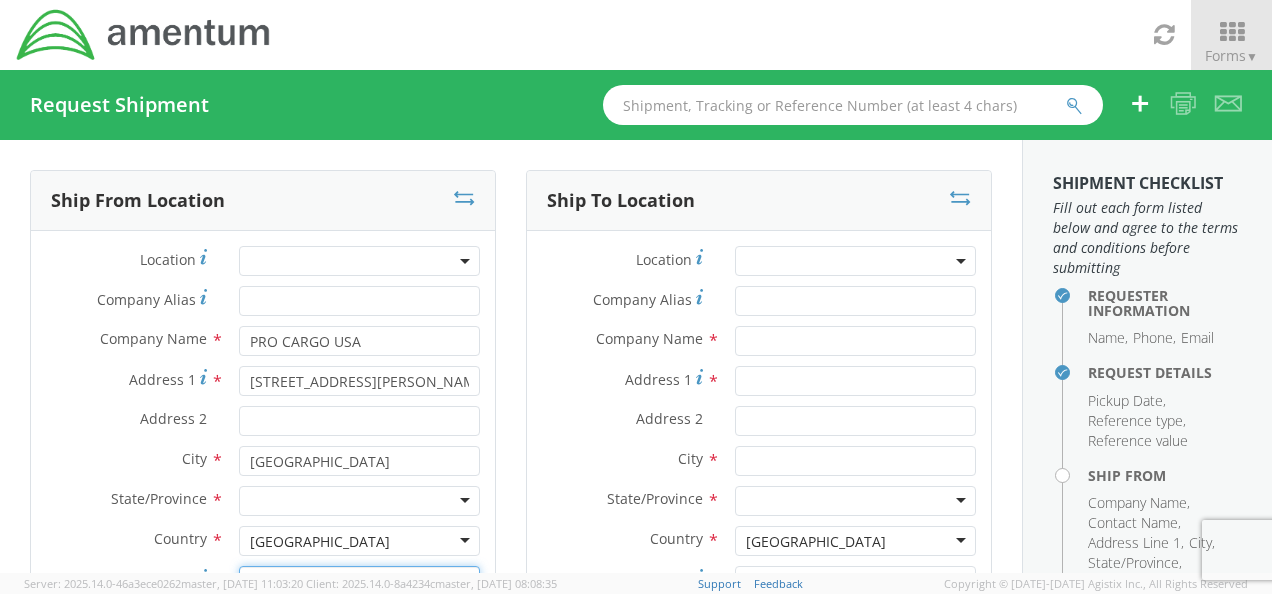 type on "77032" 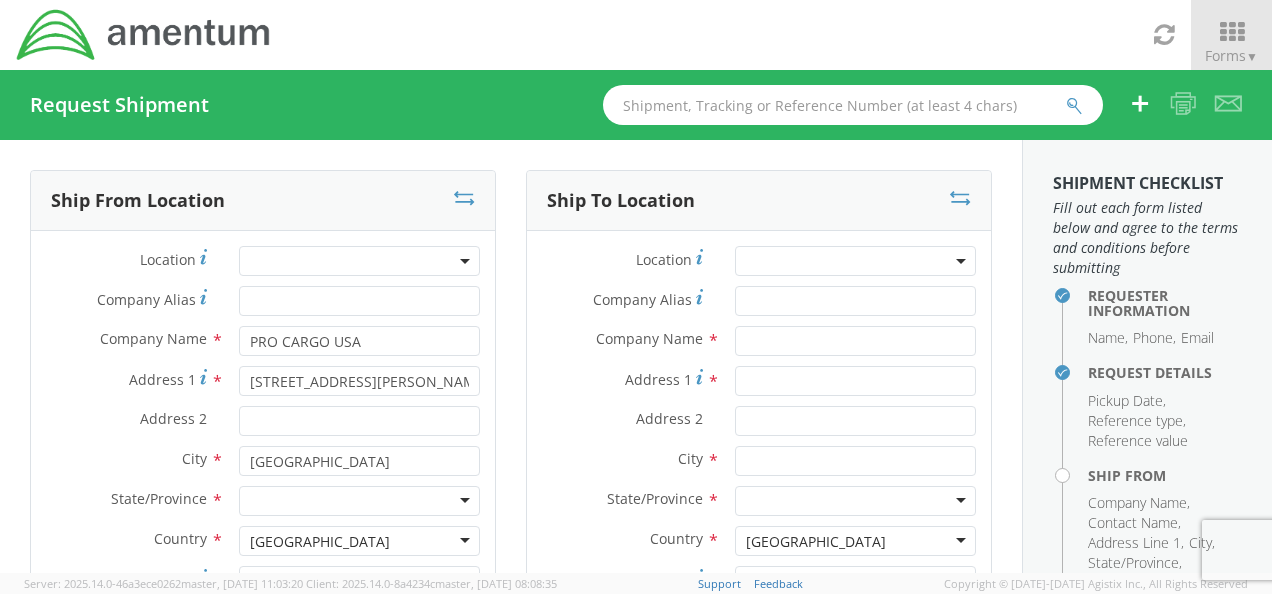 type on "[PERSON_NAME]" 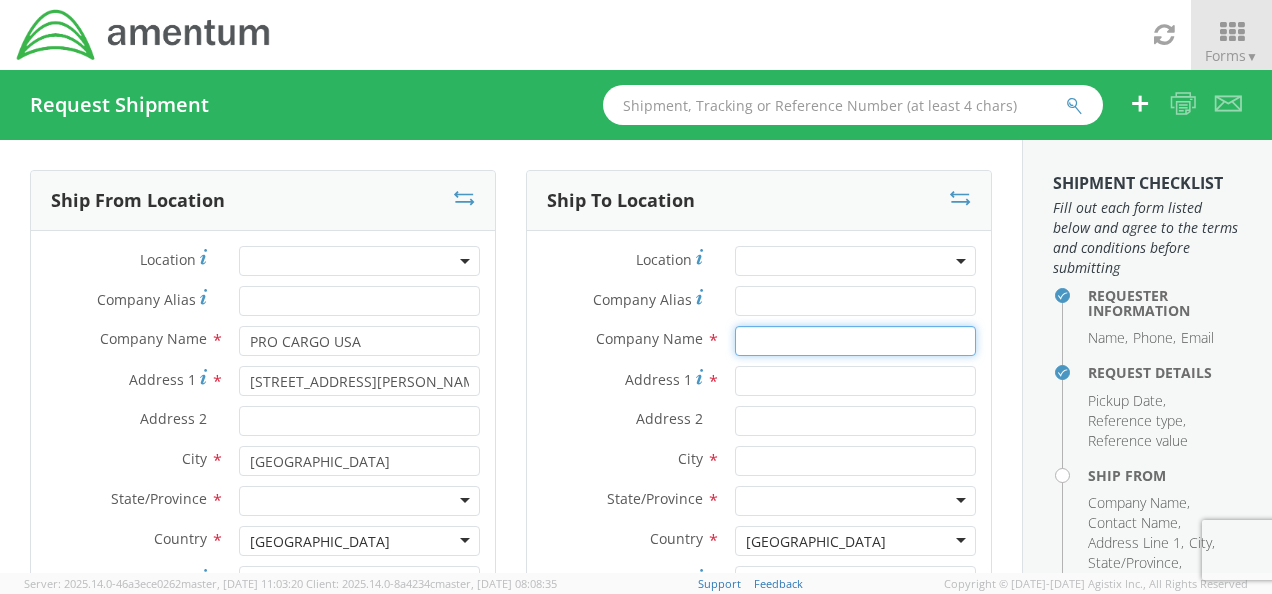 type on "Amentum Services, Inc" 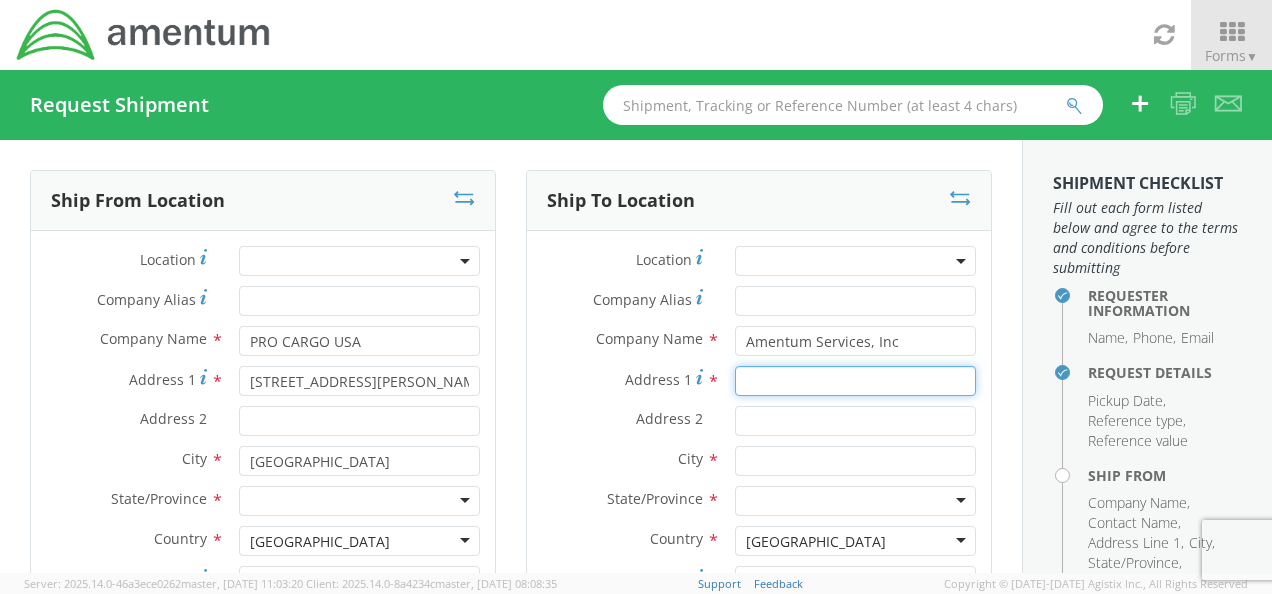 type on "[STREET_ADDRESS]" 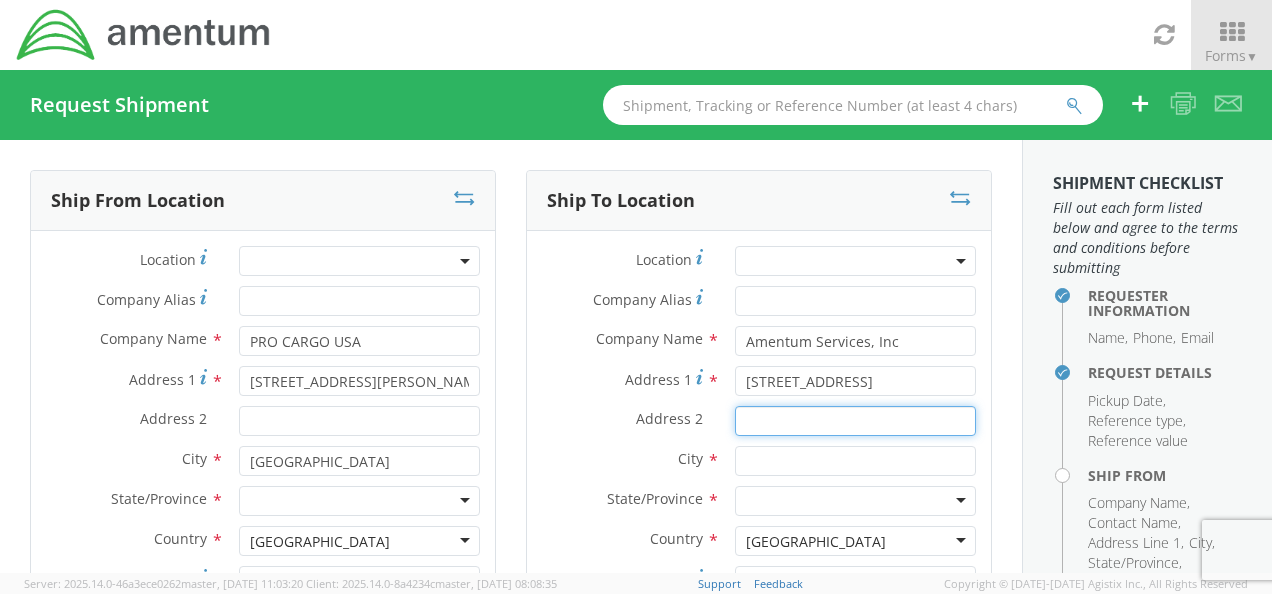 type on "C/O MANGO INTERNATIONAL" 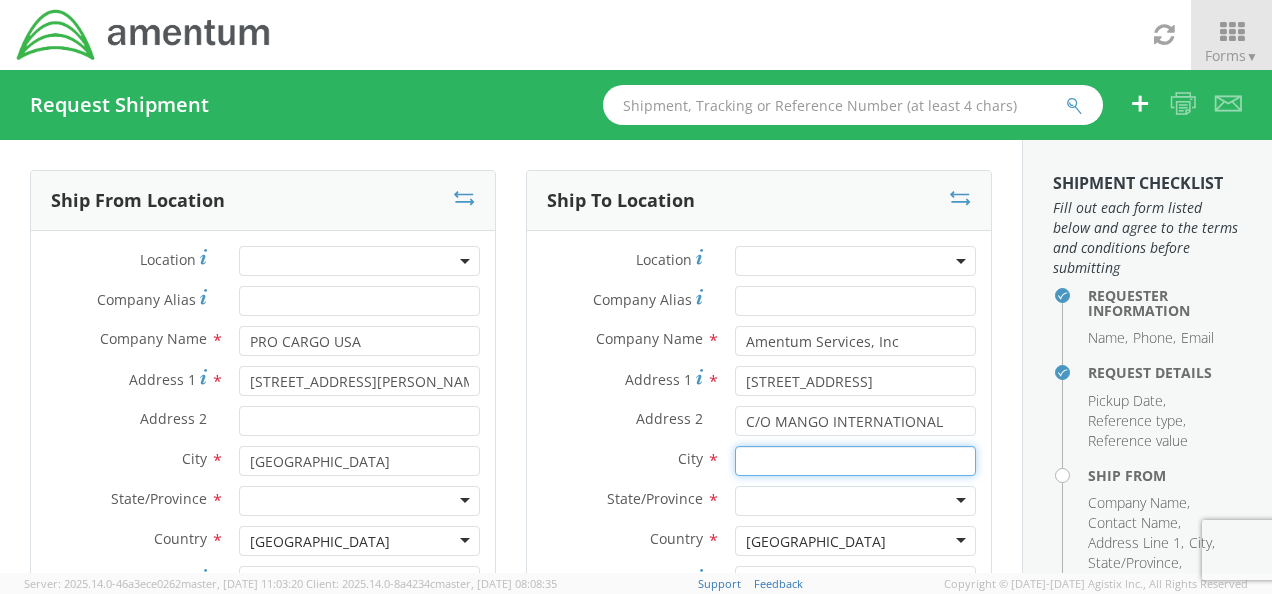 type on "[PERSON_NAME]" 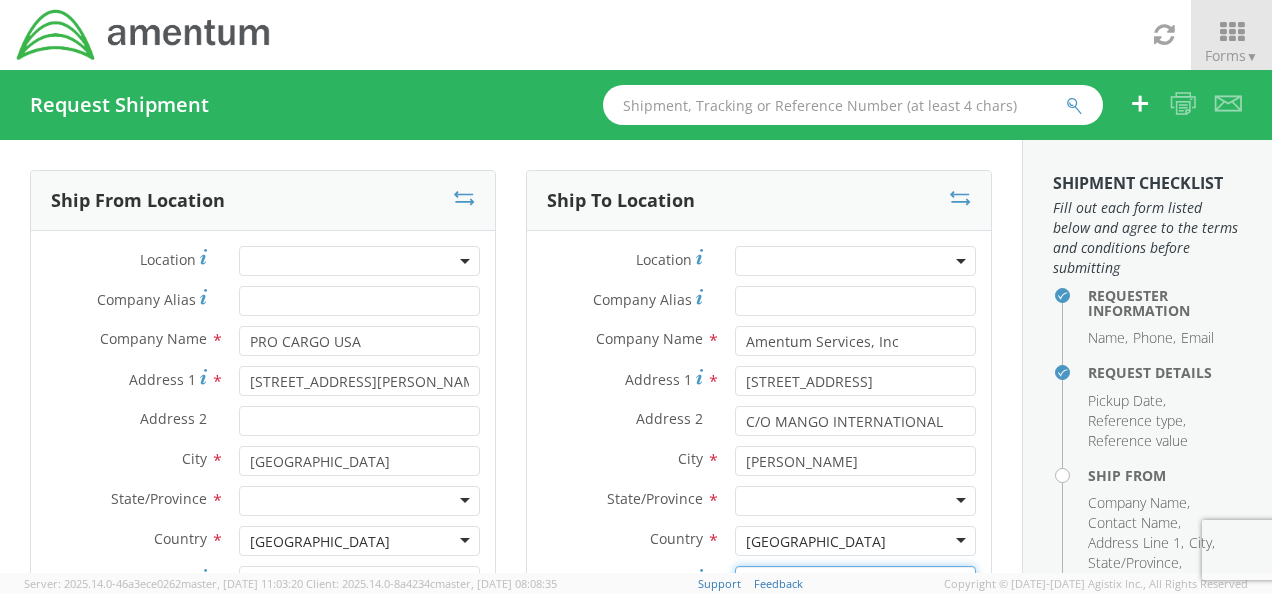 type on "75038" 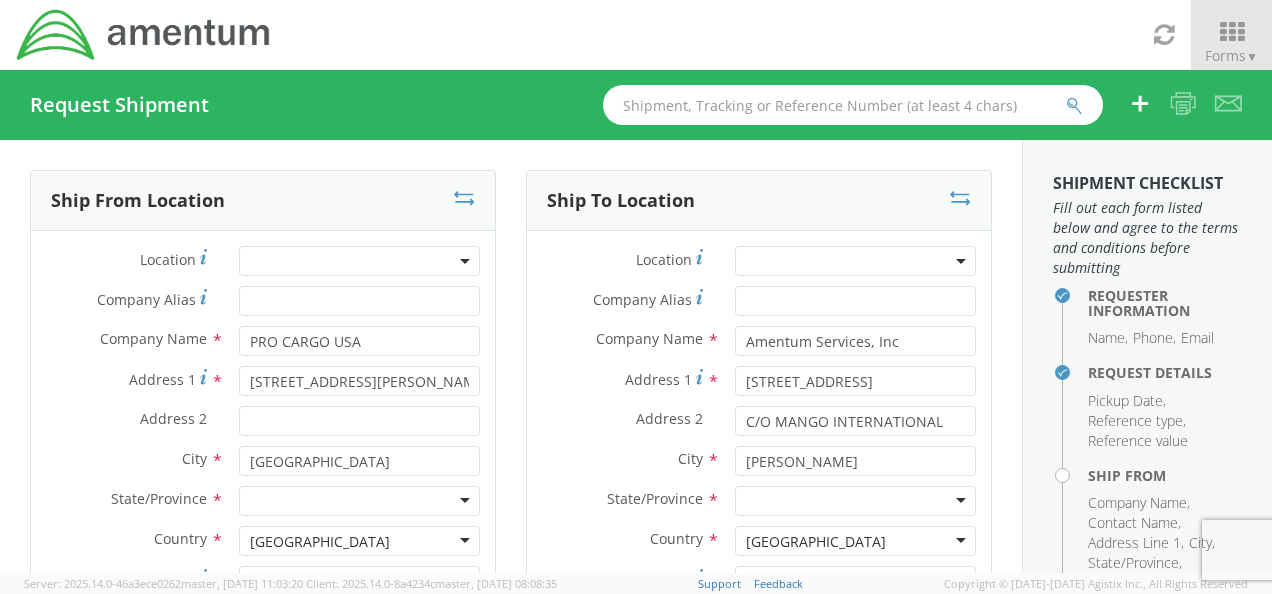 type on "[PERSON_NAME]" 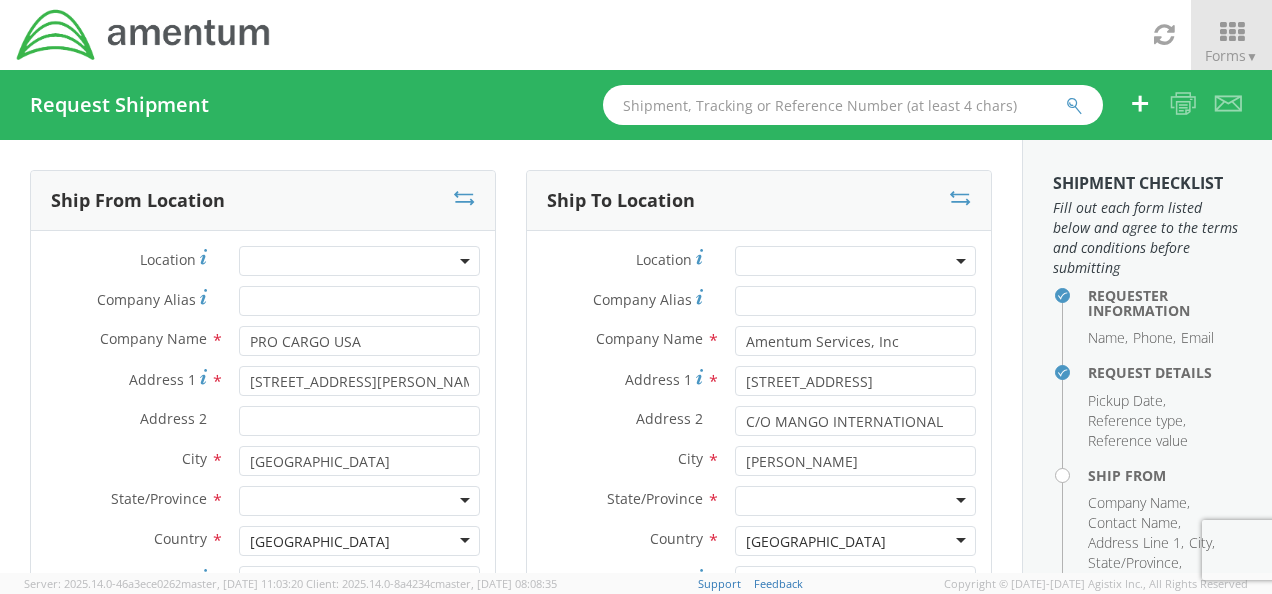 type on "18179836114" 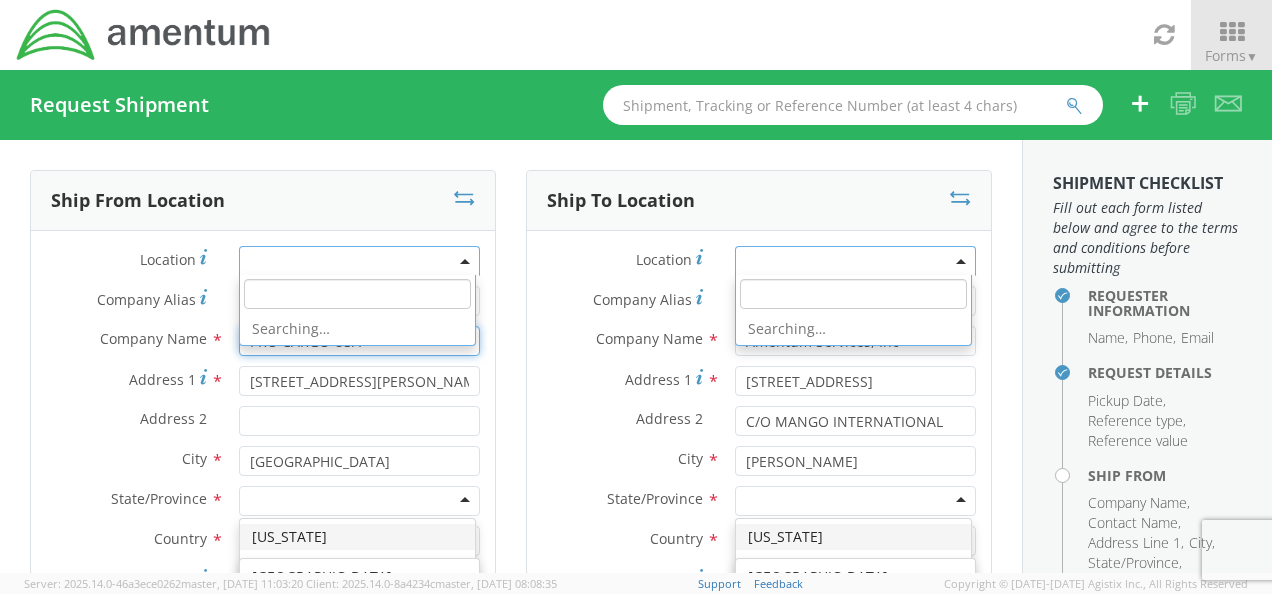 scroll, scrollTop: 0, scrollLeft: 0, axis: both 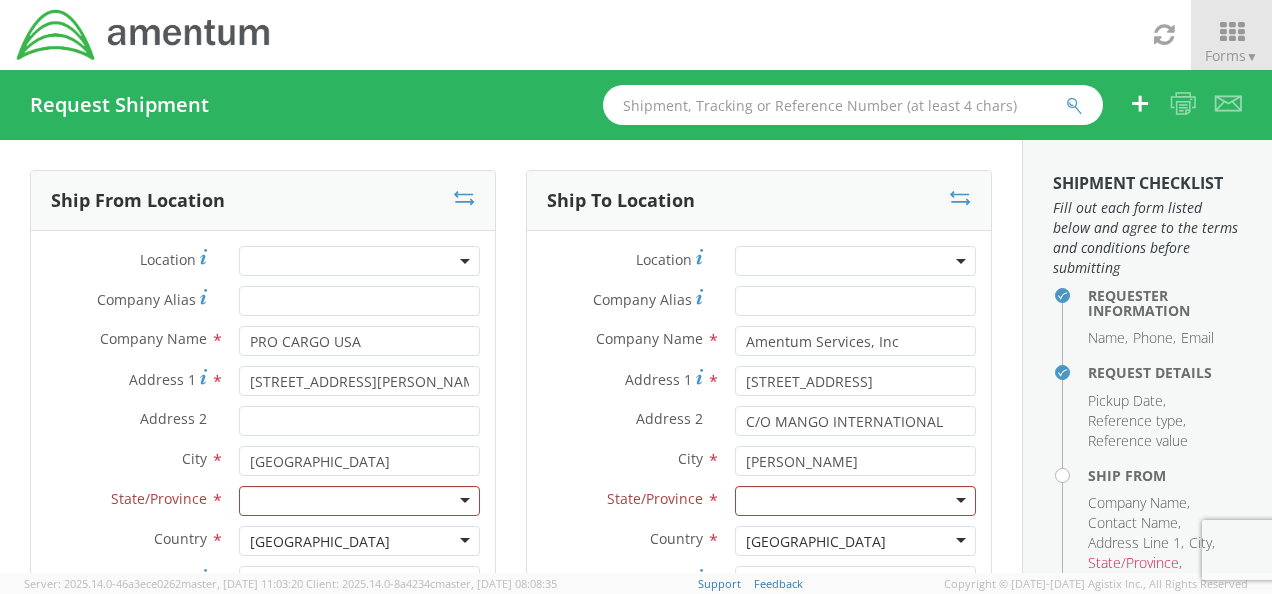 click on "Company Name        *           Amentum Services, Inc
searching..." at bounding box center (759, 346) 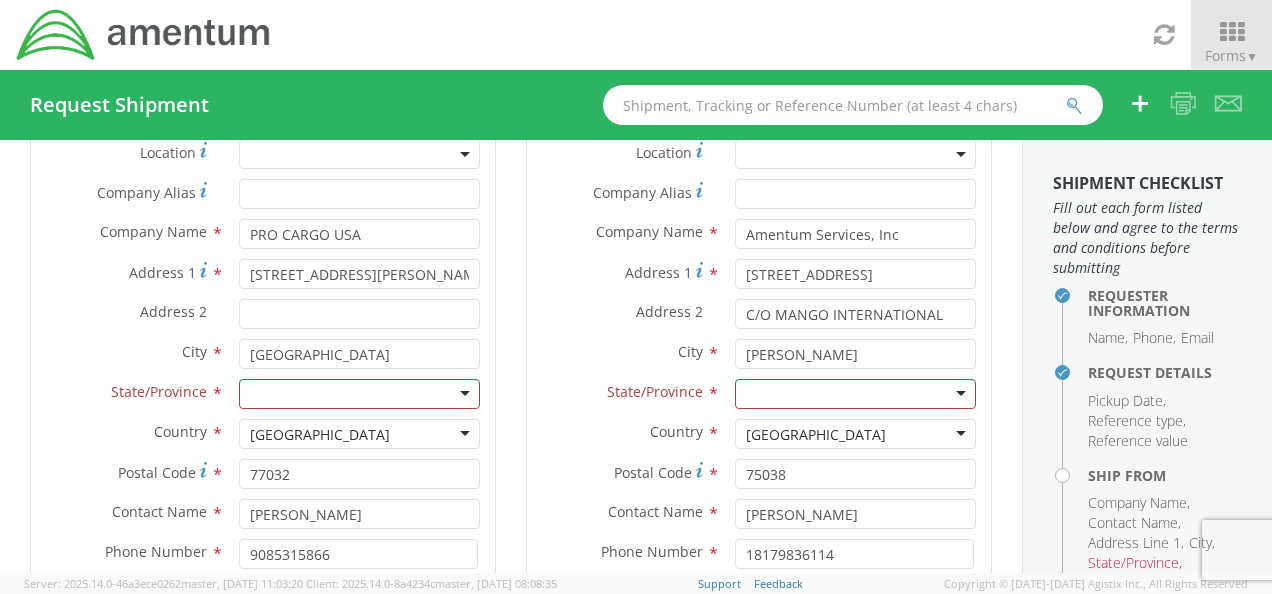scroll, scrollTop: 172, scrollLeft: 0, axis: vertical 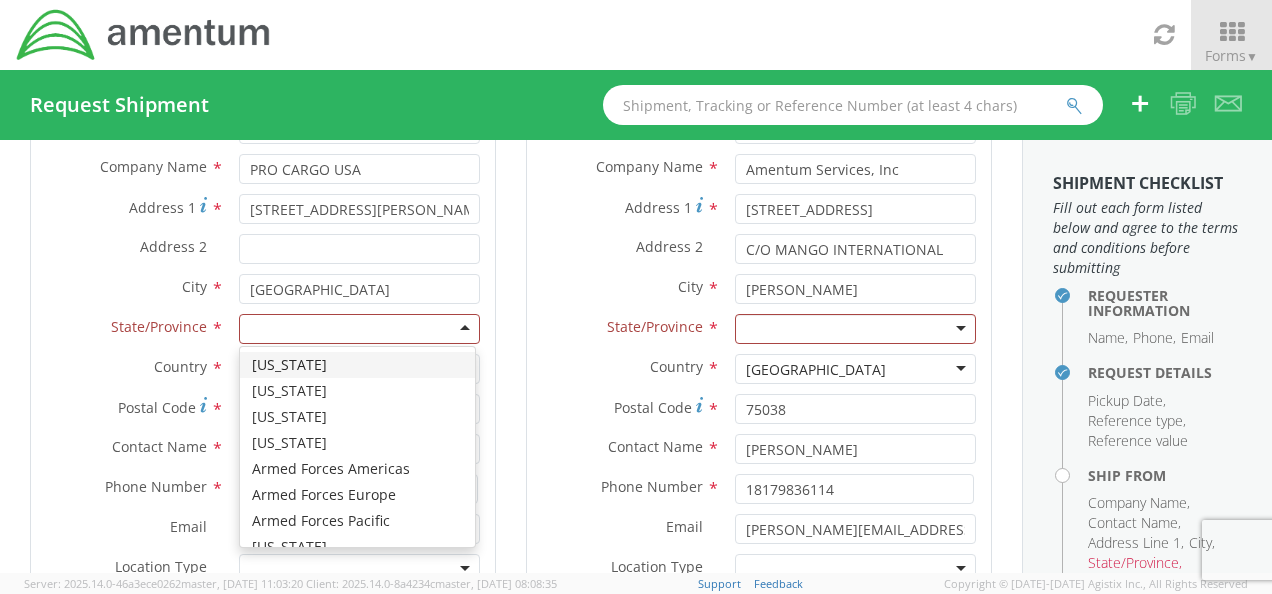click at bounding box center [359, 329] 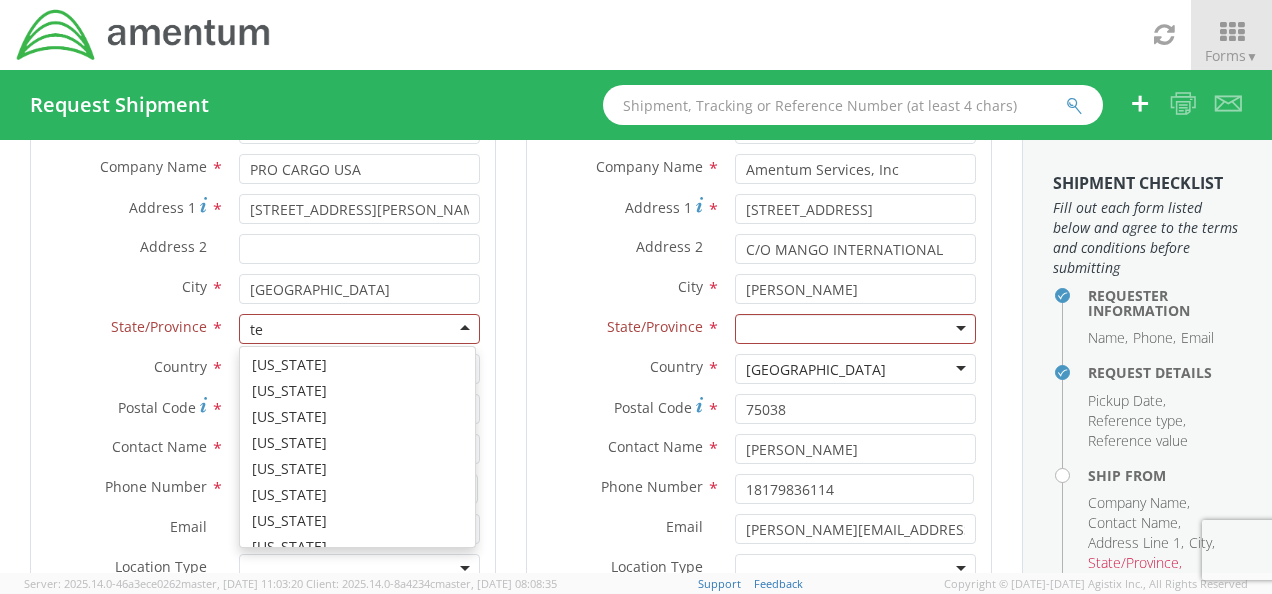 scroll, scrollTop: 0, scrollLeft: 0, axis: both 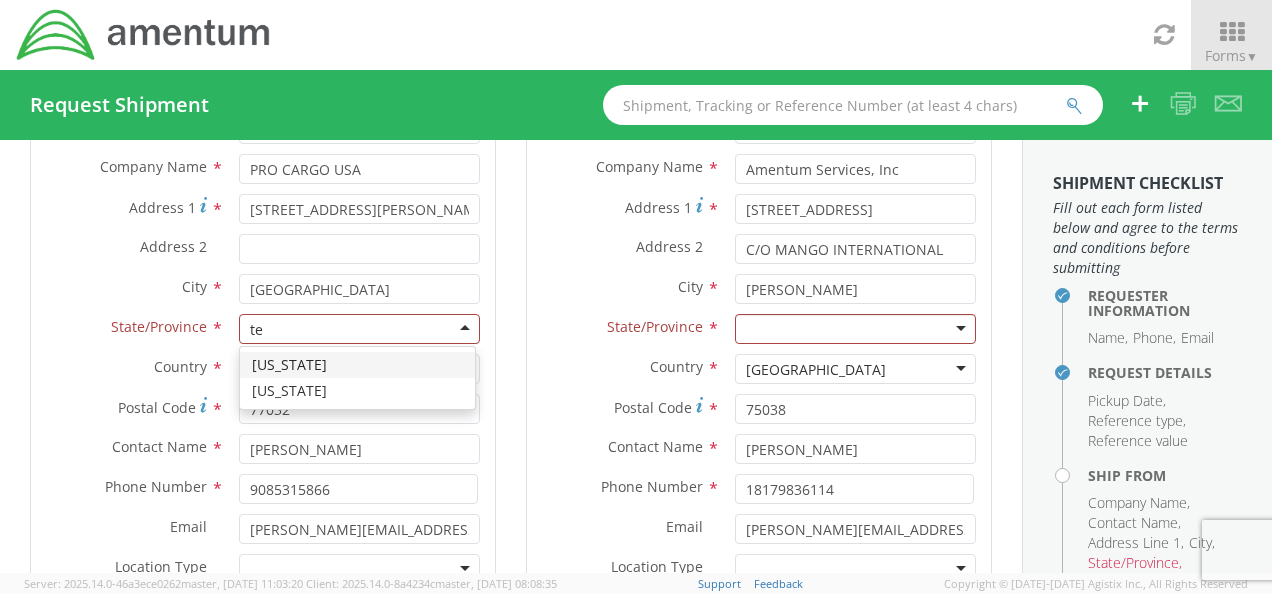 type on "te" 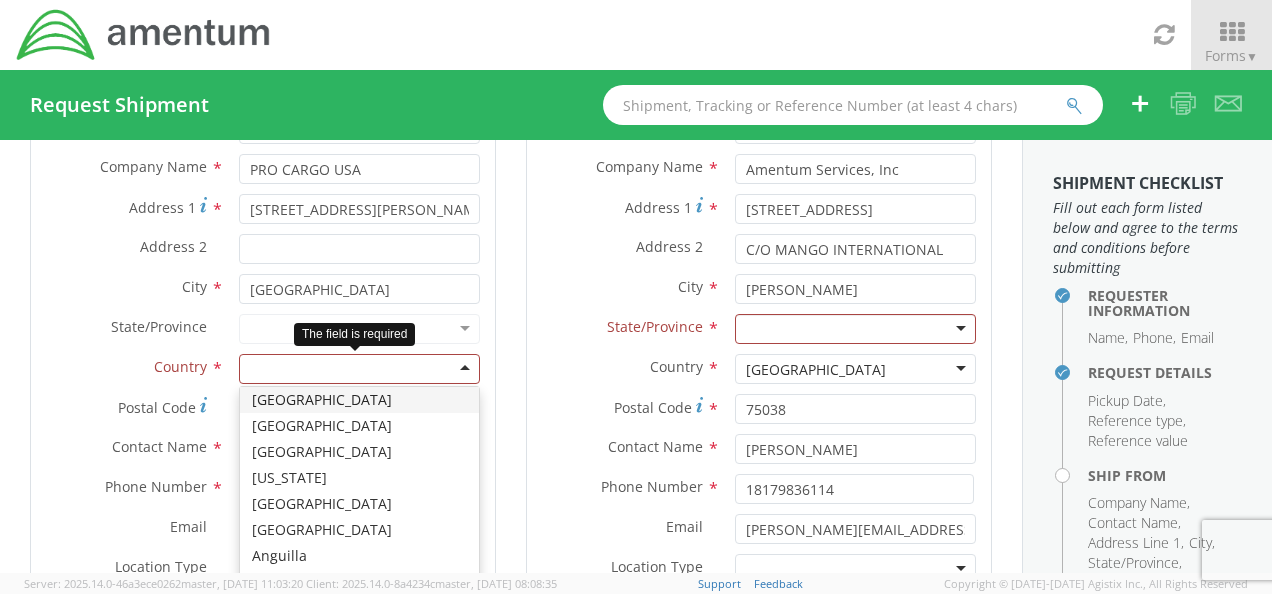 click at bounding box center [359, 369] 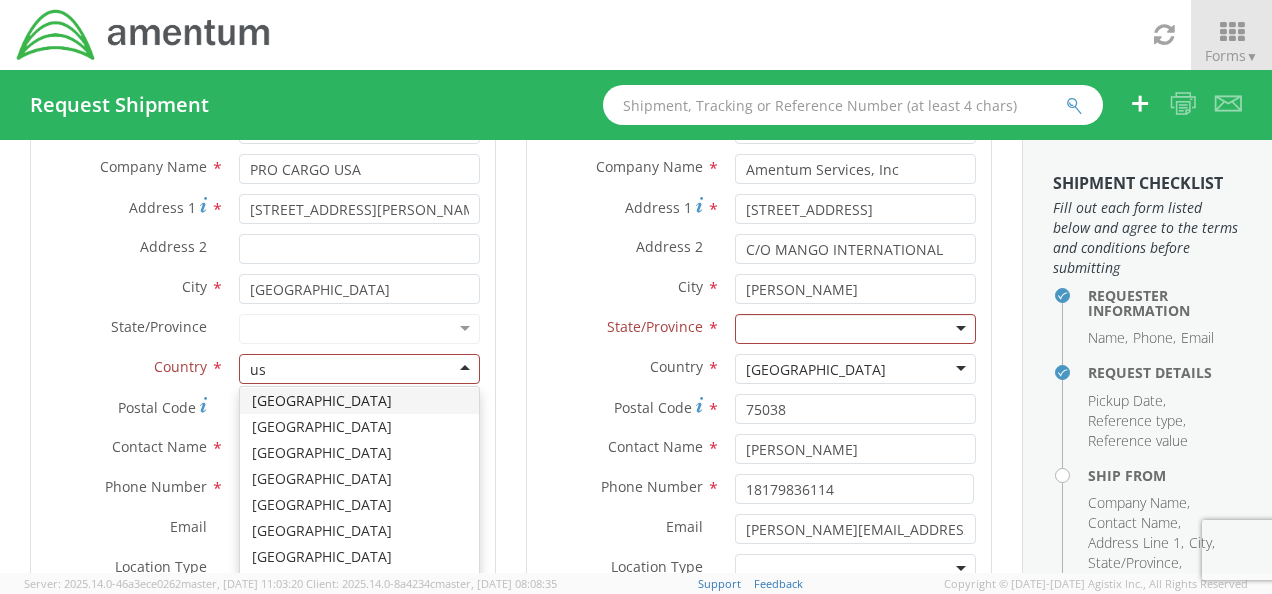 scroll, scrollTop: 0, scrollLeft: 0, axis: both 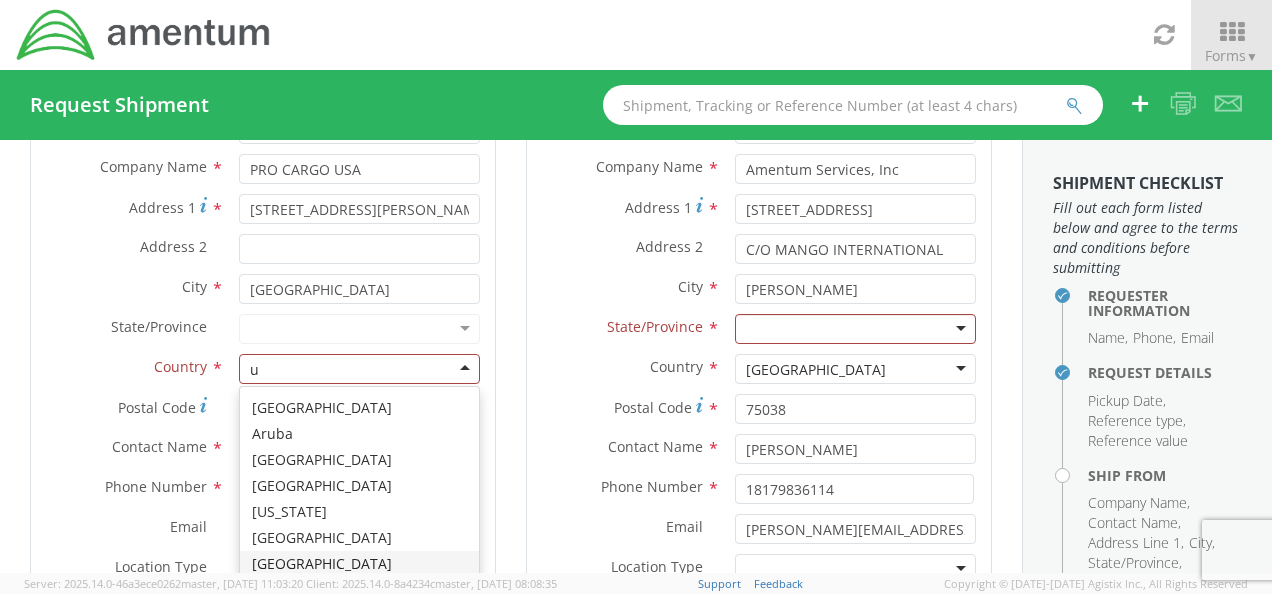 type on "un" 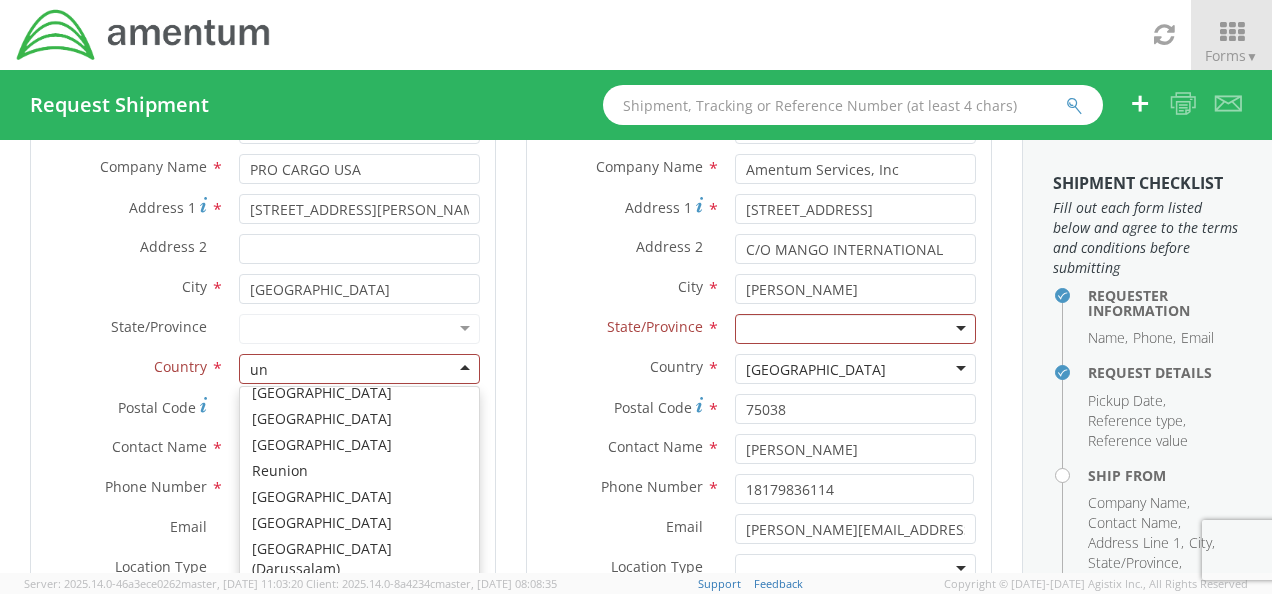 scroll, scrollTop: 5, scrollLeft: 0, axis: vertical 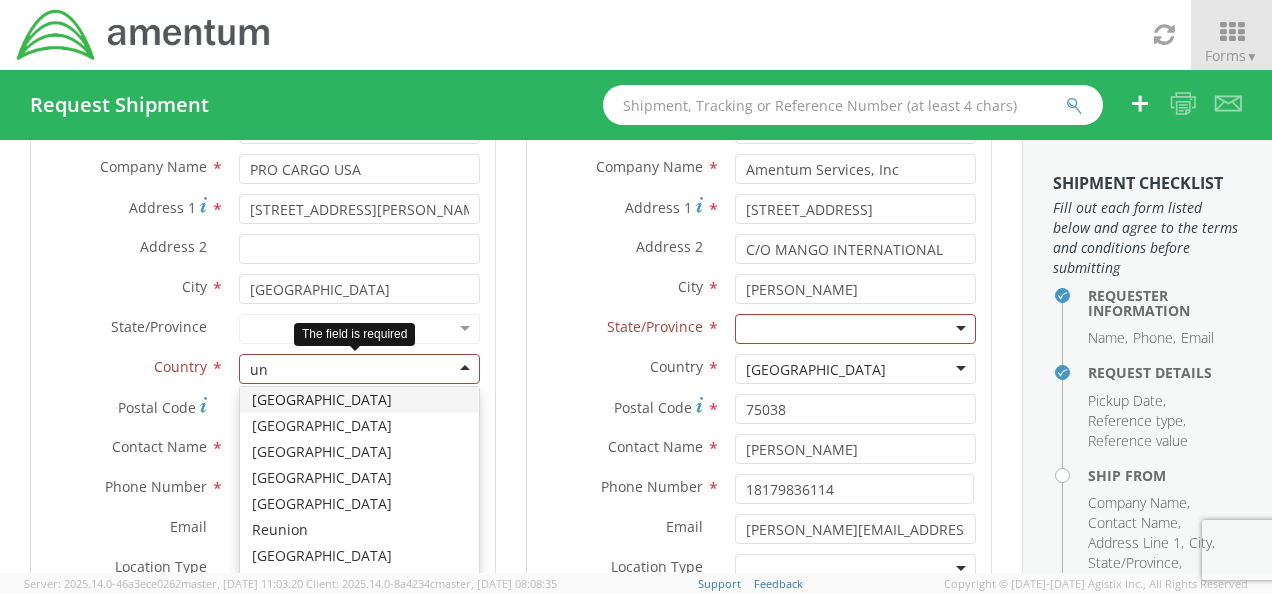 type 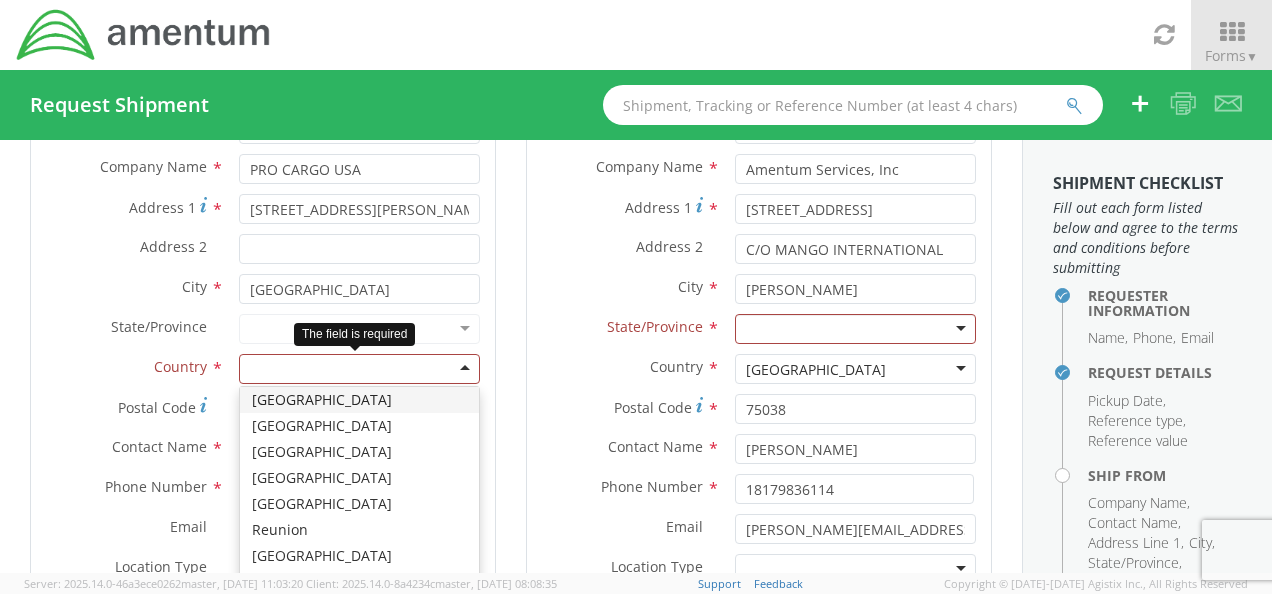 scroll, scrollTop: 0, scrollLeft: 0, axis: both 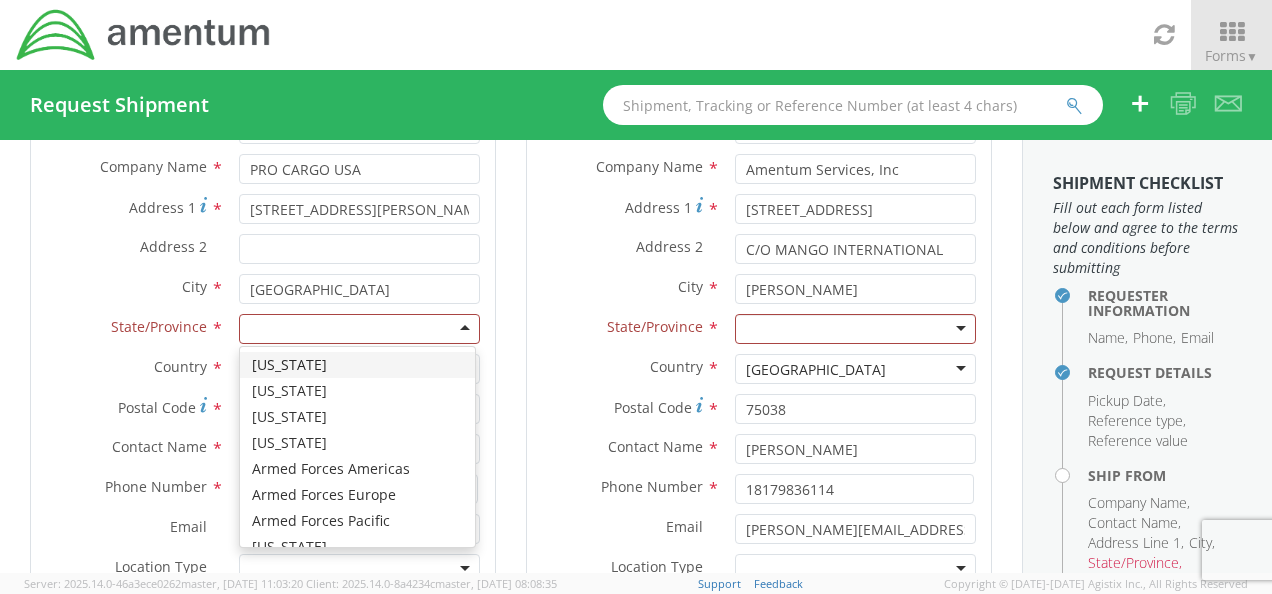 click at bounding box center (359, 329) 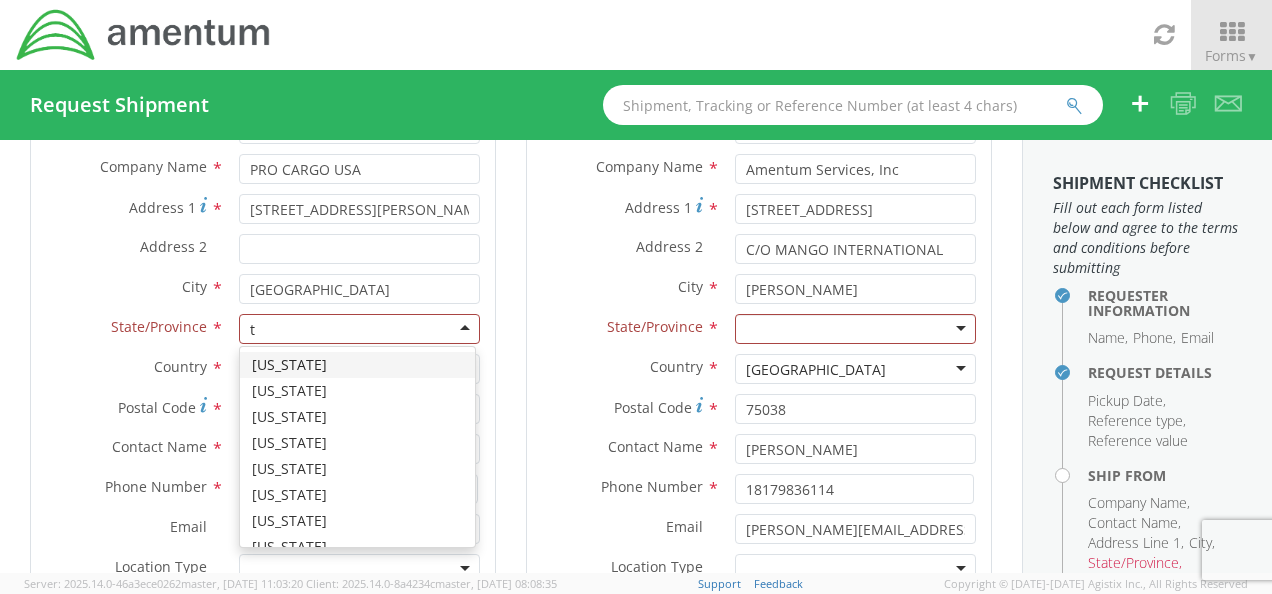 type on "te" 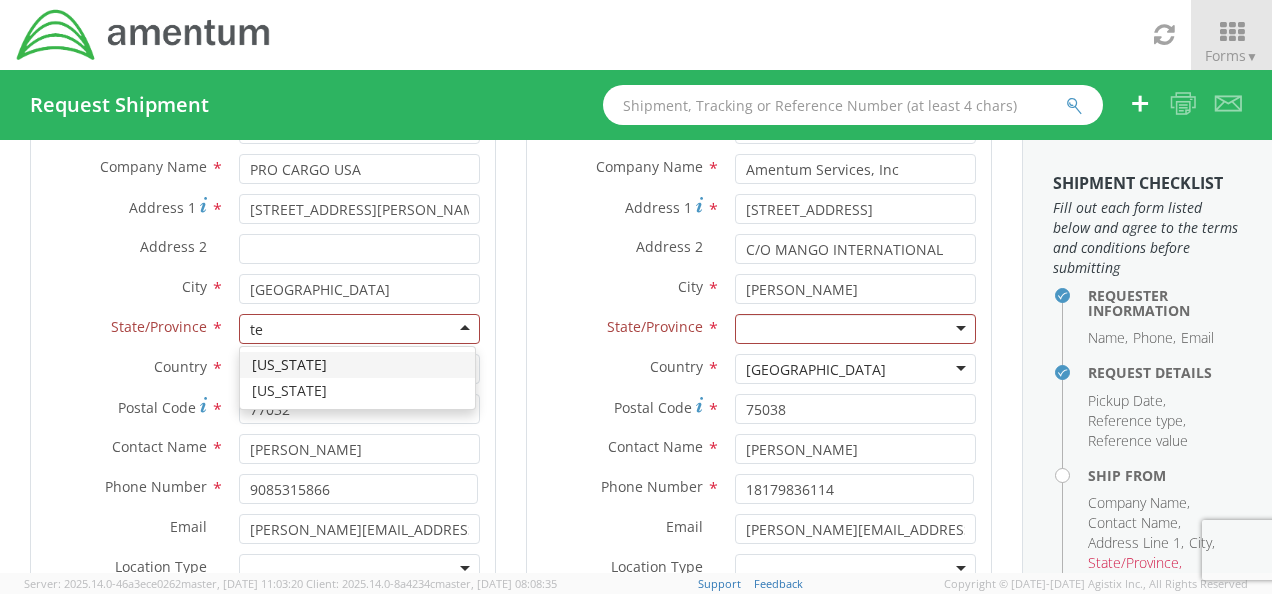 type 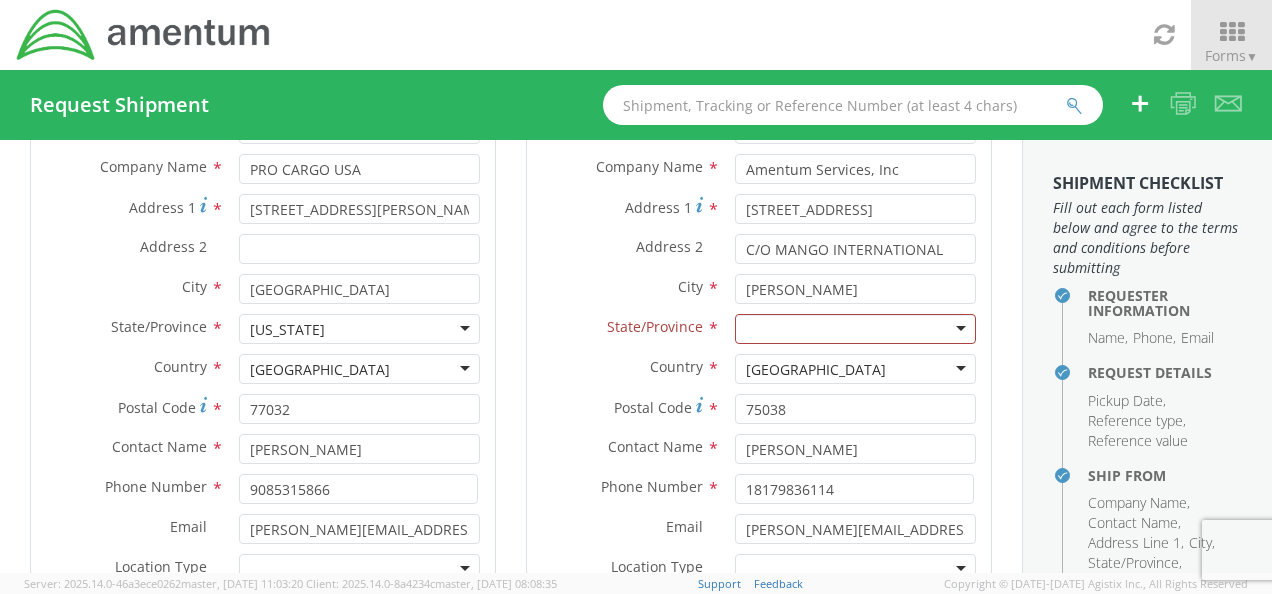 scroll, scrollTop: 0, scrollLeft: 0, axis: both 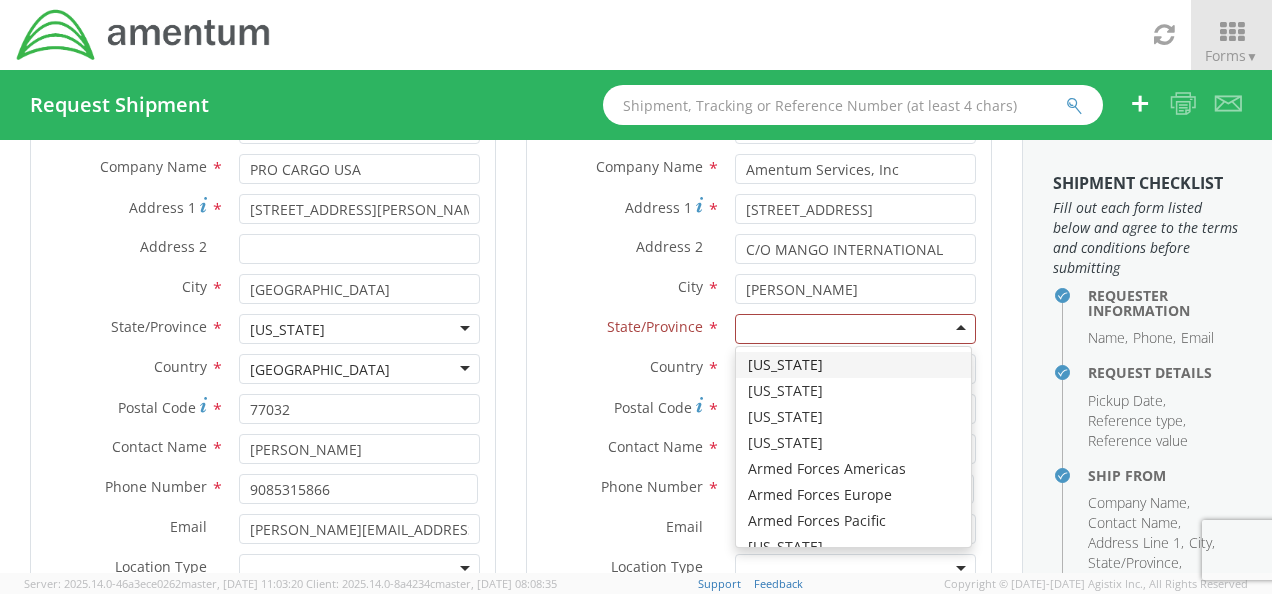 click at bounding box center (855, 329) 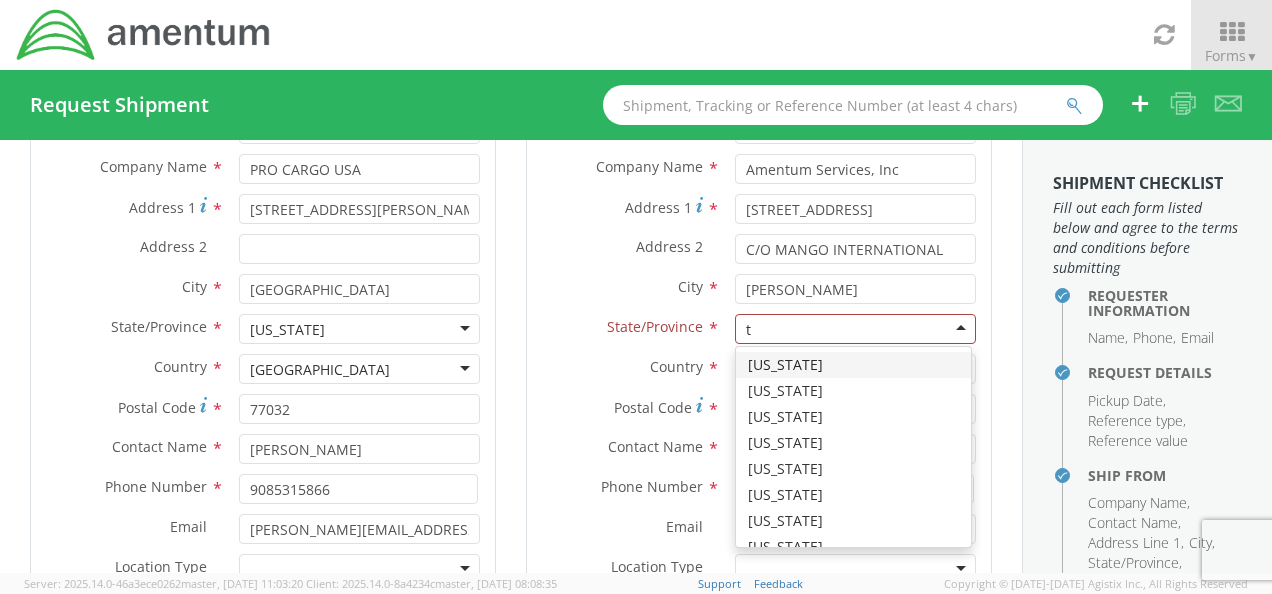 type on "te" 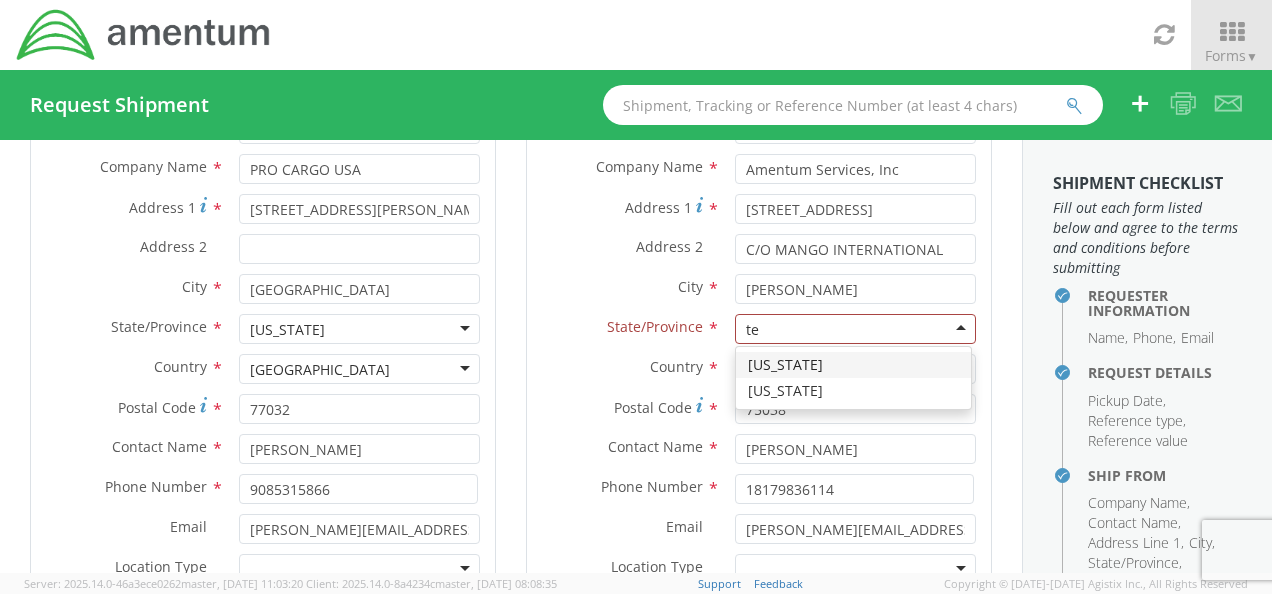 type 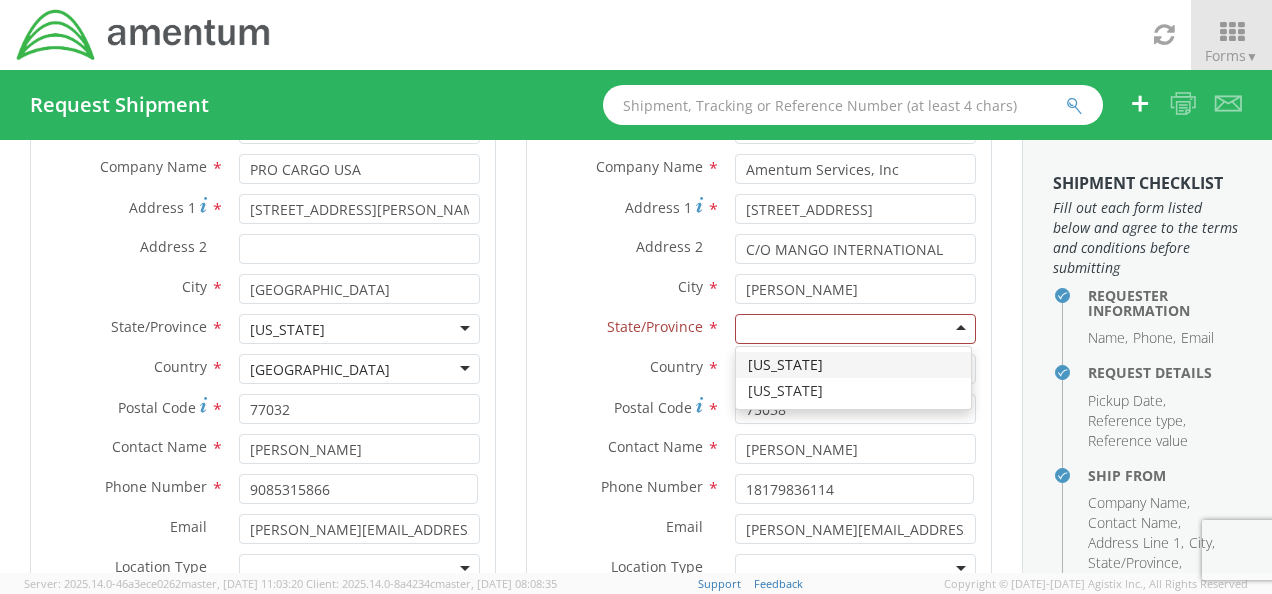 scroll, scrollTop: 0, scrollLeft: 0, axis: both 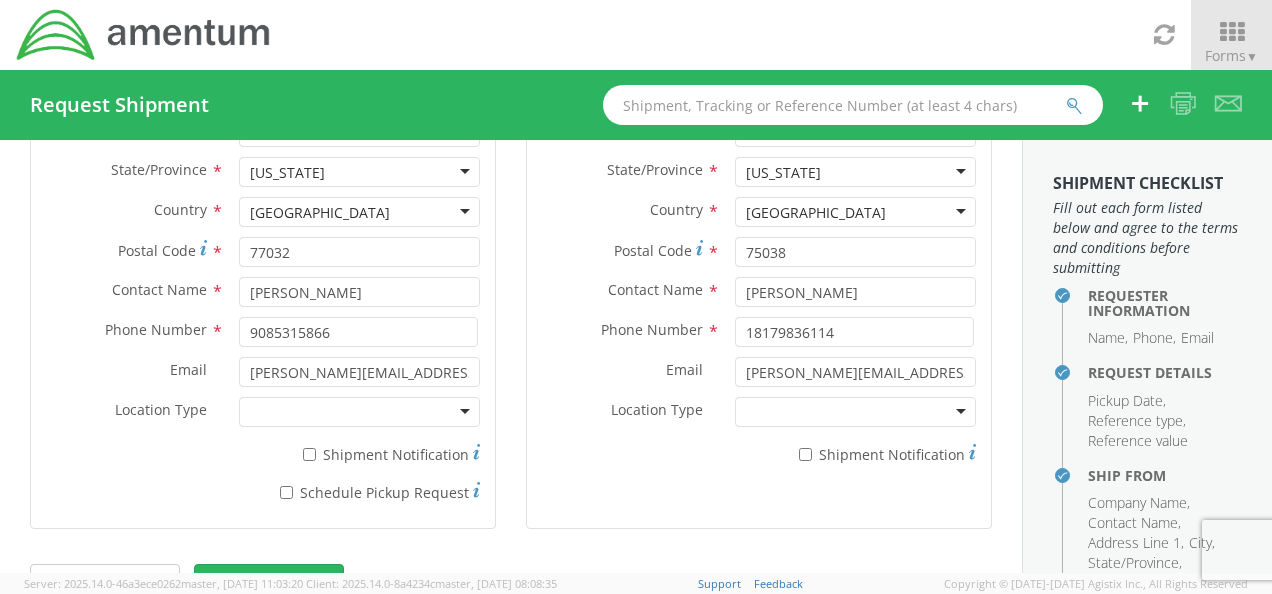 click on "Business Residential" at bounding box center (359, 412) 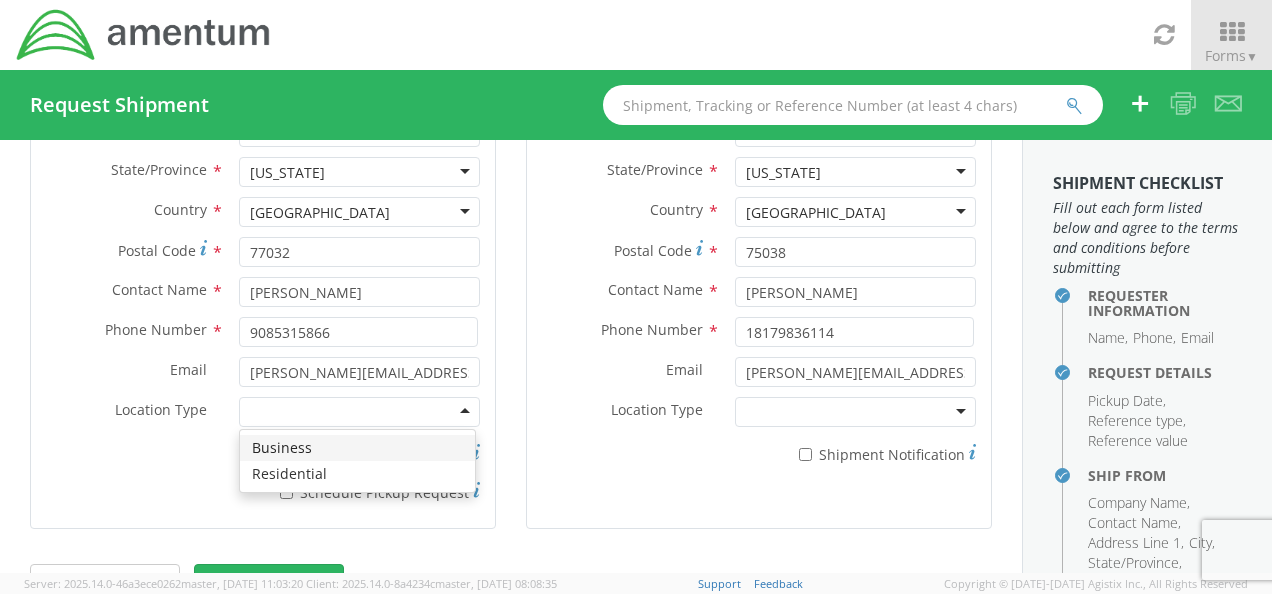 click at bounding box center (359, 412) 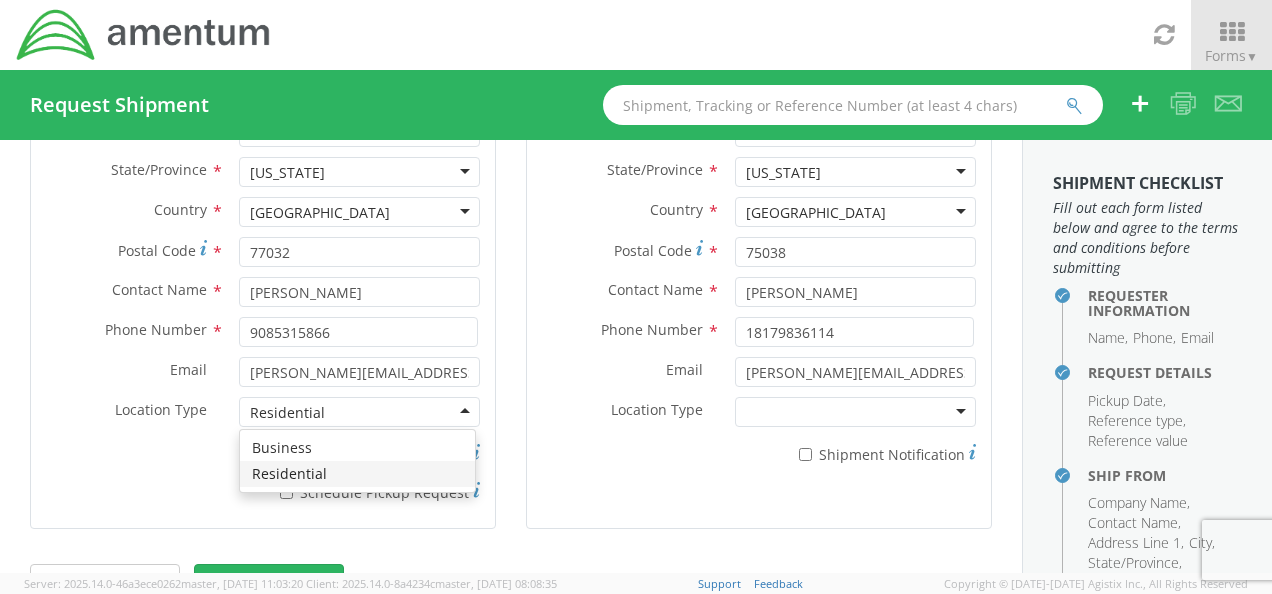 click on "Residential" at bounding box center [359, 412] 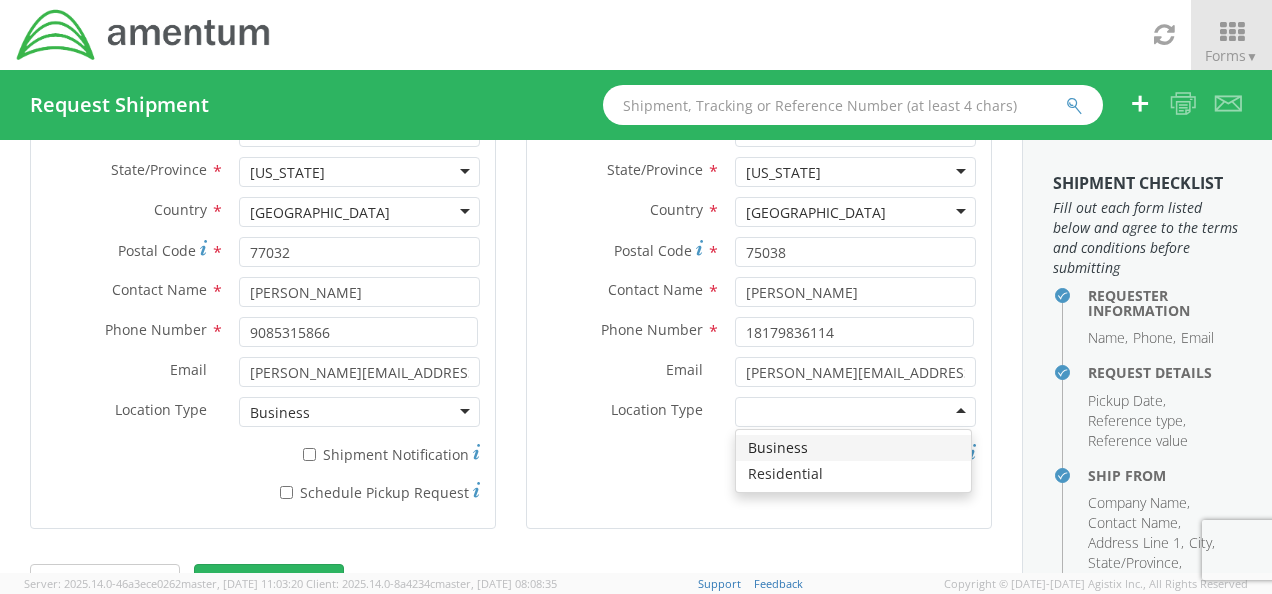 click at bounding box center [855, 412] 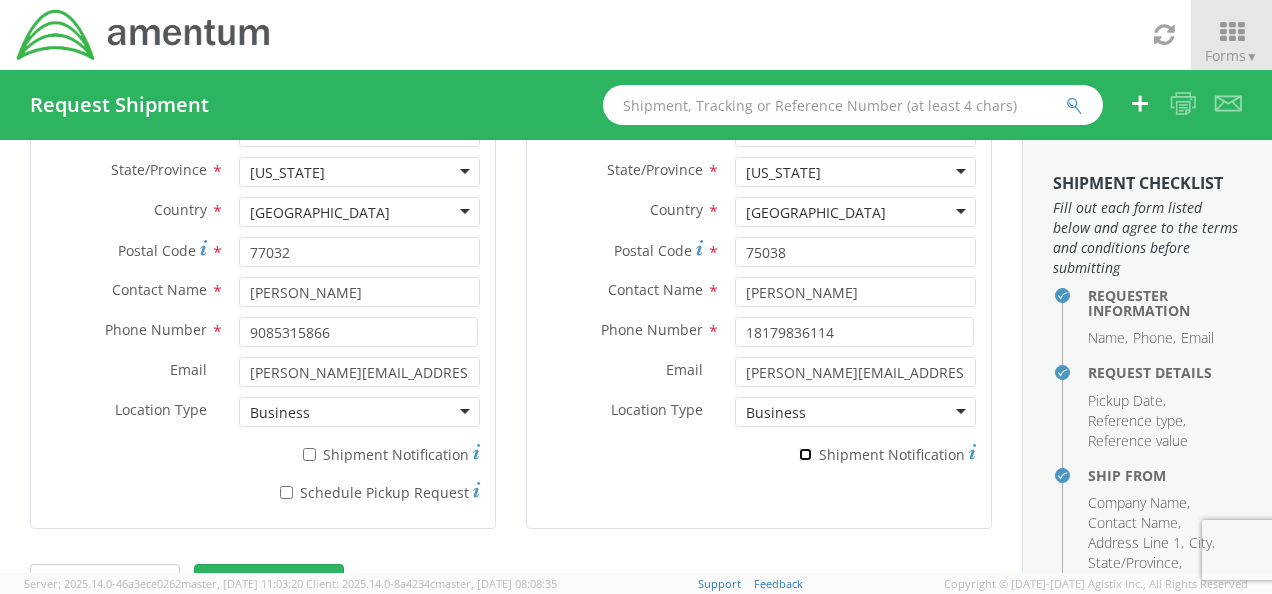 click on "* Shipment Notification" at bounding box center [805, 454] 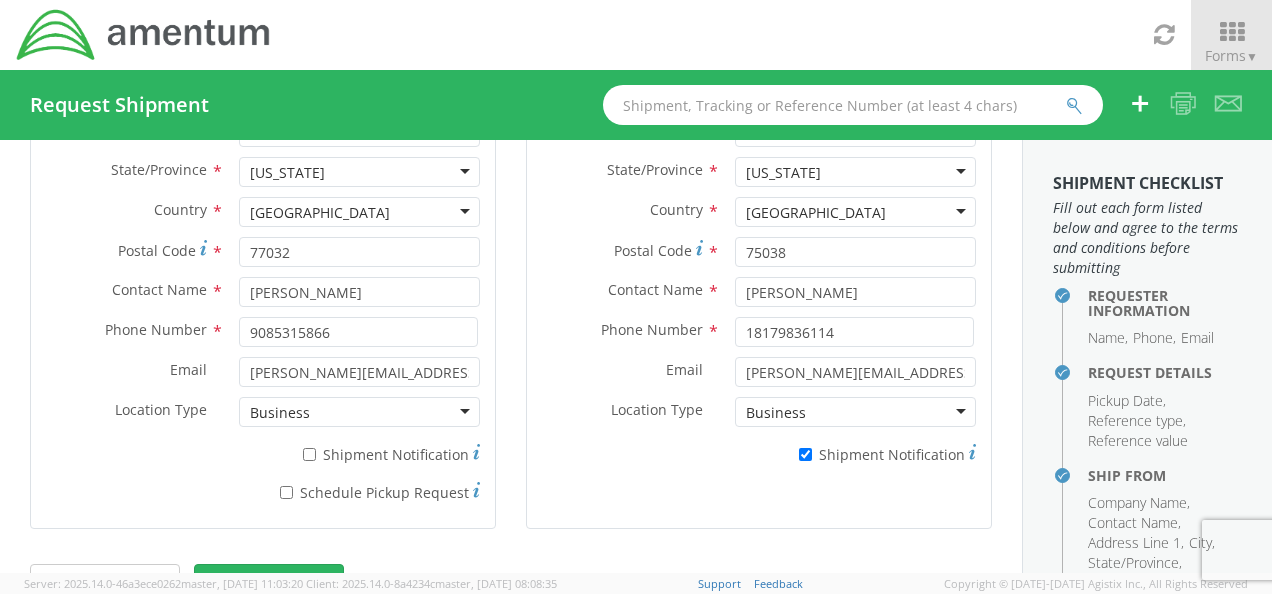 click on "* Shipment Notification" at bounding box center (359, 453) 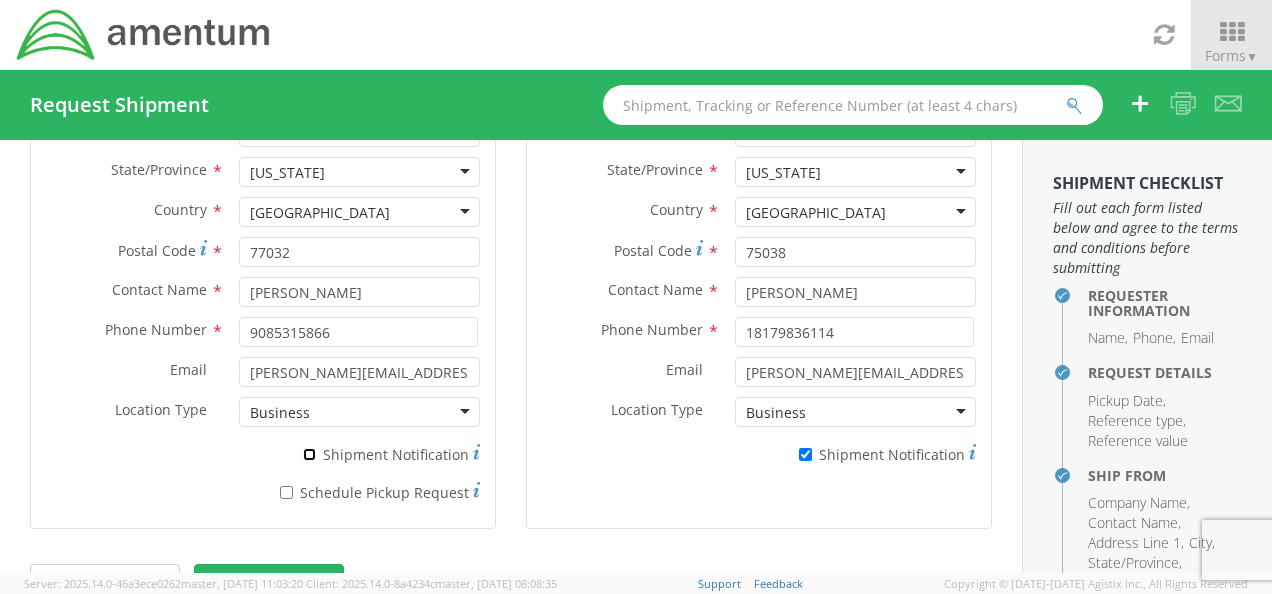 click on "* Shipment Notification" at bounding box center (309, 454) 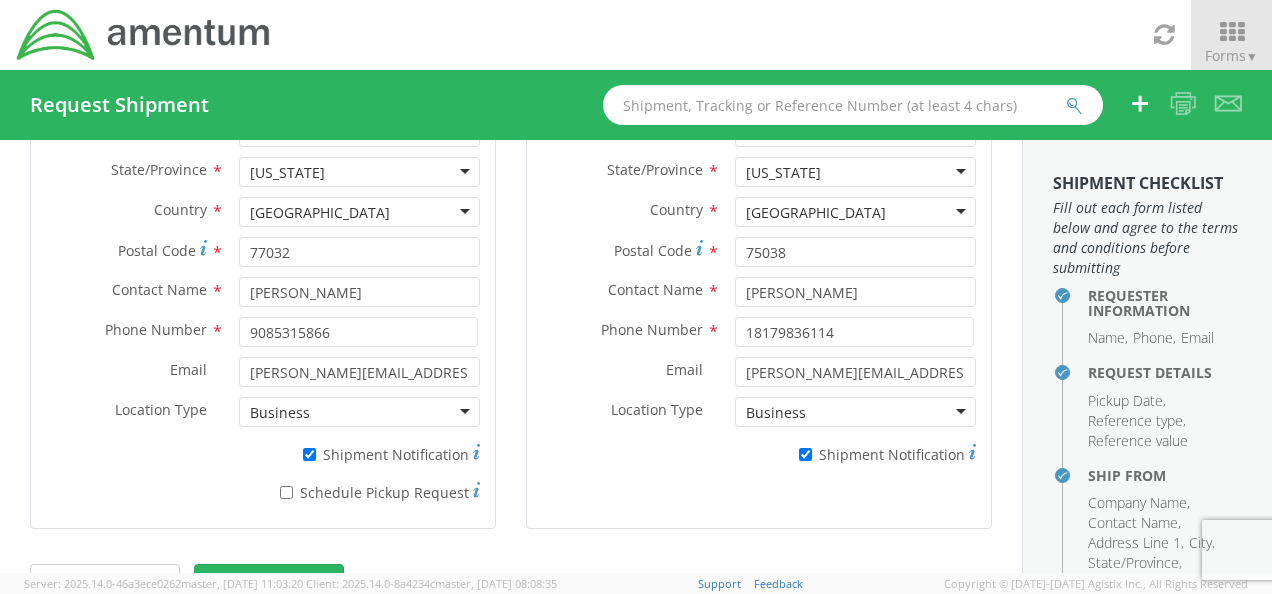 click on "* Schedule Pickup Request" at bounding box center (359, 491) 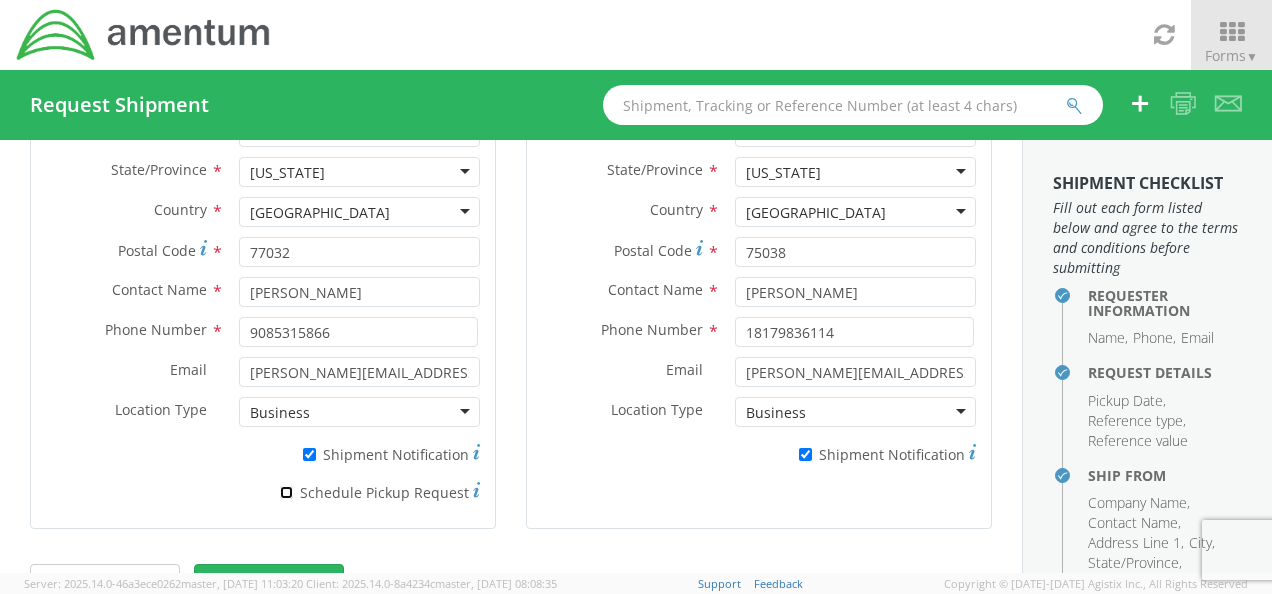 click on "* Schedule Pickup Request" at bounding box center (286, 492) 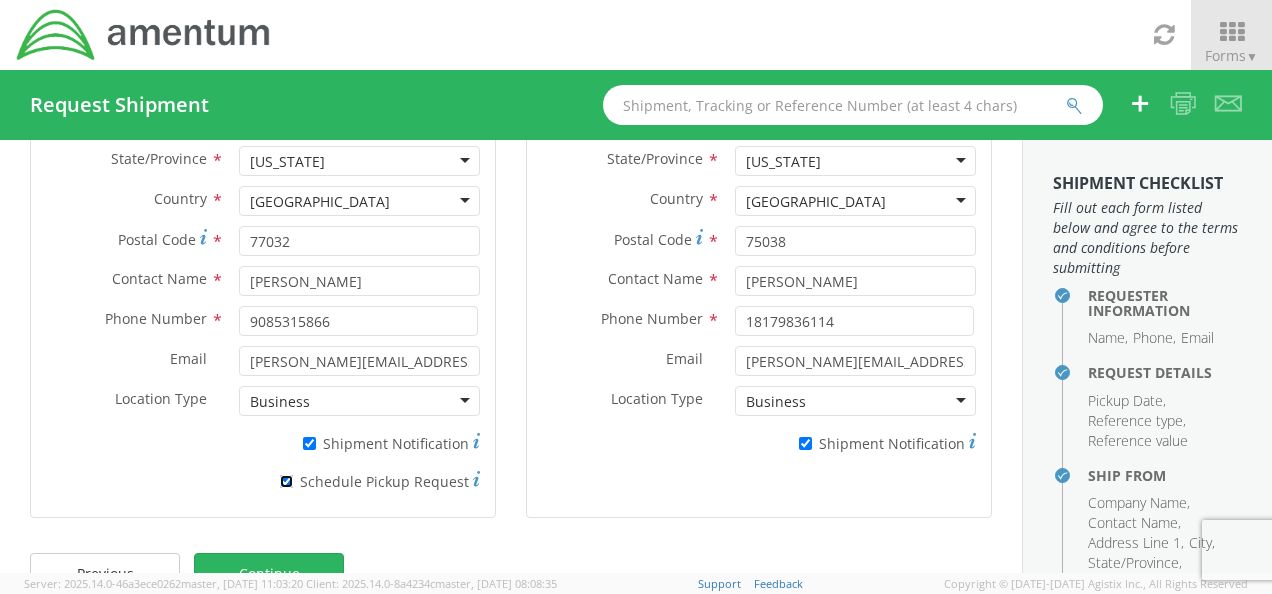 scroll, scrollTop: 388, scrollLeft: 0, axis: vertical 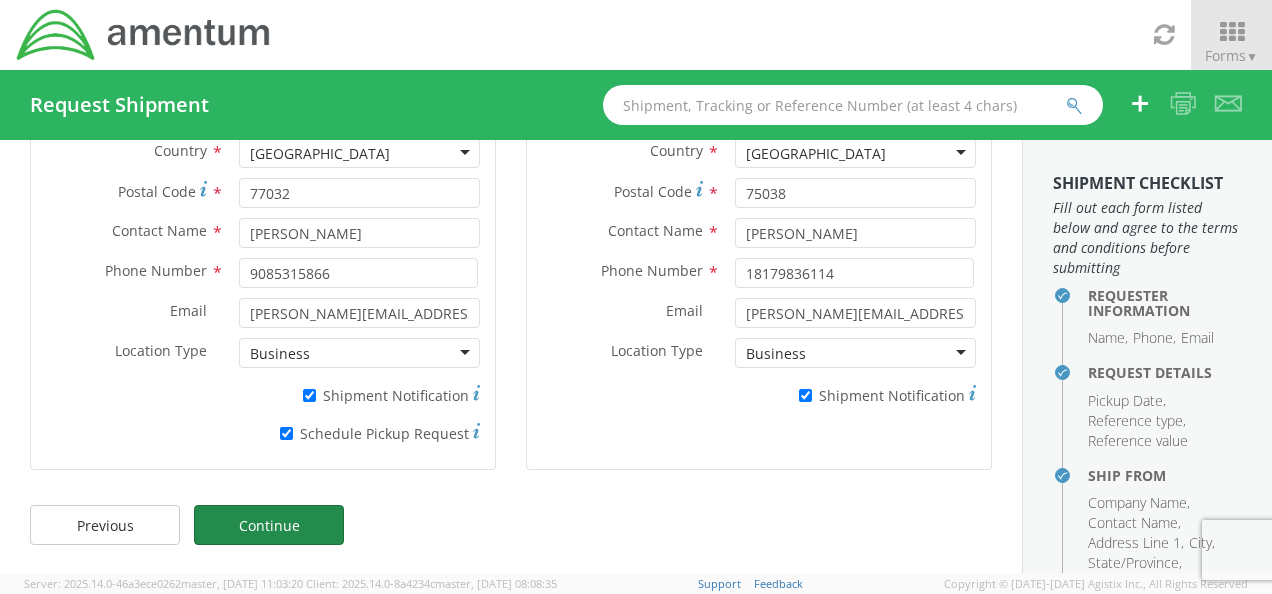 click on "Continue" at bounding box center [269, 525] 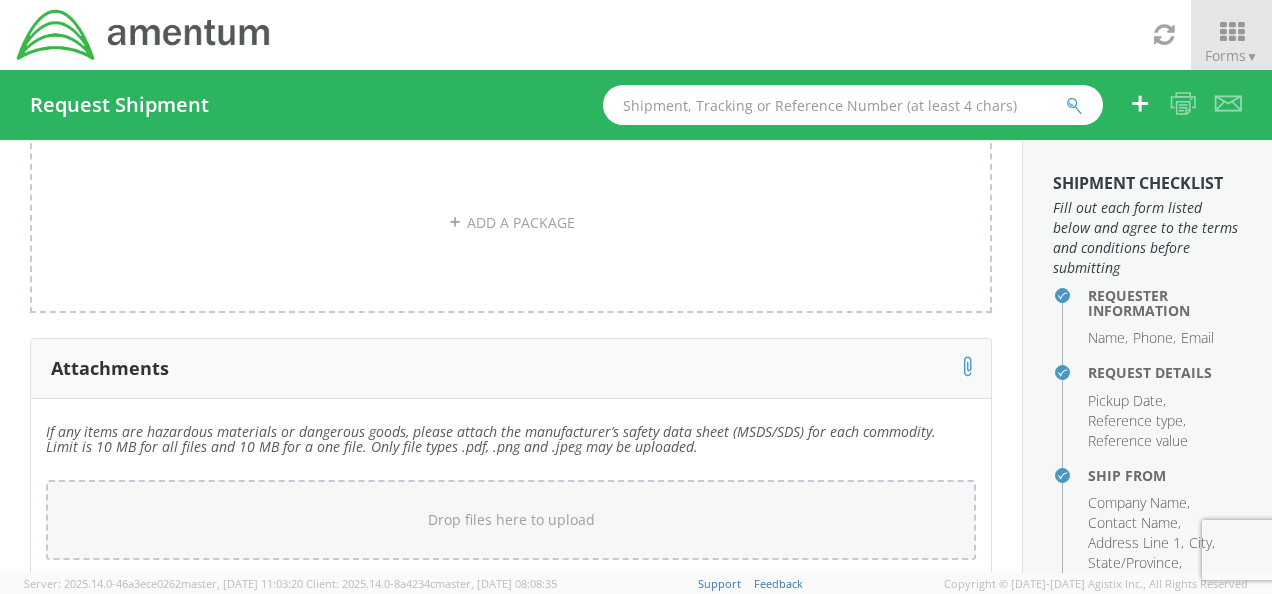 scroll, scrollTop: 559, scrollLeft: 0, axis: vertical 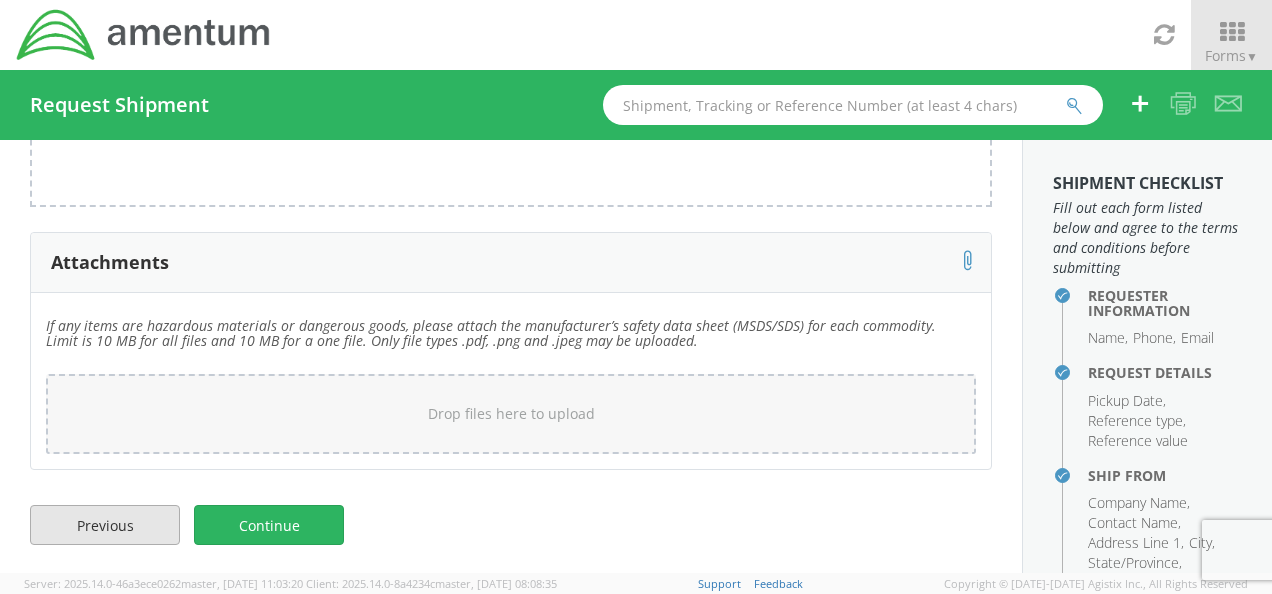 click on "Previous" at bounding box center (105, 525) 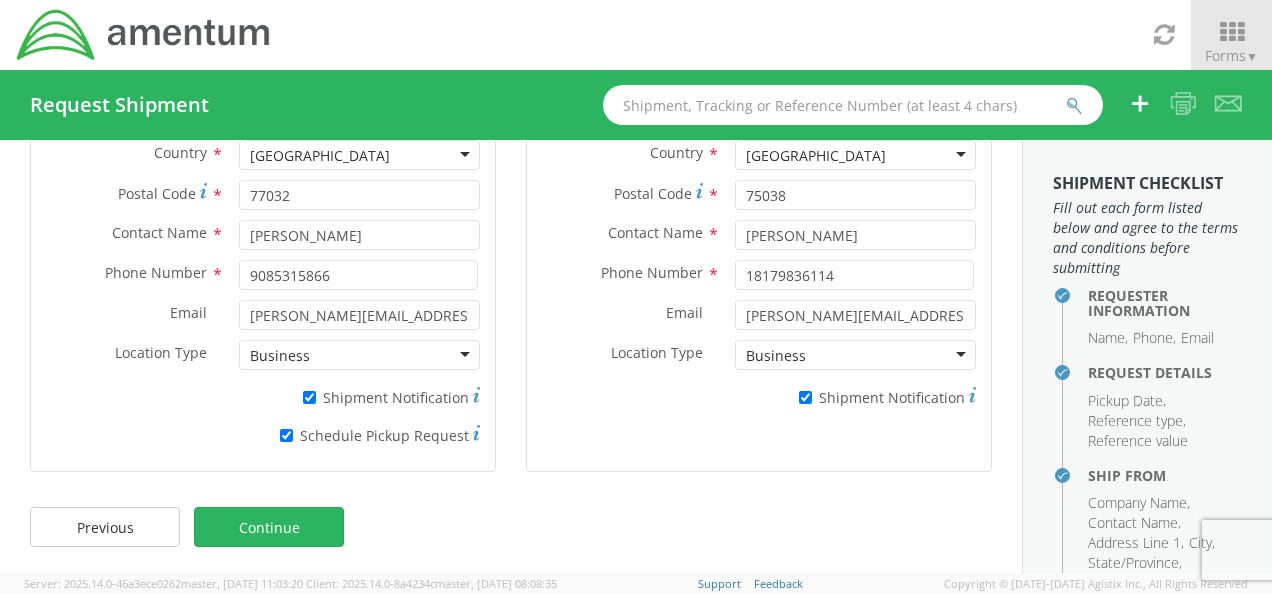 scroll, scrollTop: 386, scrollLeft: 0, axis: vertical 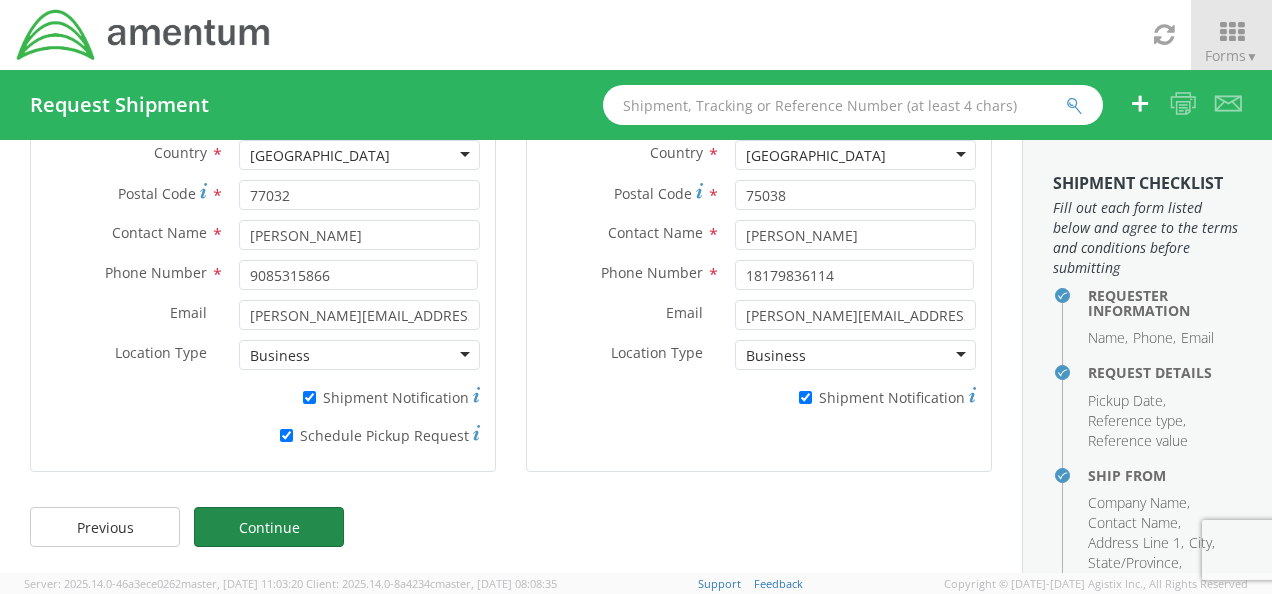 click on "Continue" at bounding box center [269, 527] 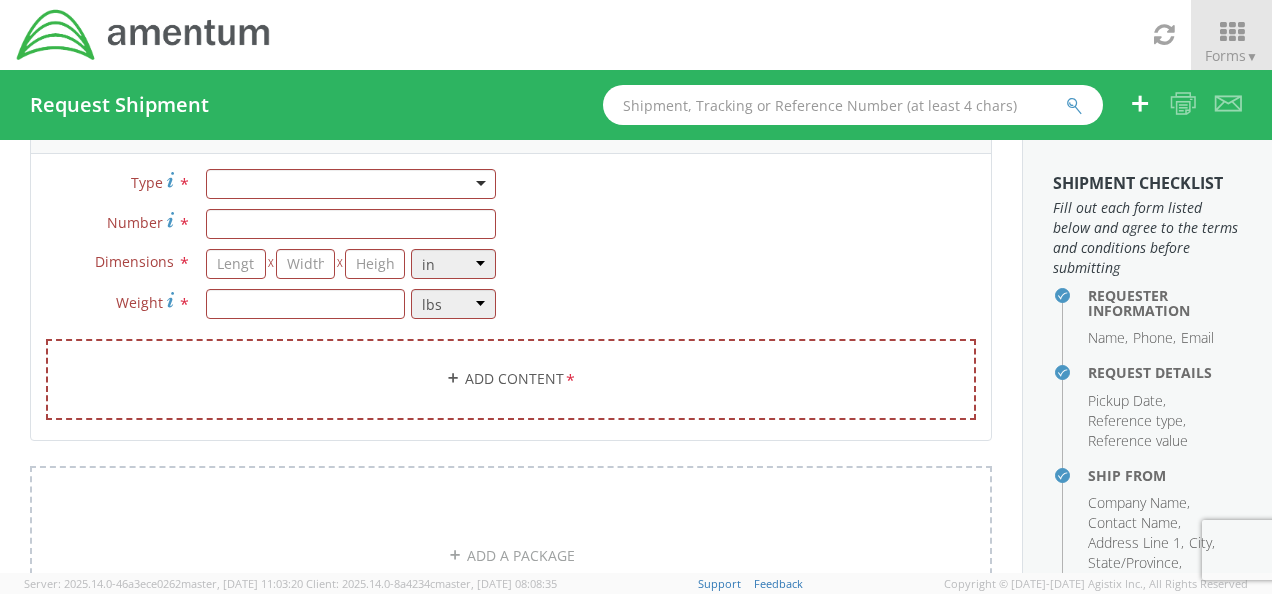 scroll, scrollTop: 0, scrollLeft: 0, axis: both 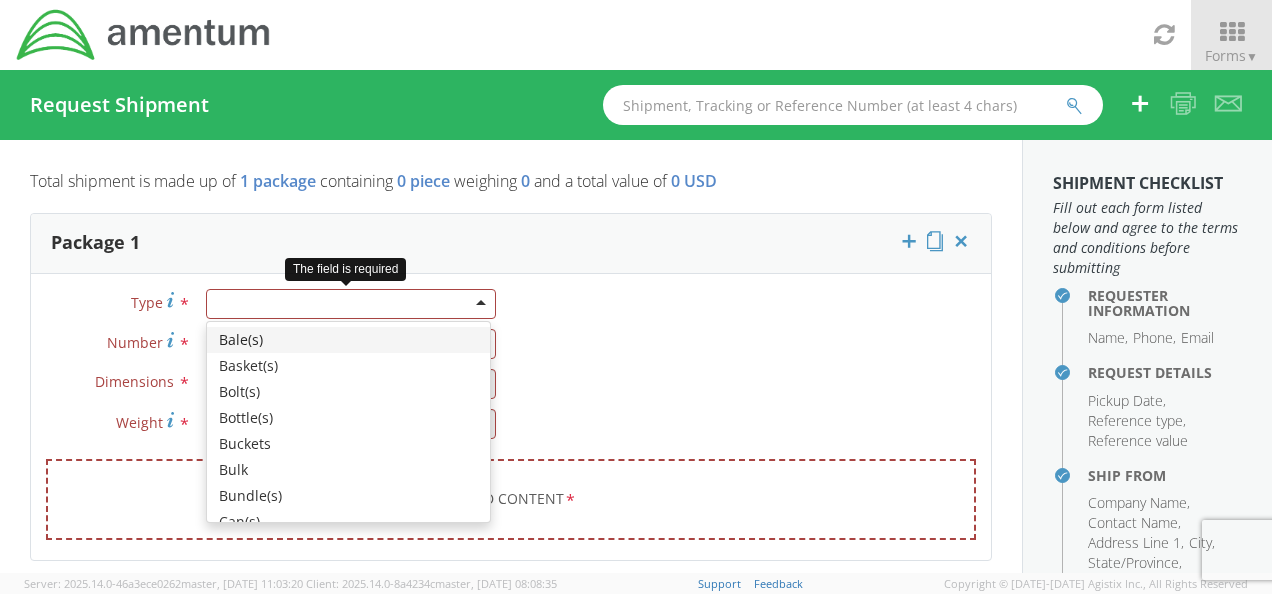 click at bounding box center [351, 304] 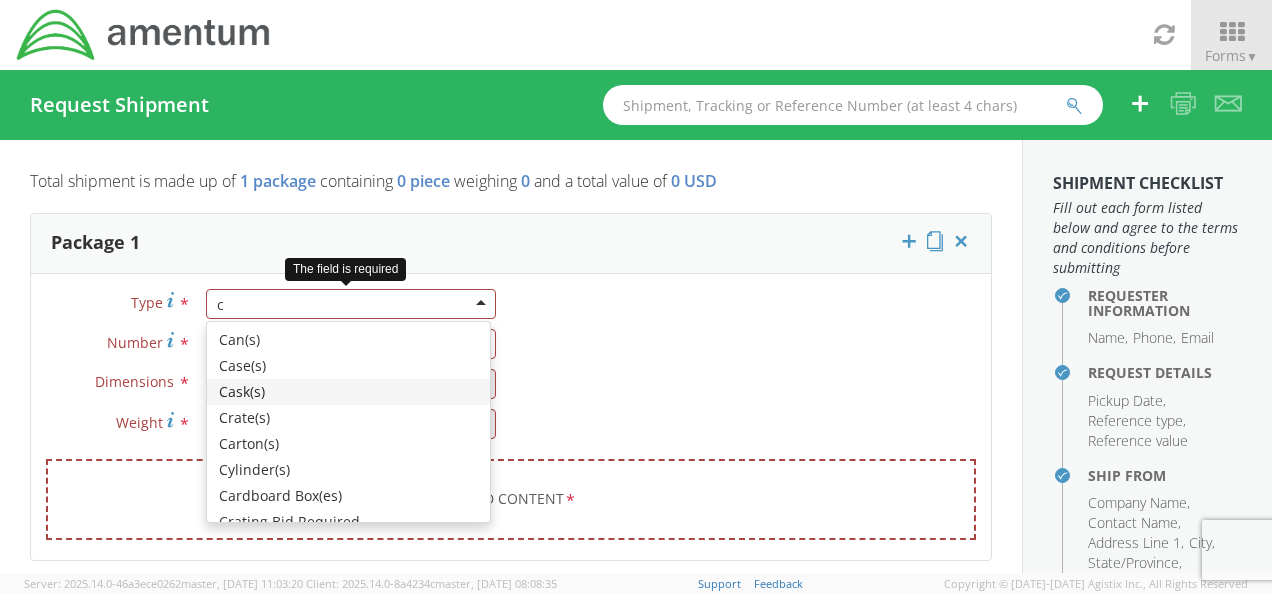 type on "ca" 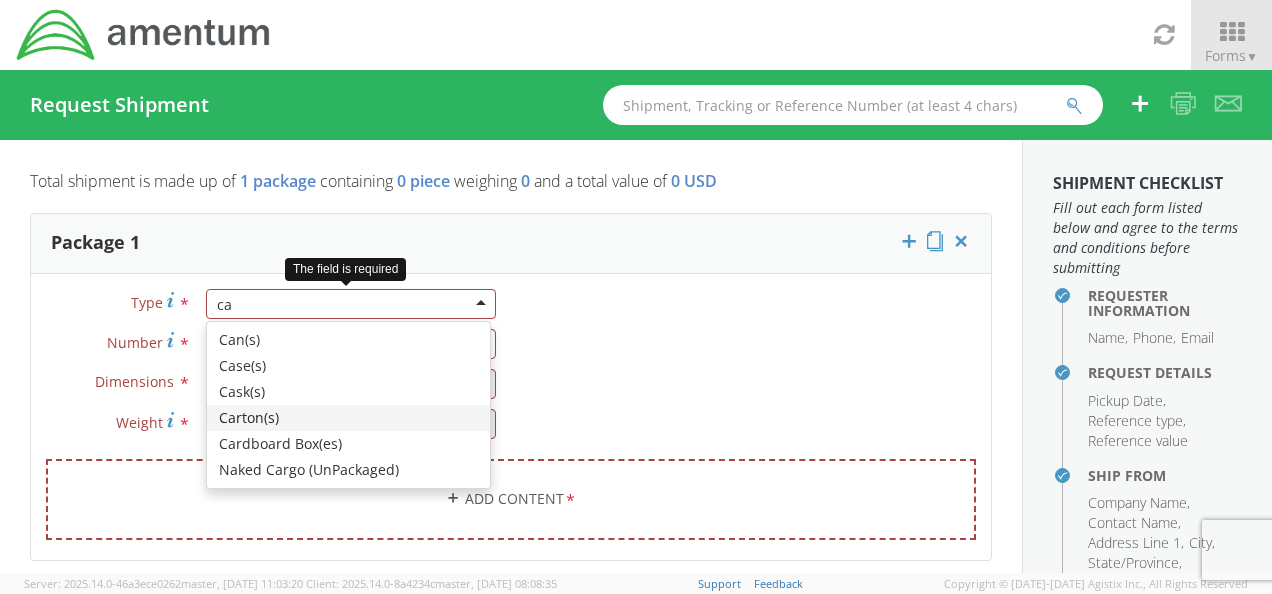 type 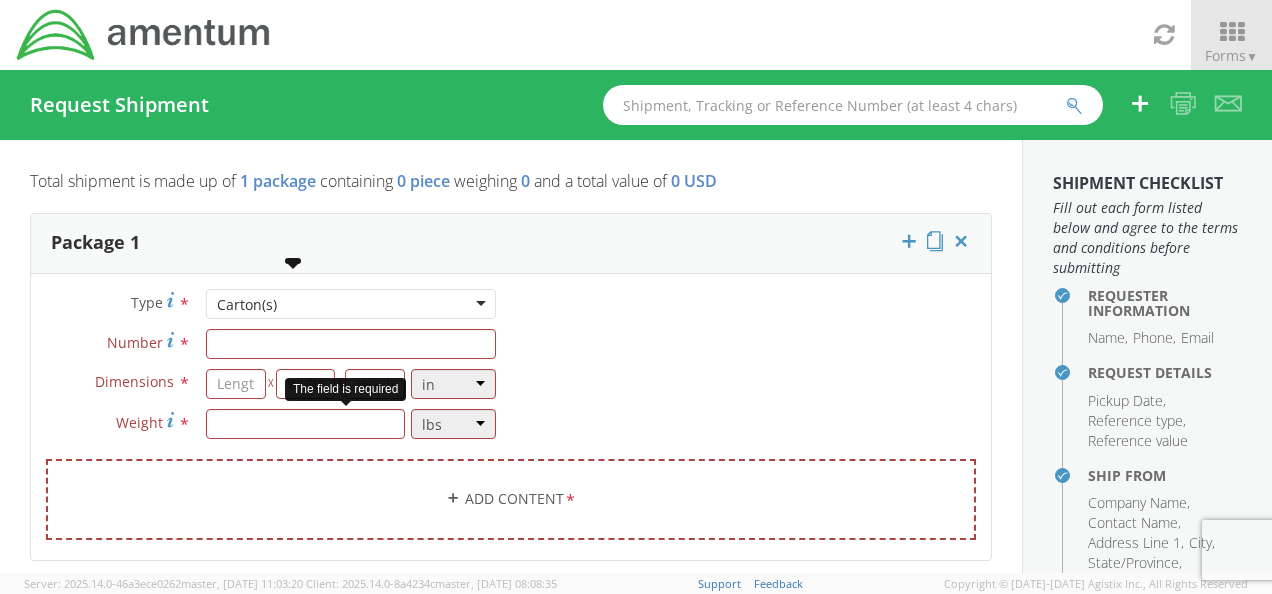 scroll, scrollTop: 0, scrollLeft: 0, axis: both 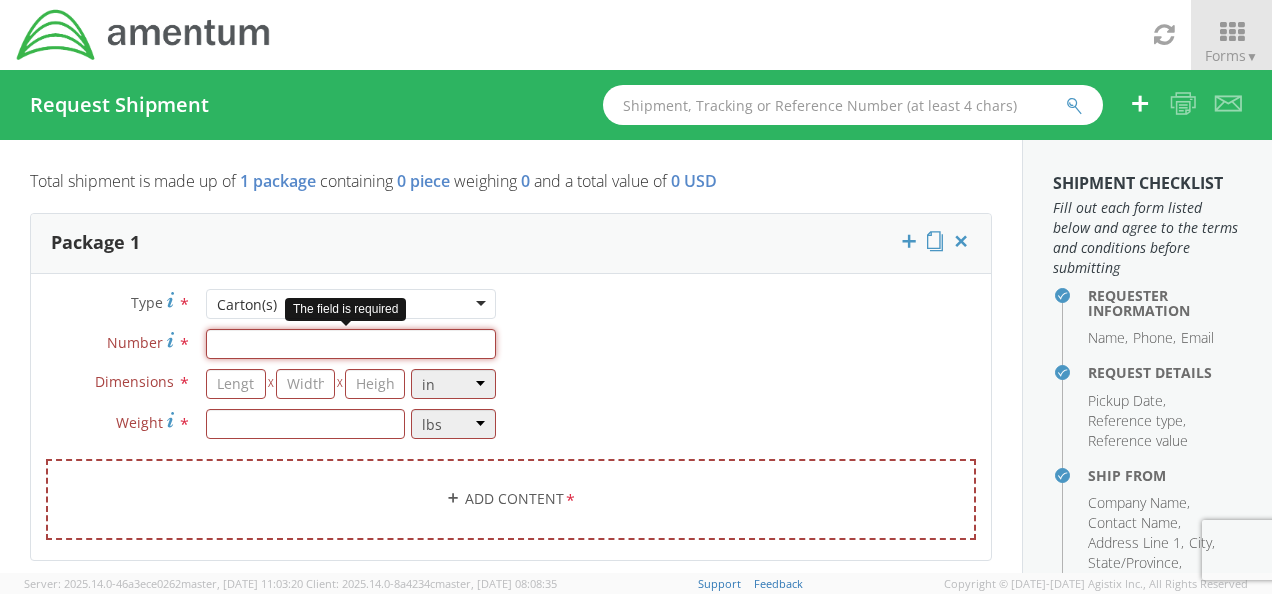 click on "Number        *" at bounding box center (351, 344) 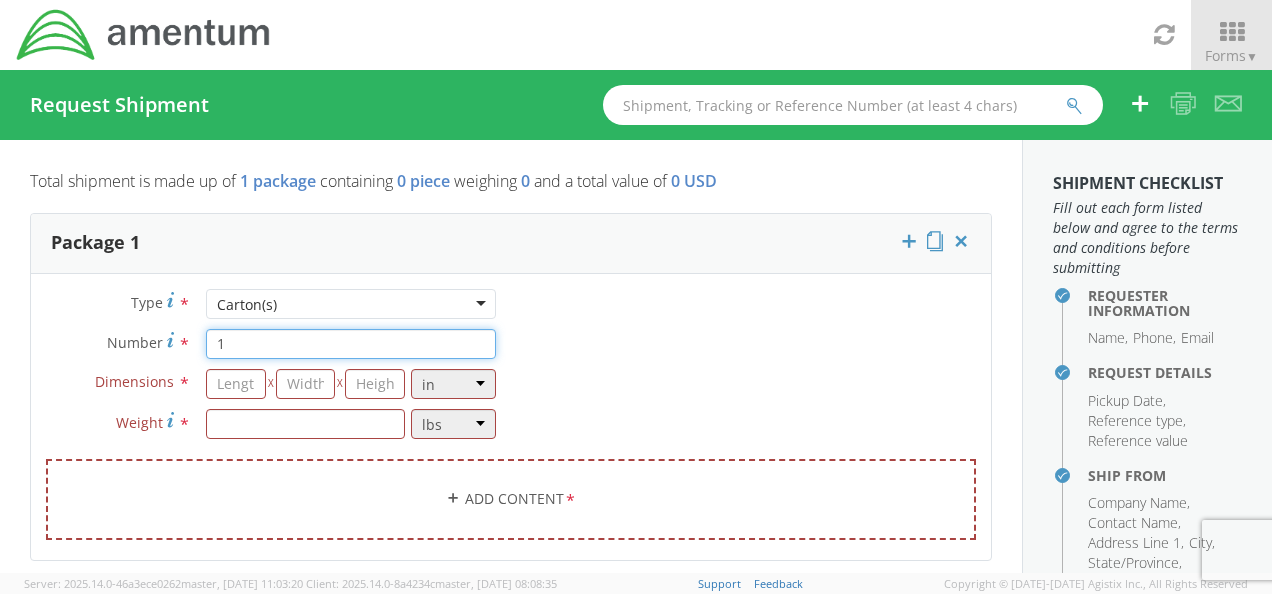 type on "1" 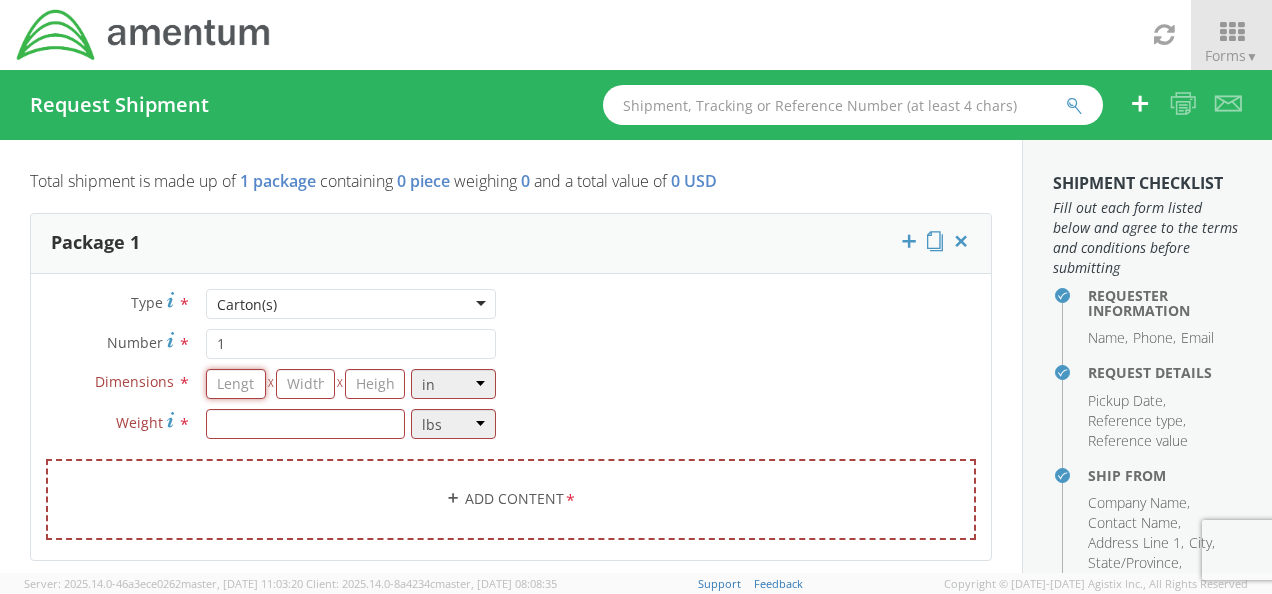 click at bounding box center (236, 384) 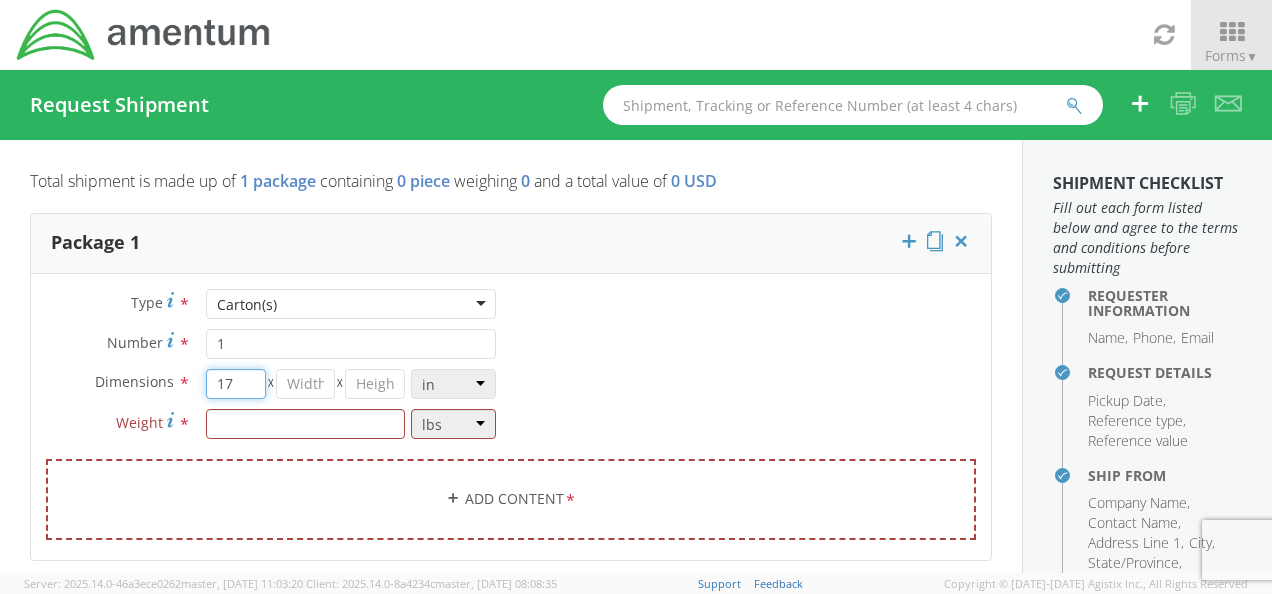 type on "17" 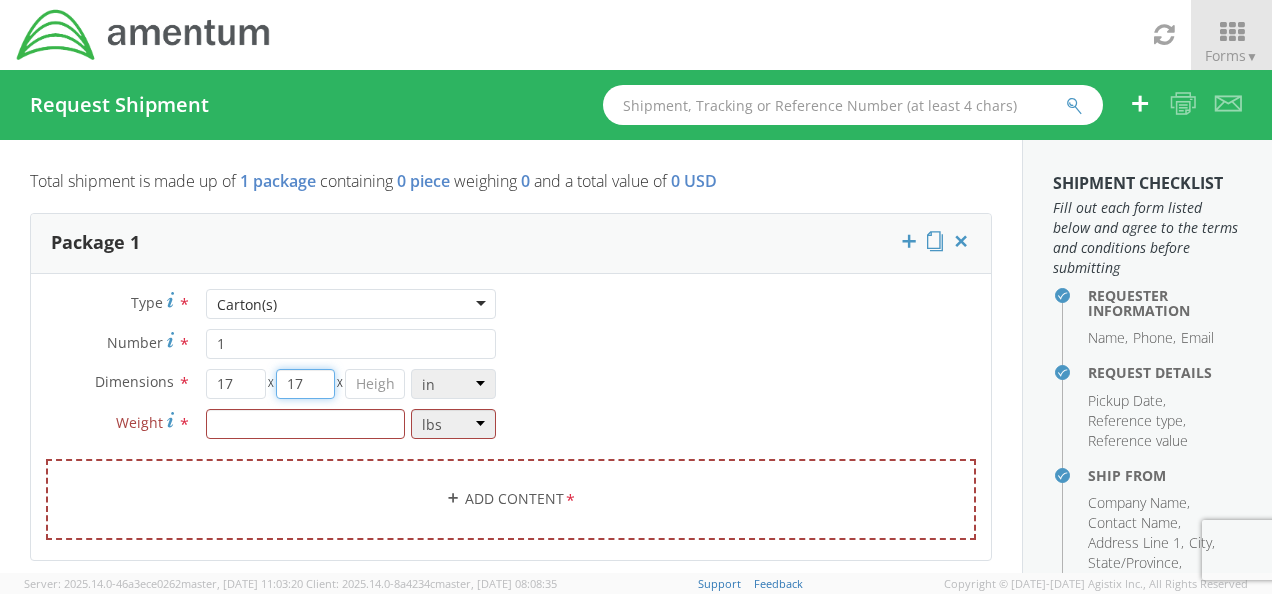 type on "17" 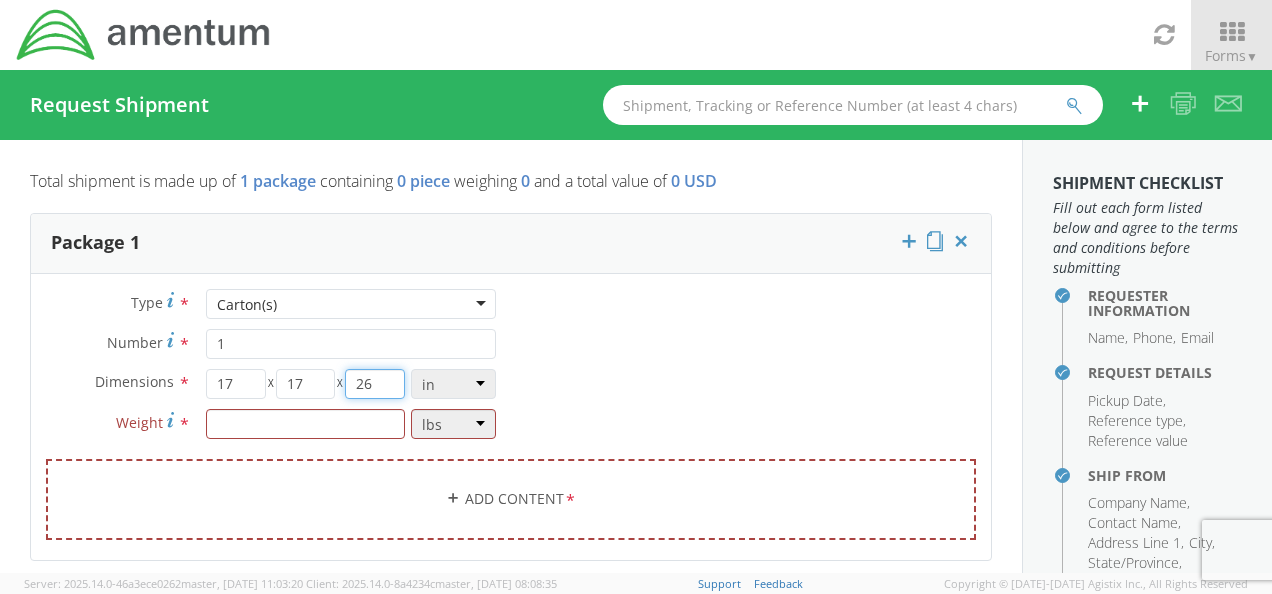 type on "26" 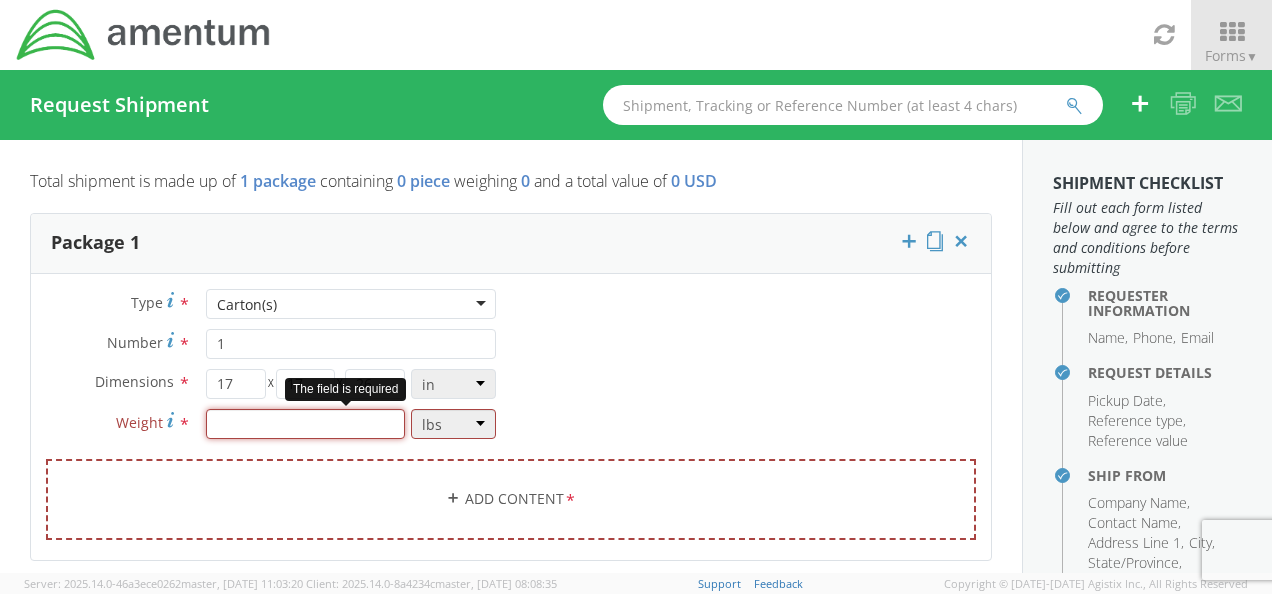 click at bounding box center [305, 424] 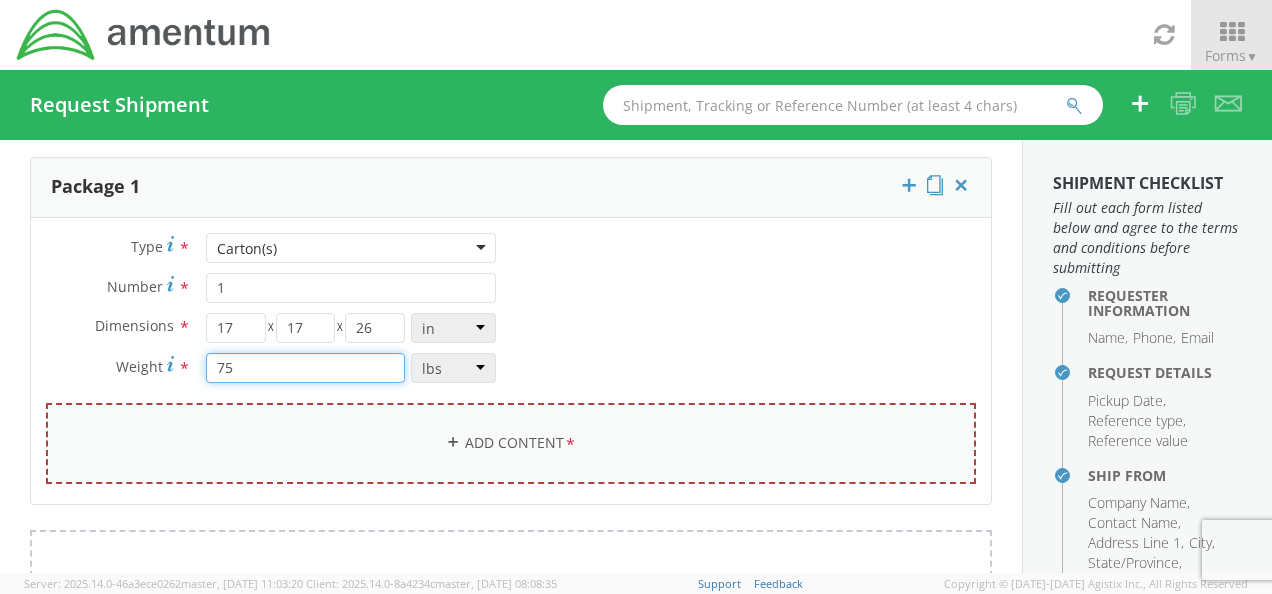scroll, scrollTop: 53, scrollLeft: 0, axis: vertical 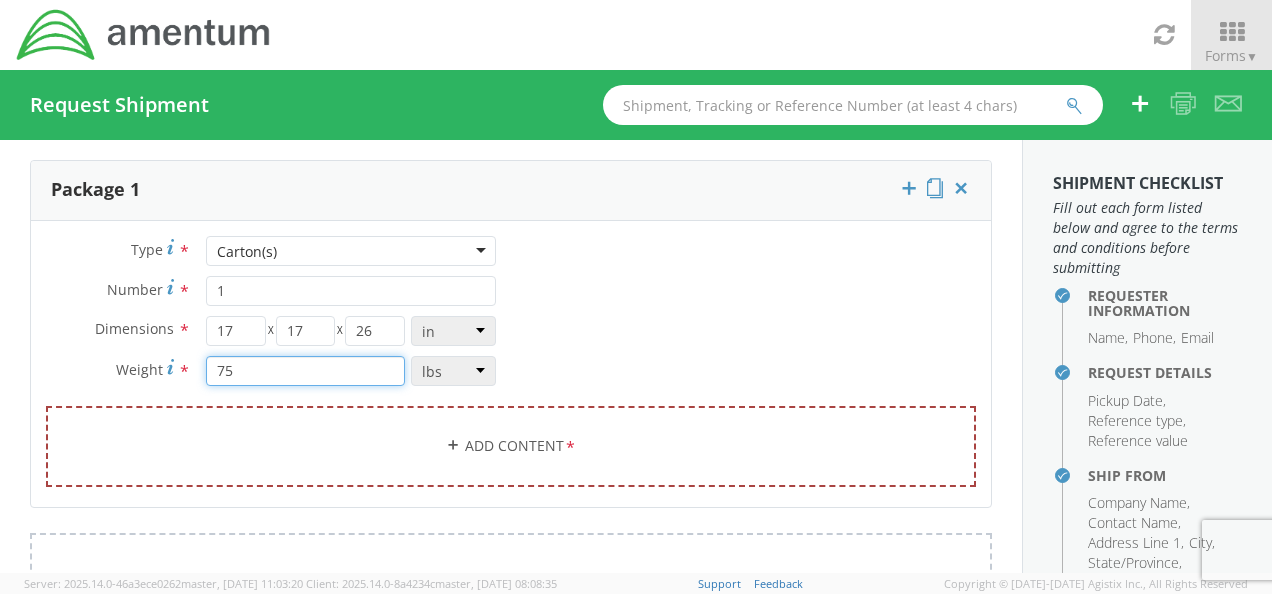 type on "75" 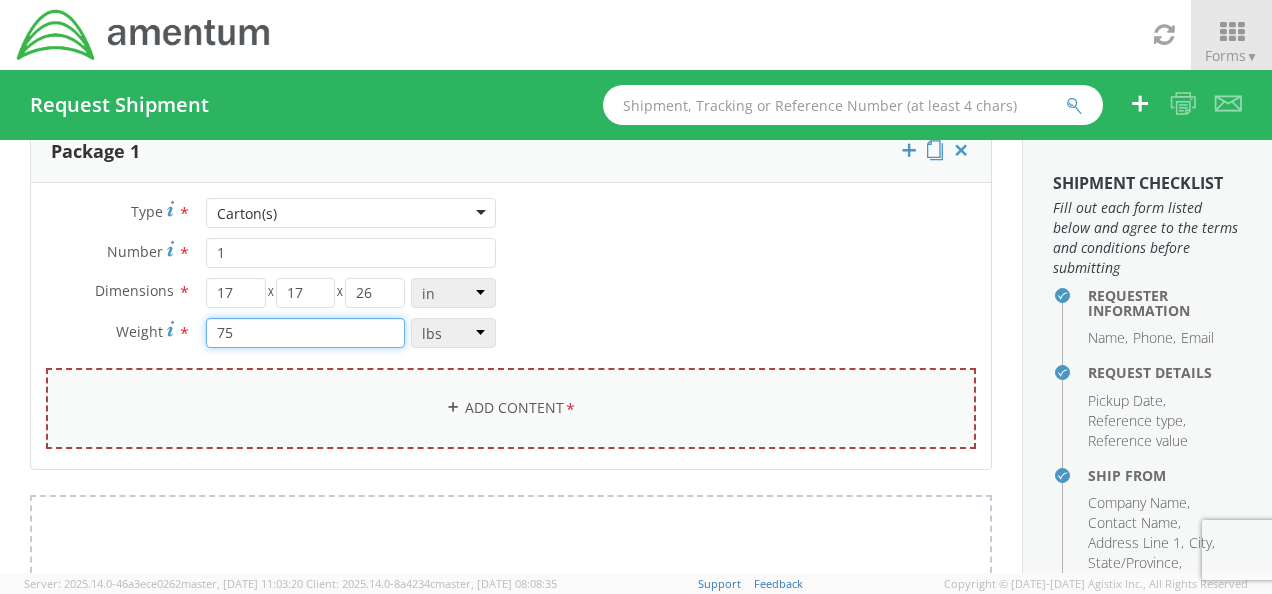 scroll, scrollTop: 92, scrollLeft: 0, axis: vertical 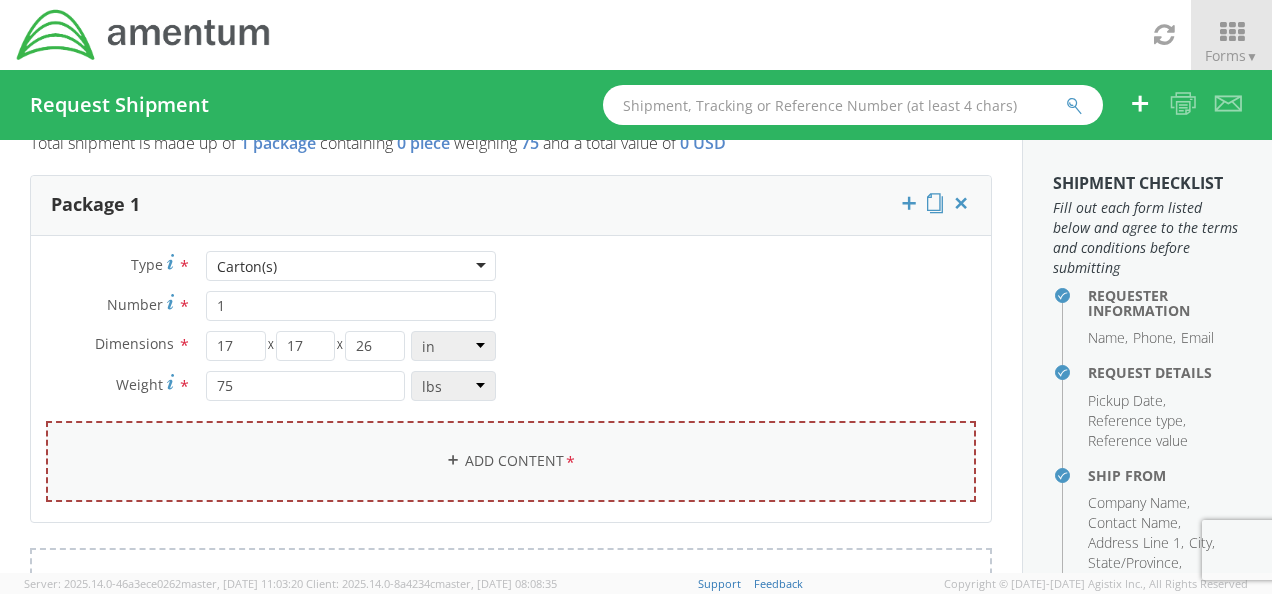 click on "Add Content  *" at bounding box center (511, 461) 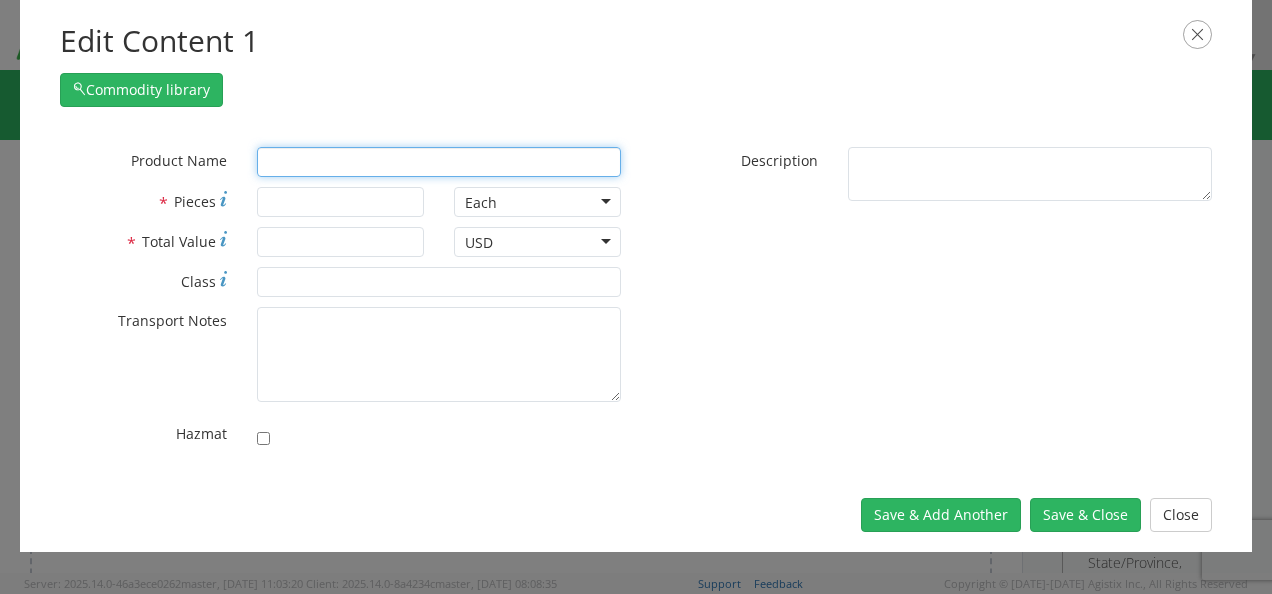 click at bounding box center (439, 162) 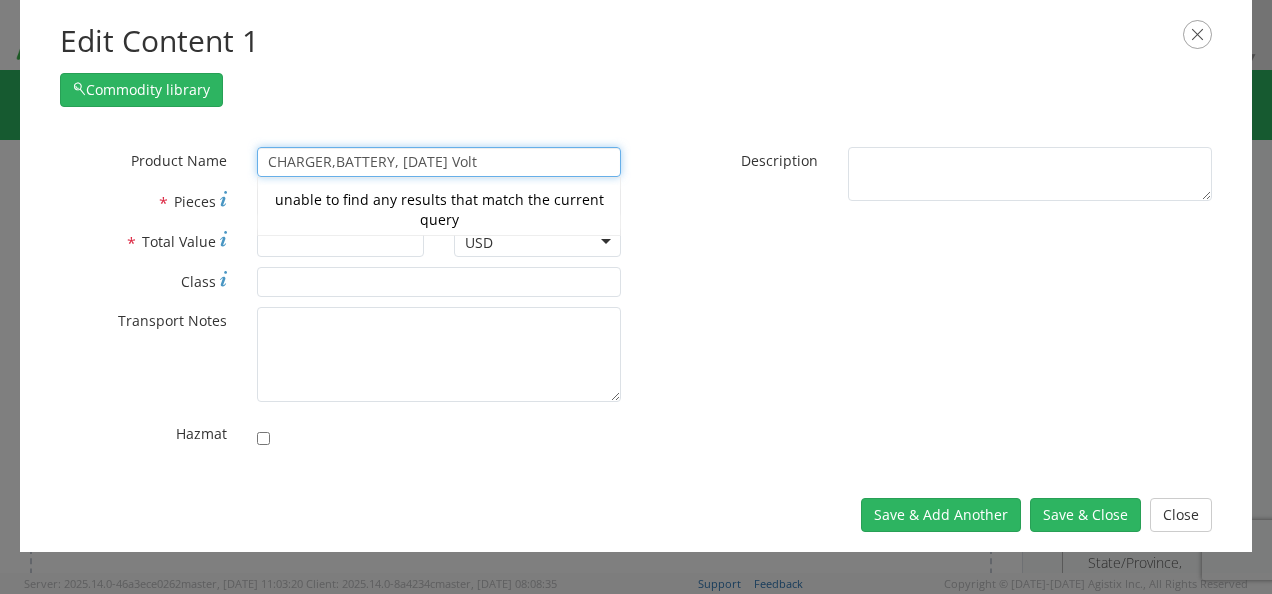 type on "CHARGER,BATTERY, [DATE] Volt" 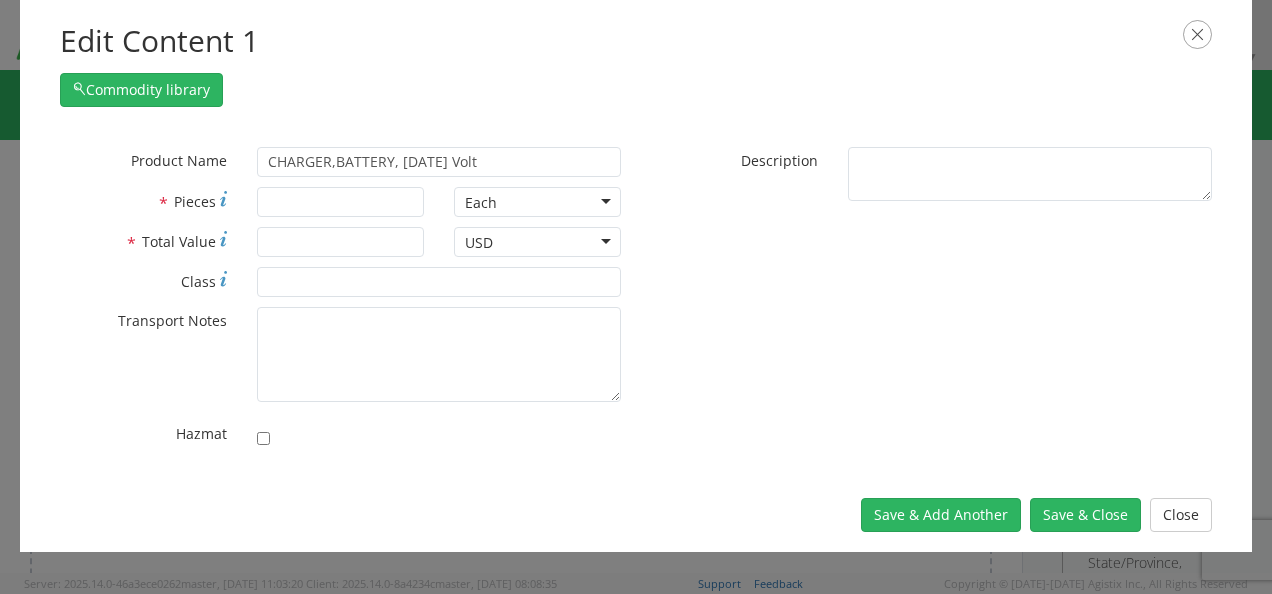 click on "*   Product Name                  CHARGER,BATTERY, [DATE] Volt
unable to find any results that match the current query
*   Pieces                                                                        Each Each Bag Blister Pack Bottle Capsule Carton Centimeter Cubic centimeter Cubic foot Cubic meter Cubic yard Curies Dozen Drum Each Fluid Ounce US Foot Gallons Gram Hour Inches Kilogram Kilometer Liter Meter Milligram Milliliter Ounce Pack Pound Quart, [GEOGRAPHIC_DATA] liquid Roll Square foot Square inch Square meter Tablet Tonne US ton Vials                                               *   Total Value                                                                        USD USD USD                                             *   Class                                                                *   Transport Notes" at bounding box center [636, 302] 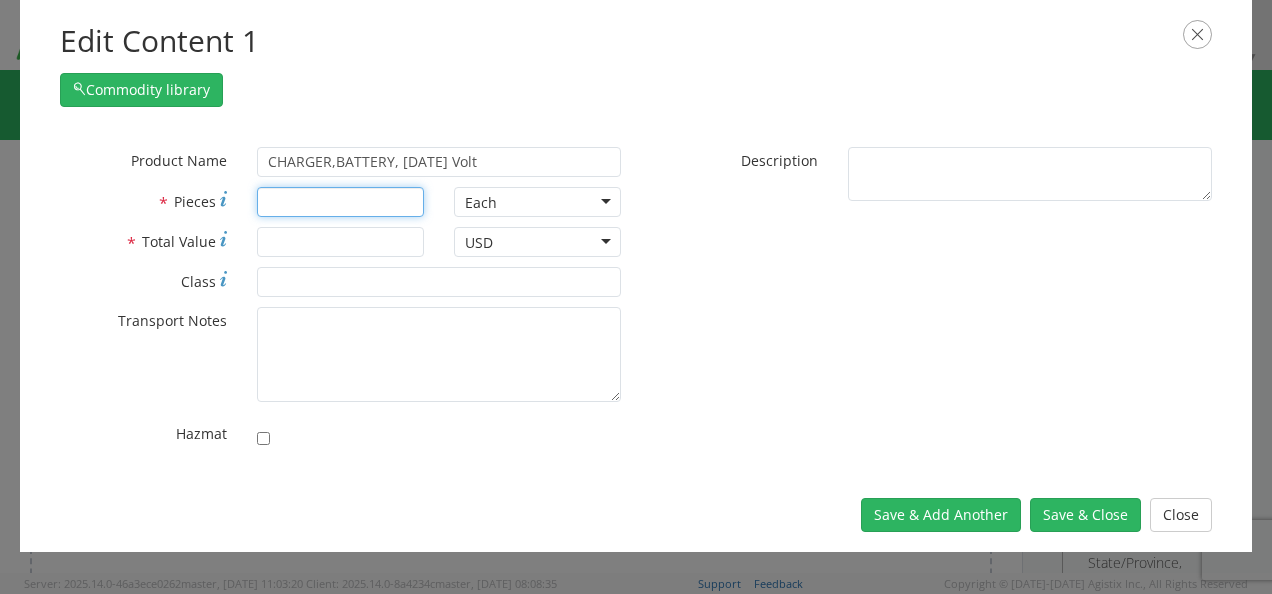 click on "*   Pieces" at bounding box center (340, 202) 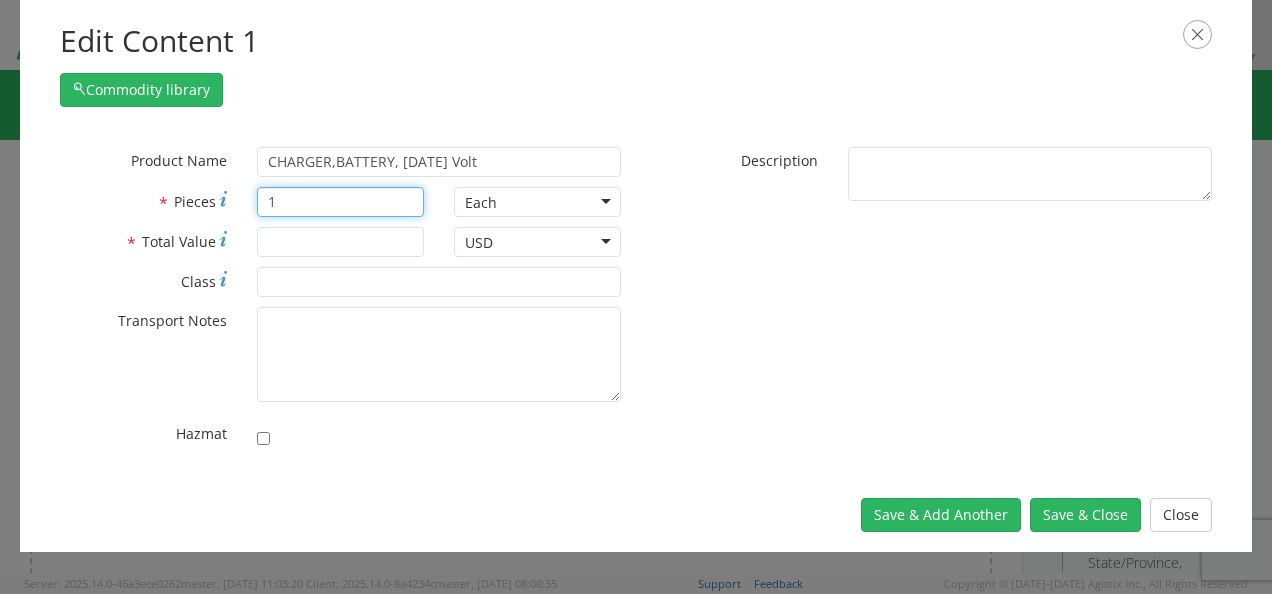 type on "1" 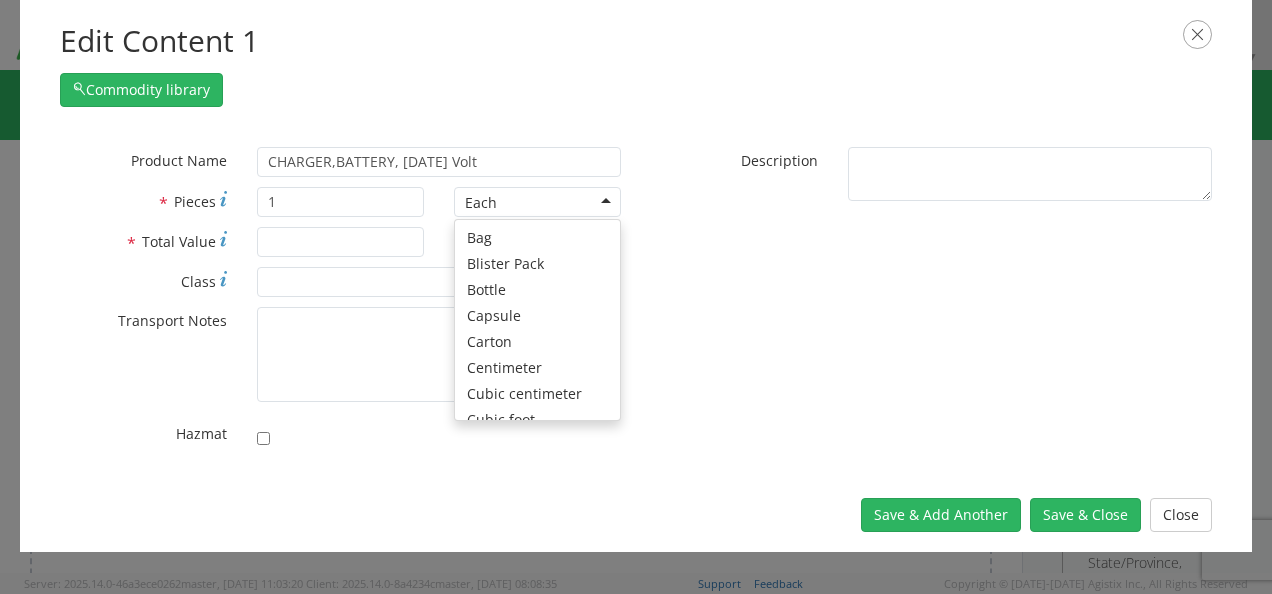 scroll, scrollTop: 179, scrollLeft: 0, axis: vertical 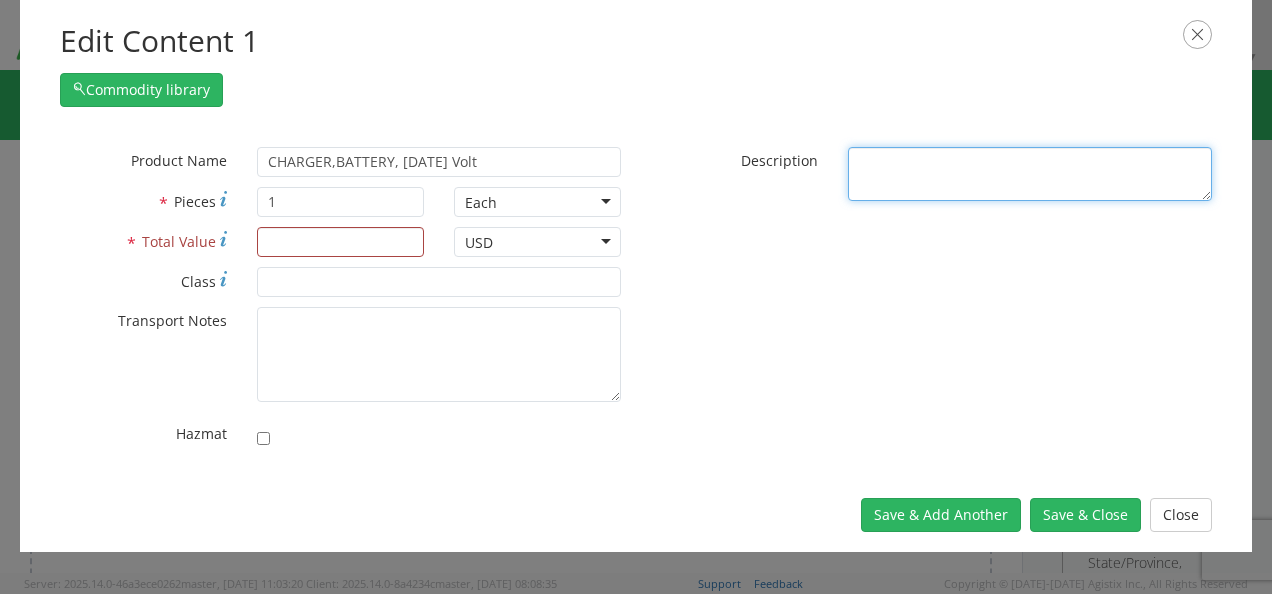click on "*   Description" at bounding box center (1030, 174) 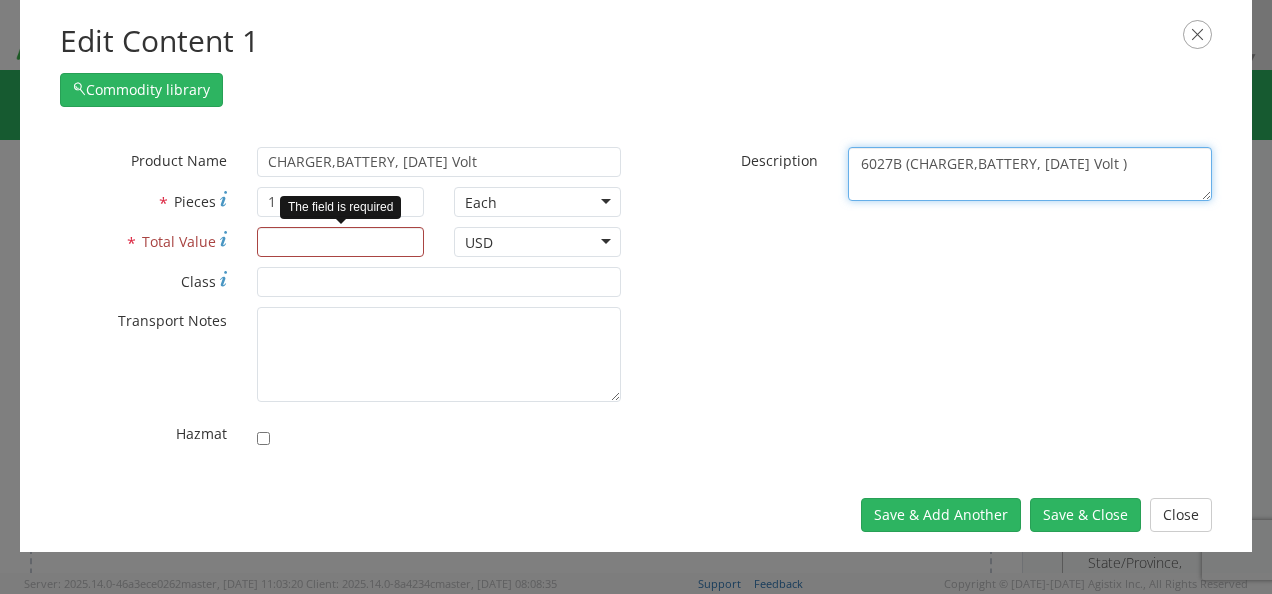 type on "6027B (CHARGER,BATTERY, [DATE] Volt )" 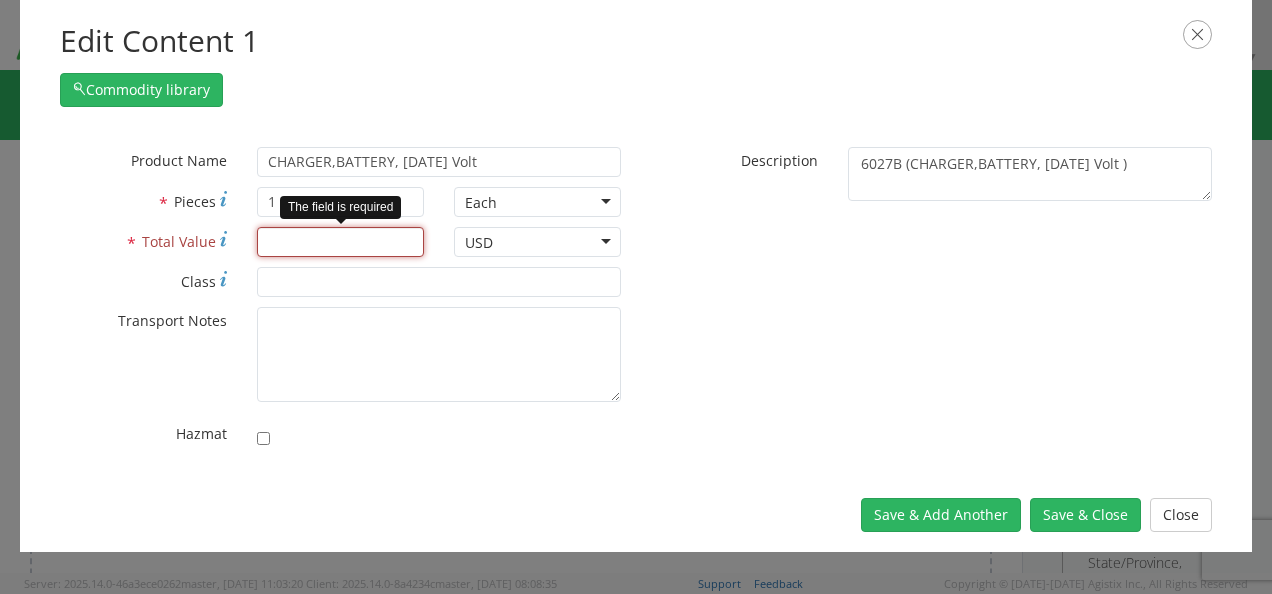 click on "*   Total Value" at bounding box center [340, 242] 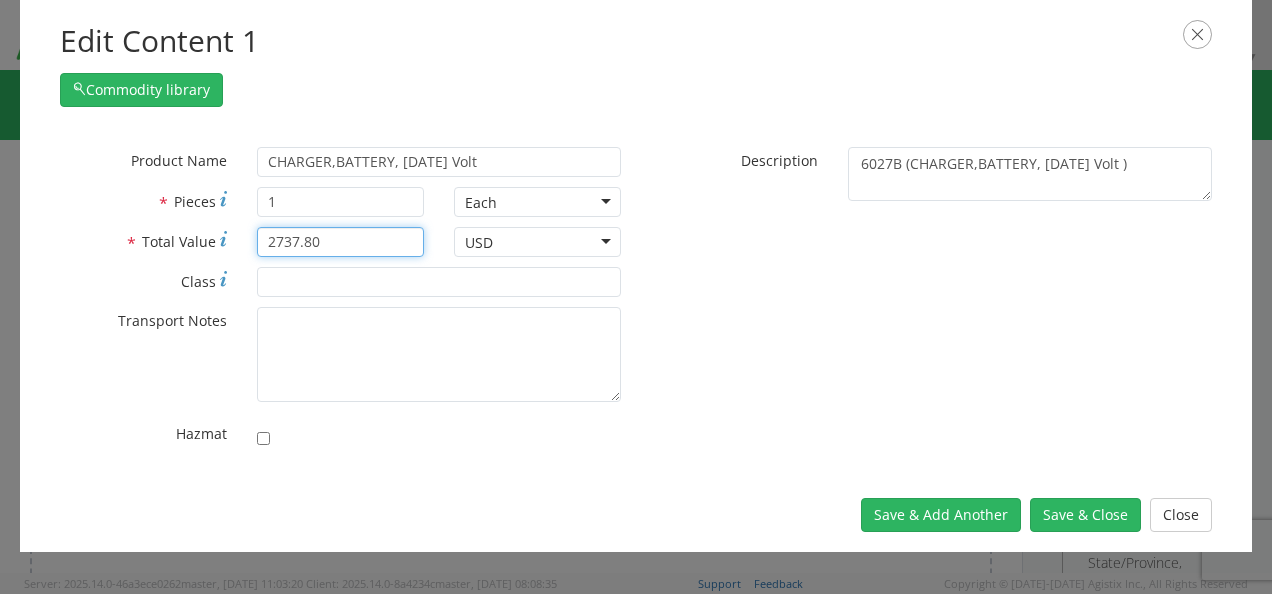 type on "2737.80" 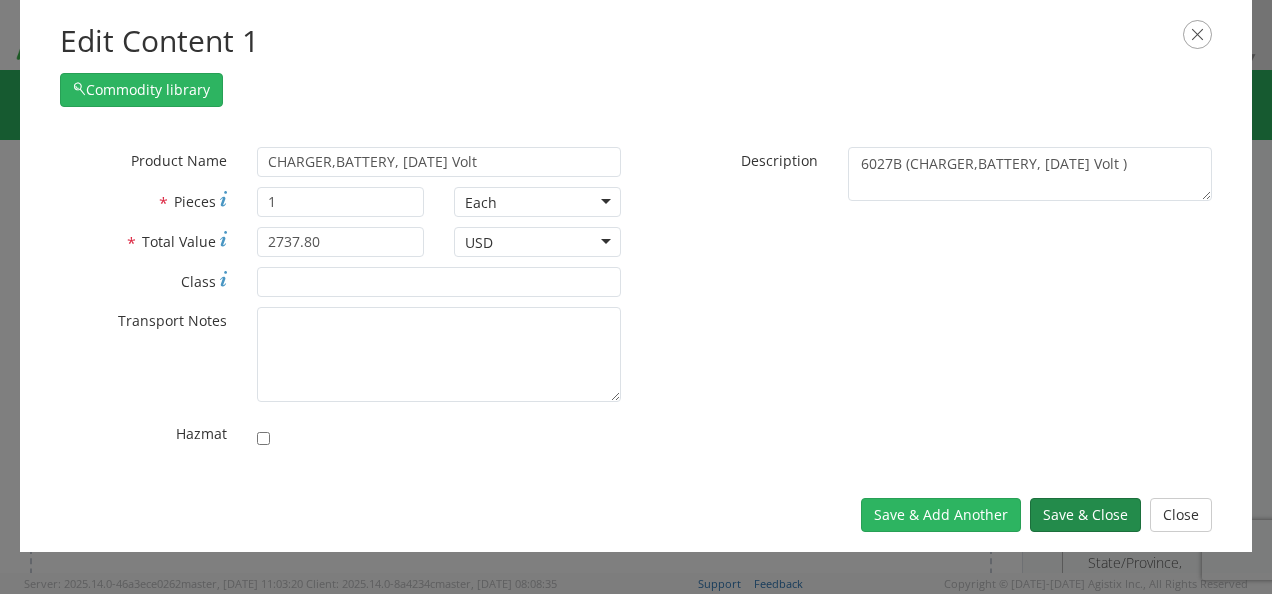 click on "Save & Close" at bounding box center (1085, 515) 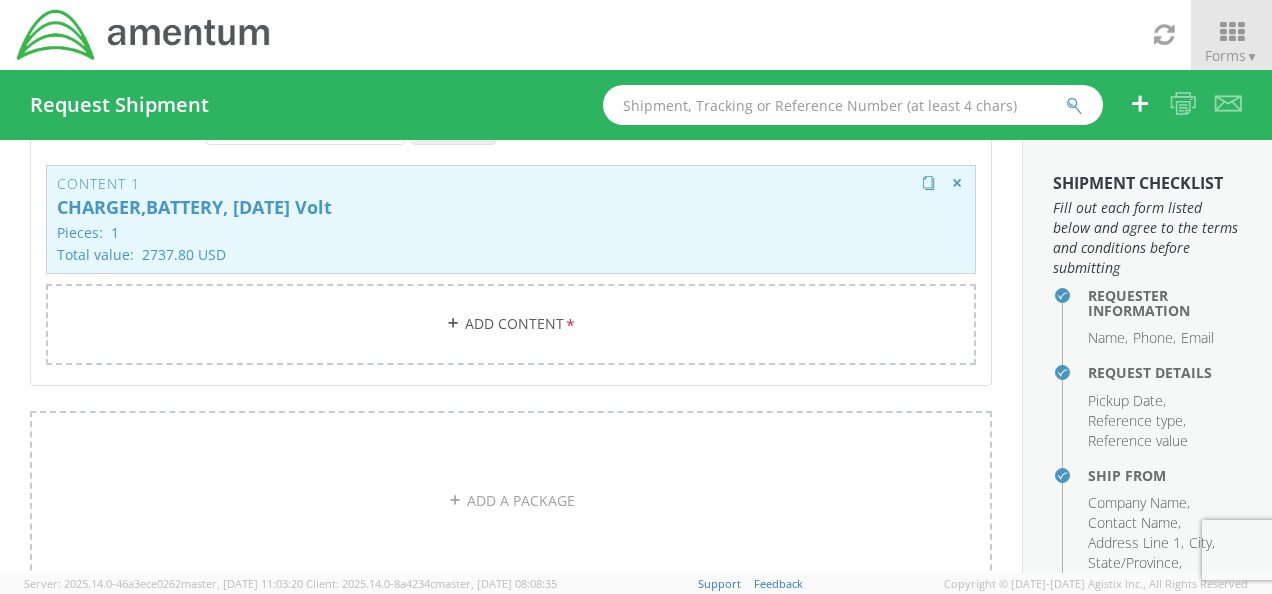 scroll, scrollTop: 295, scrollLeft: 0, axis: vertical 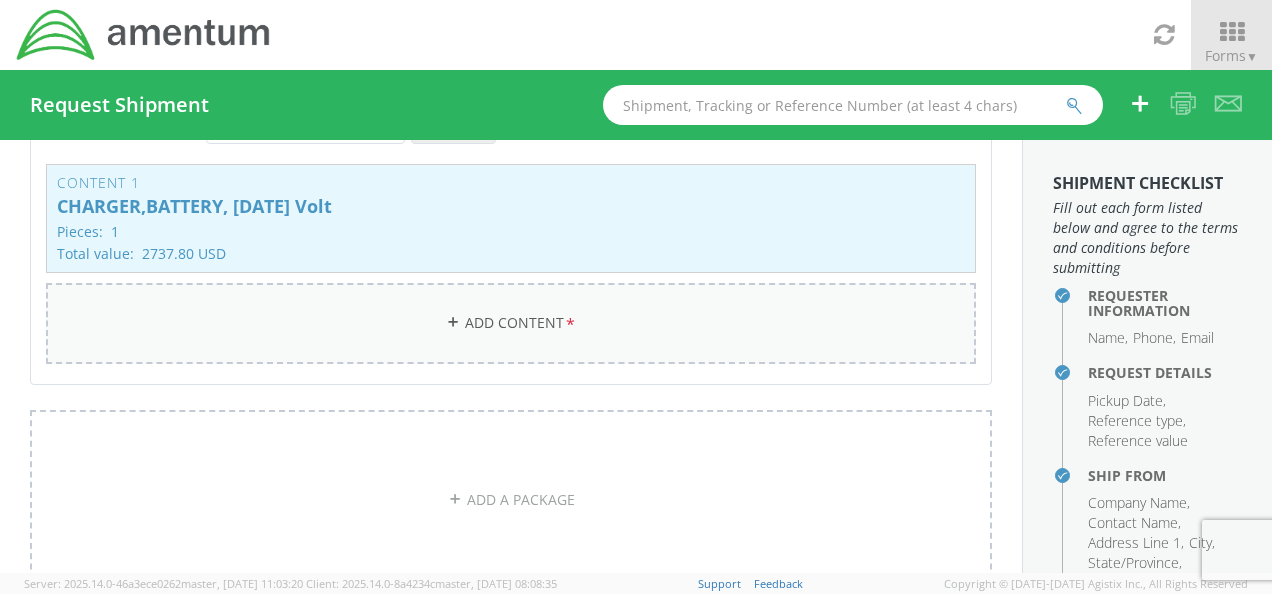 click on "Add Content  *" at bounding box center [511, 323] 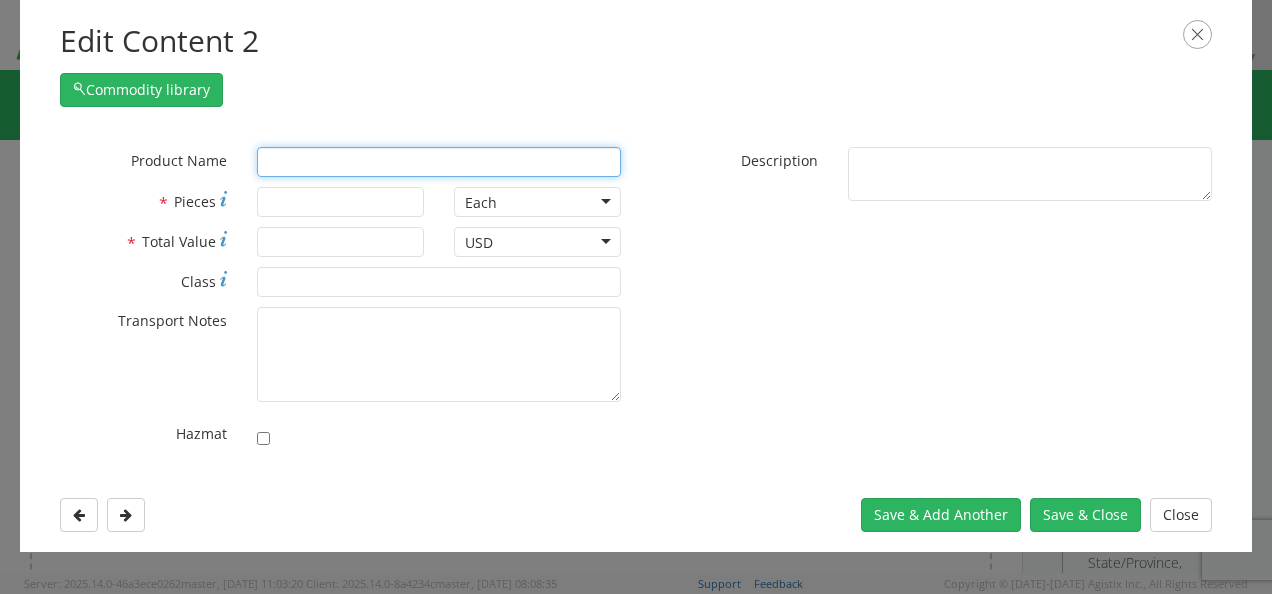 click at bounding box center [439, 162] 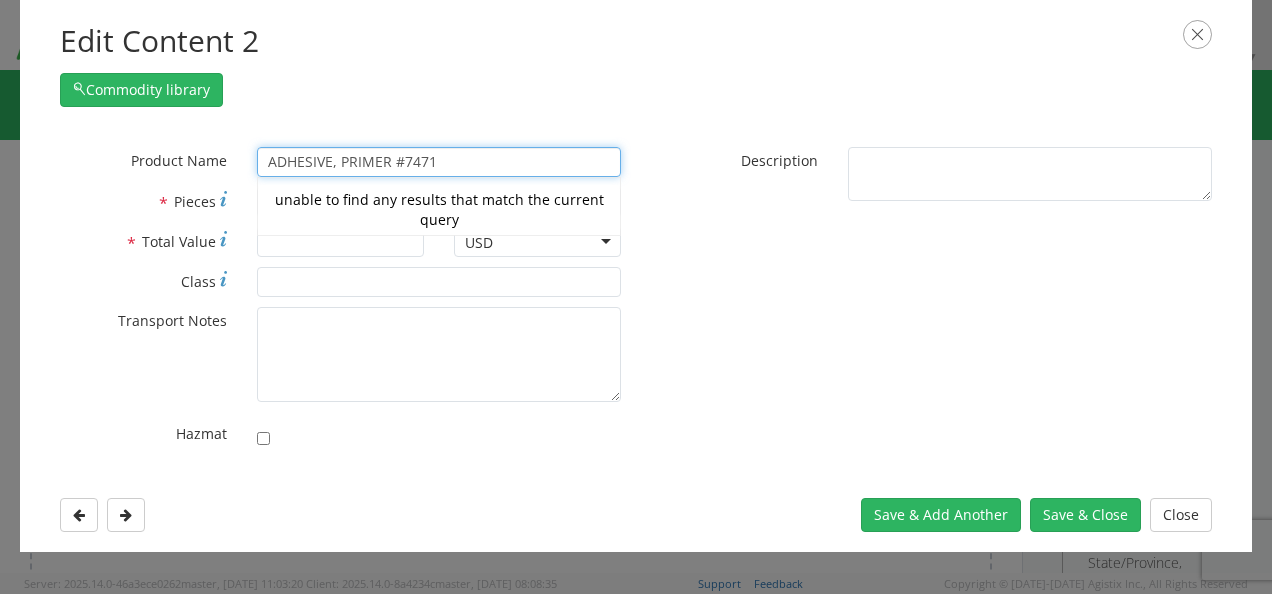 type on "ADHESIVE, PRIMER #7471" 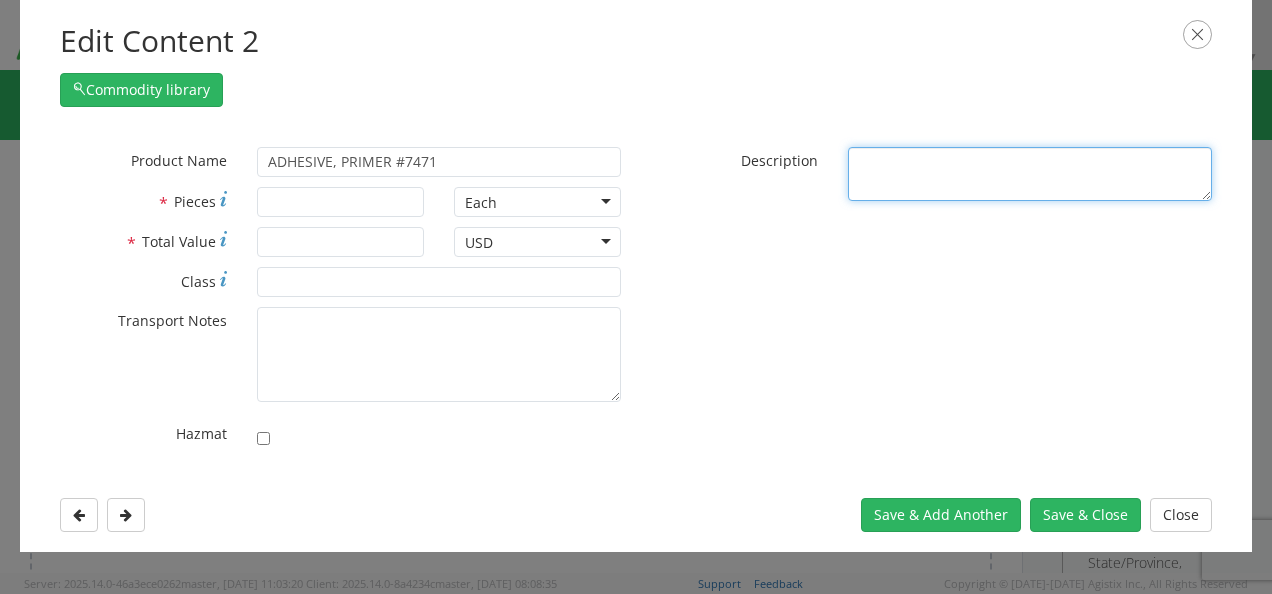 click on "*   Description" at bounding box center [1030, 174] 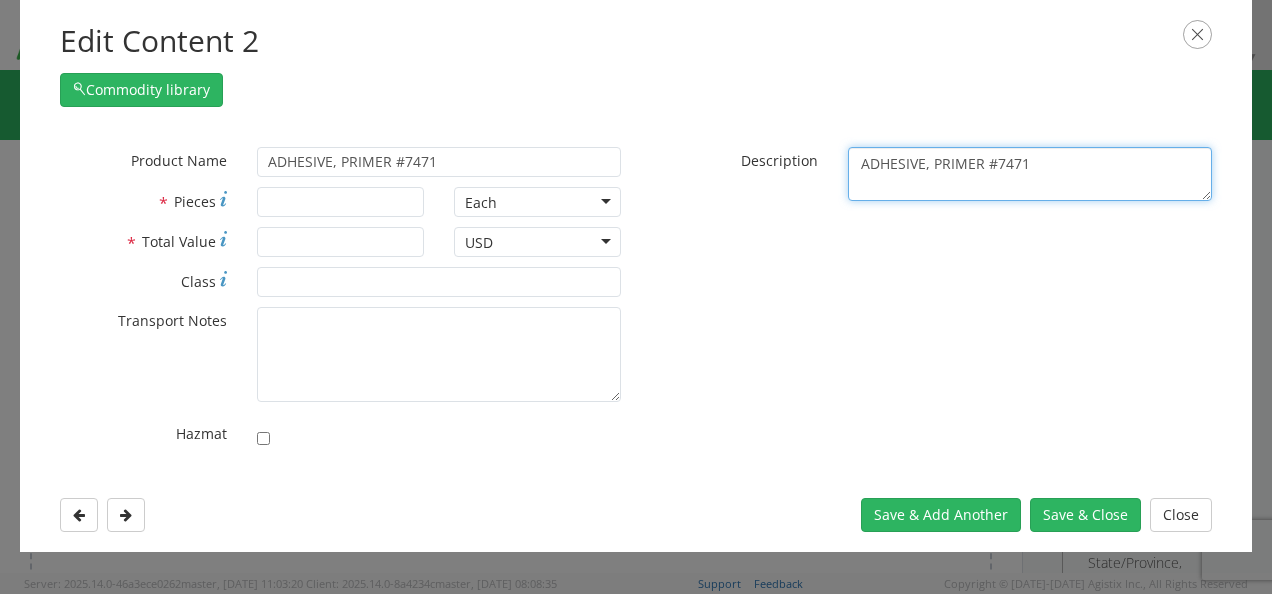 type on "ADHESIVE, PRIMER #7471" 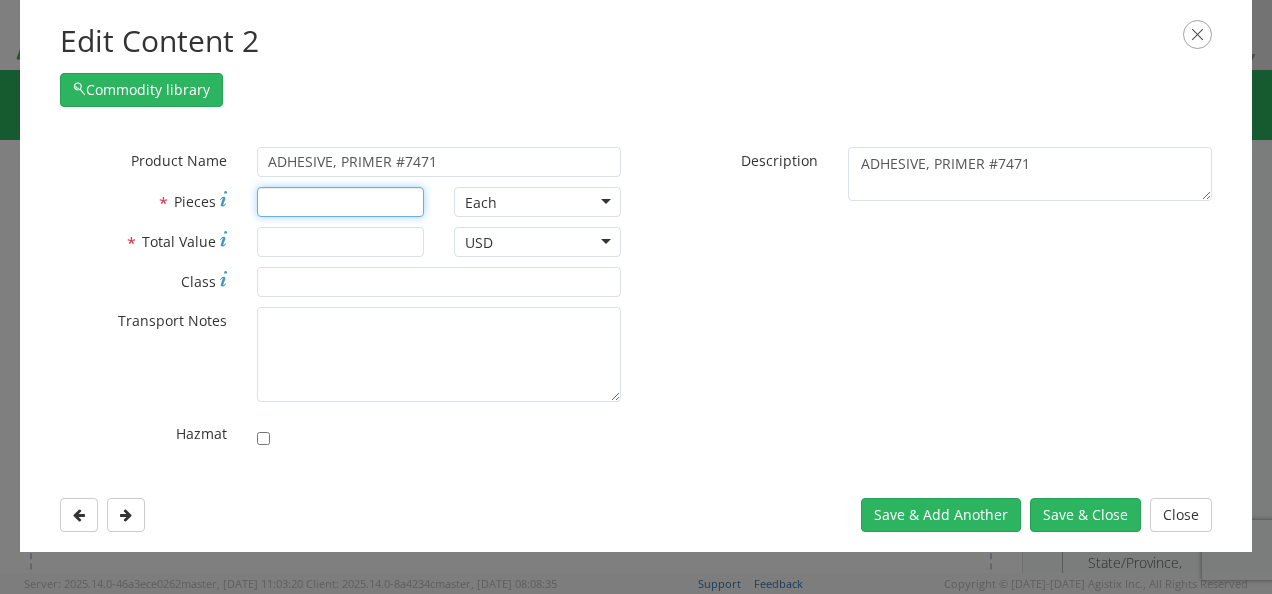 click on "*   Pieces" at bounding box center (340, 202) 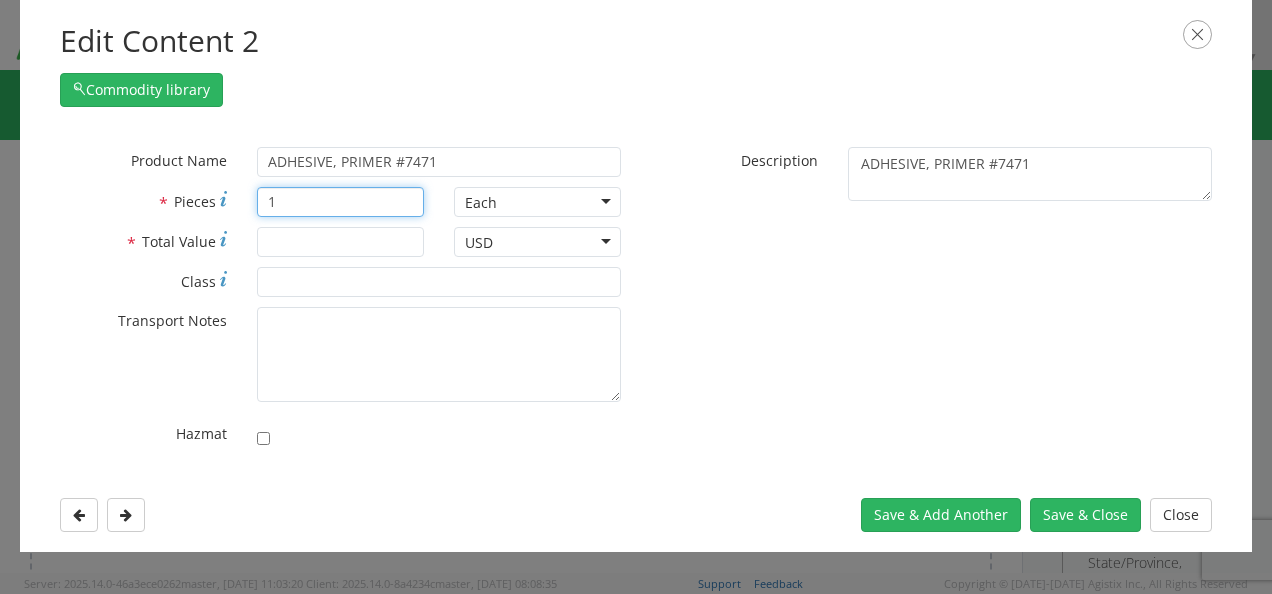type on "1" 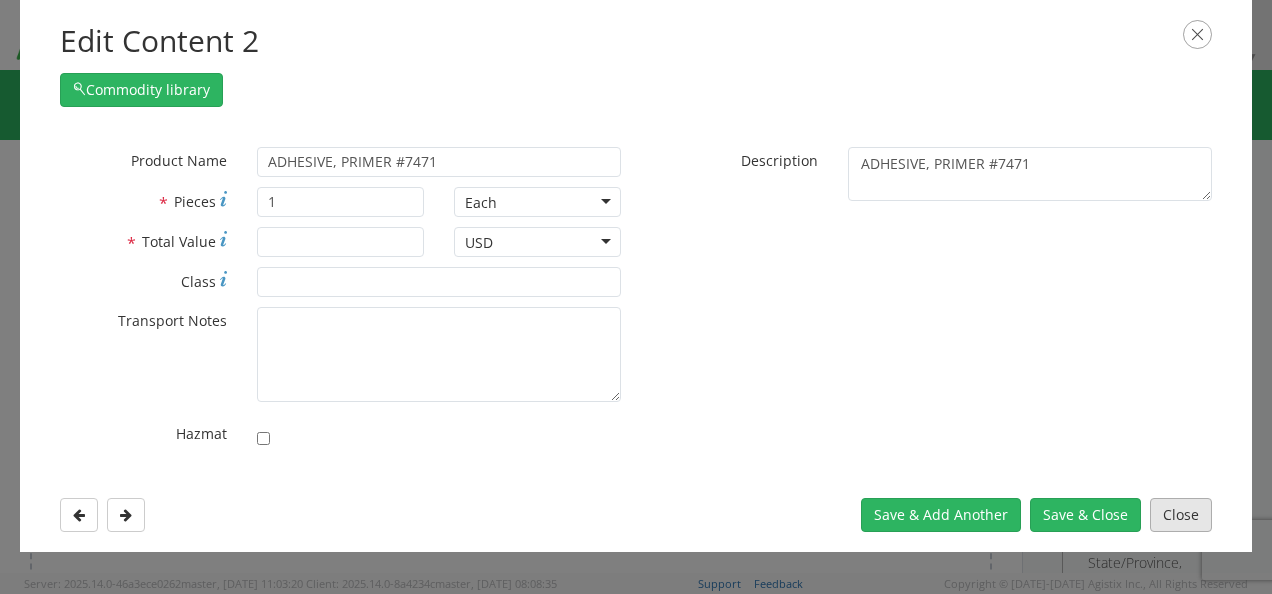 click on "Close" at bounding box center [1181, 515] 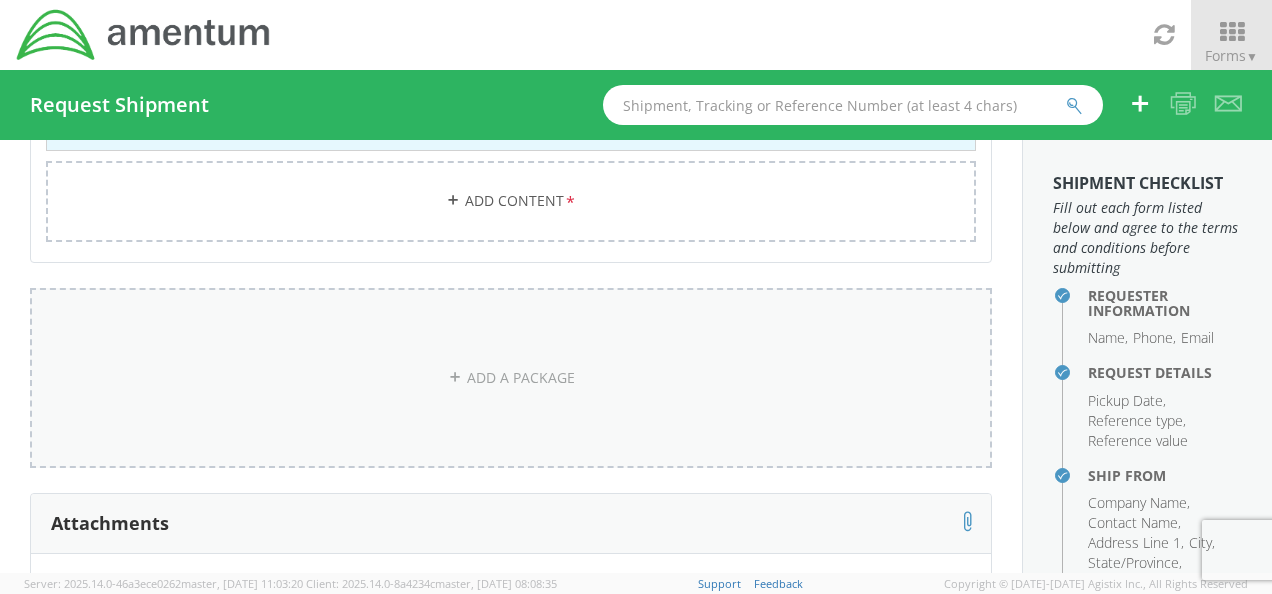 scroll, scrollTop: 418, scrollLeft: 0, axis: vertical 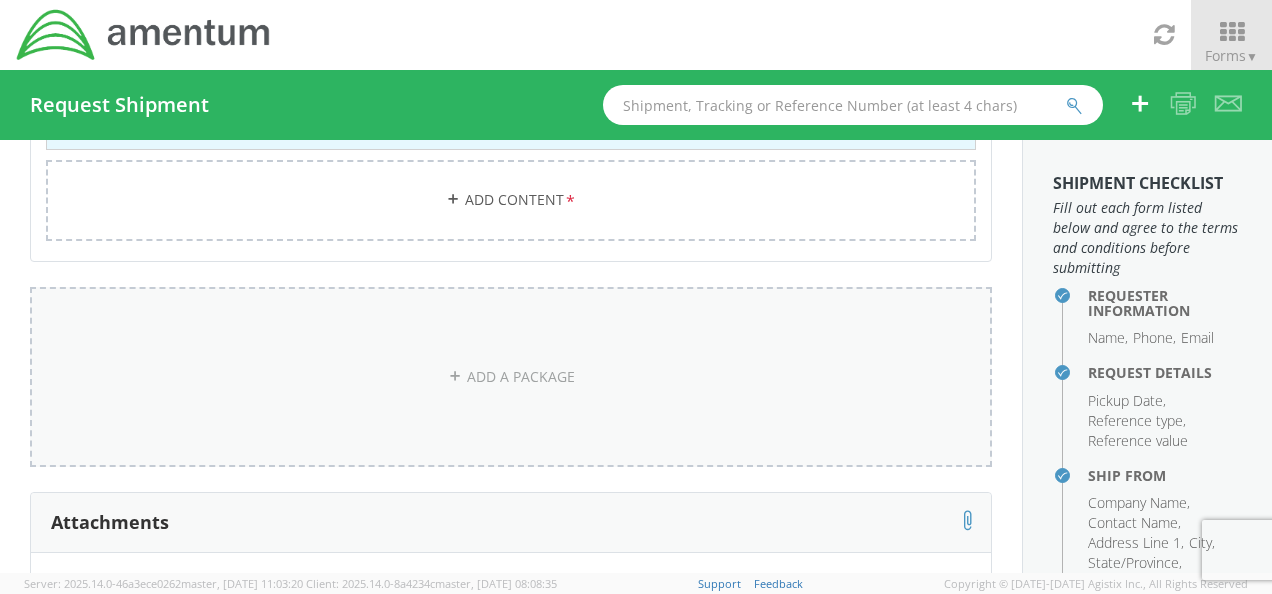 click on "ADD A PACKAGE" at bounding box center [511, 377] 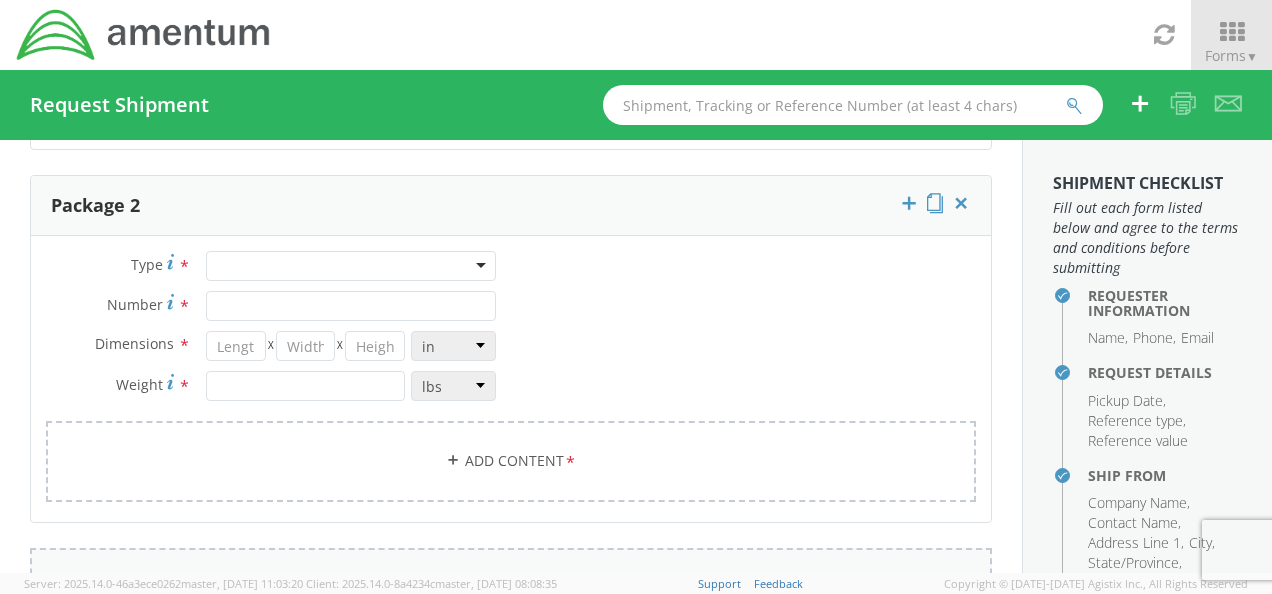 scroll, scrollTop: 531, scrollLeft: 0, axis: vertical 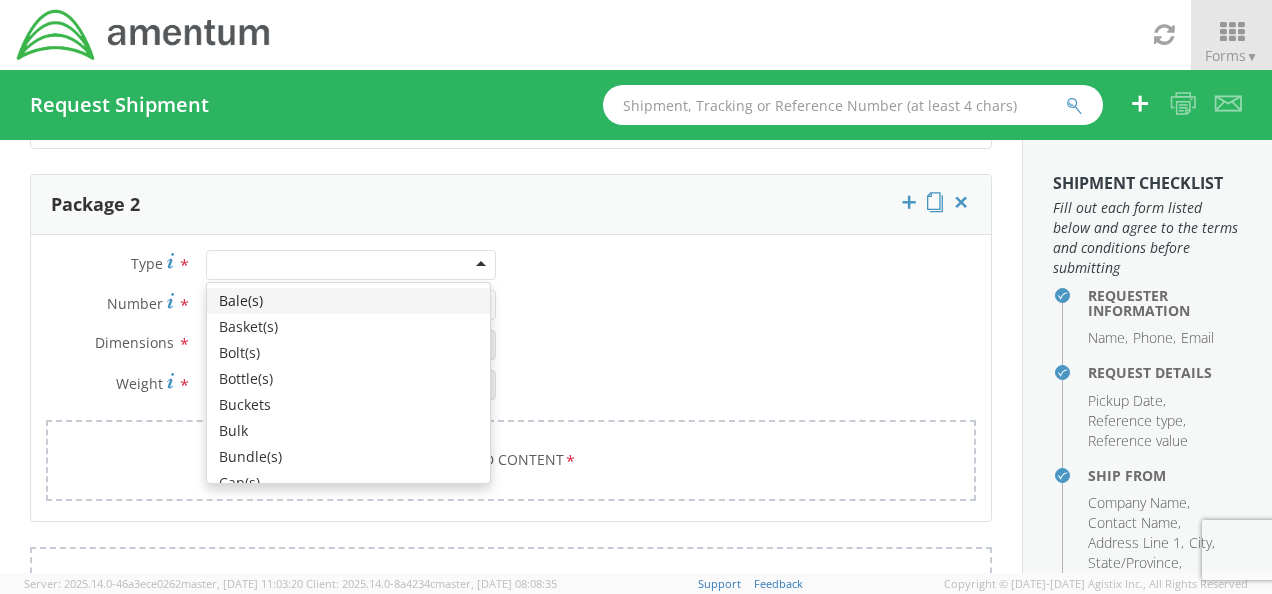 click at bounding box center [351, 265] 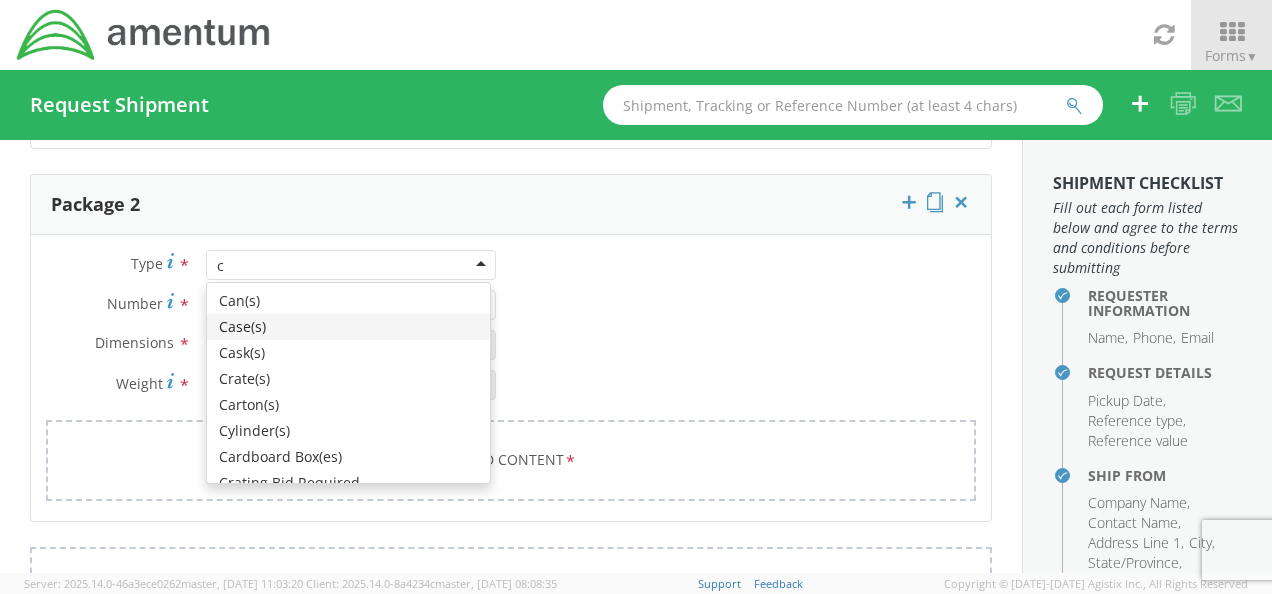 type on "ca" 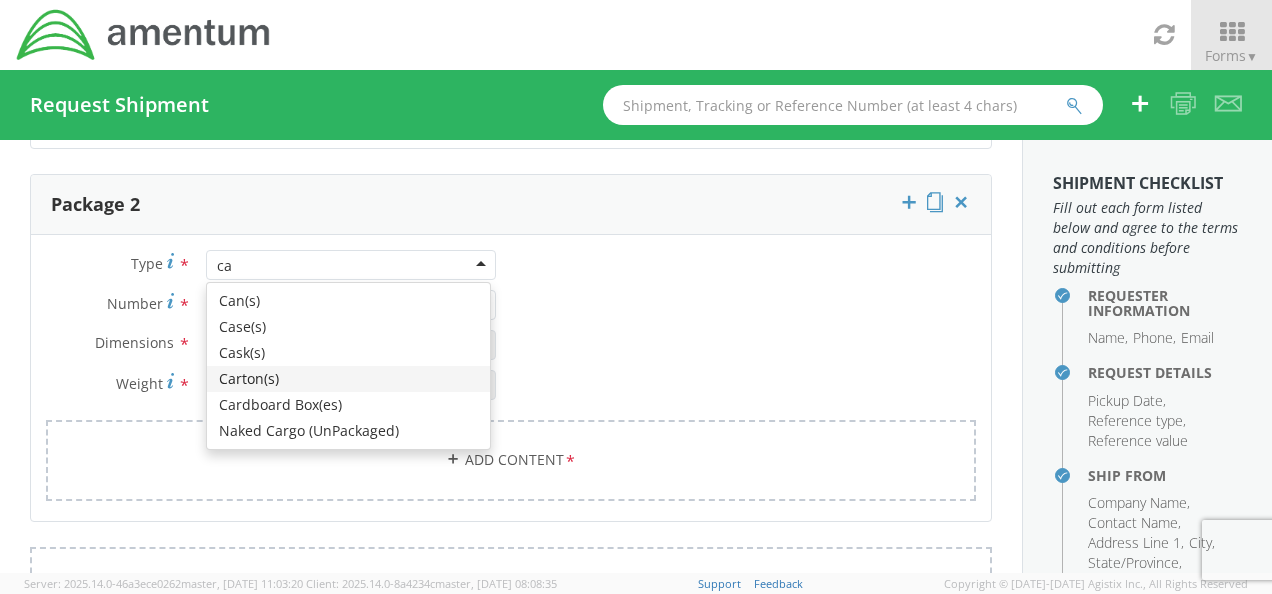 type 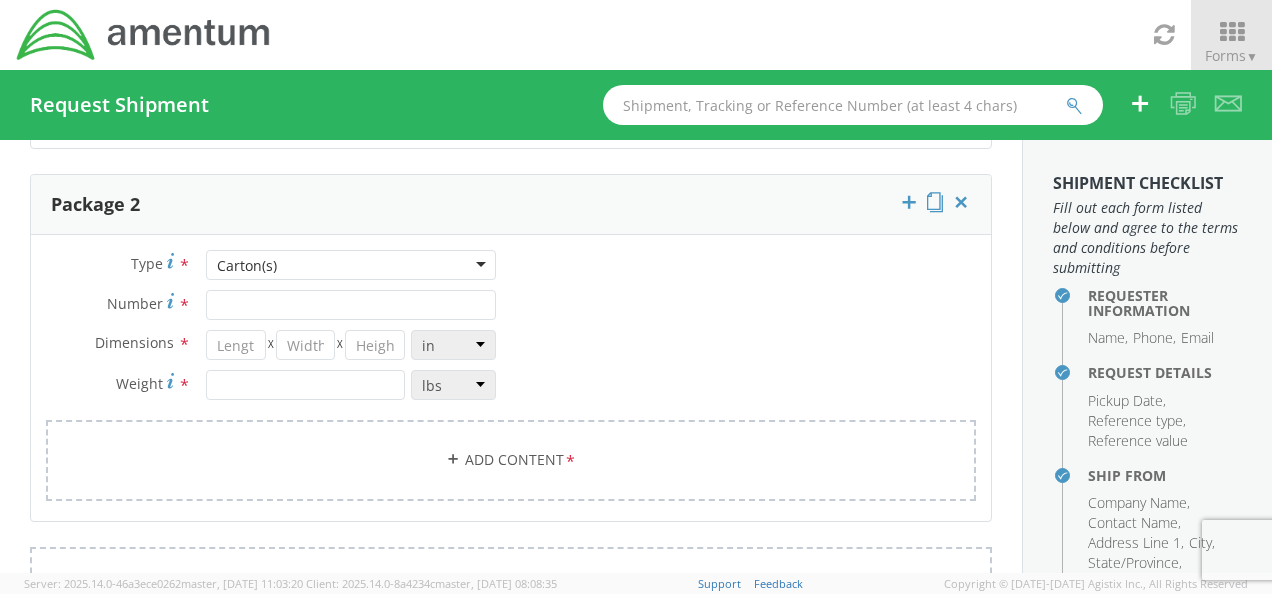 scroll, scrollTop: 0, scrollLeft: 0, axis: both 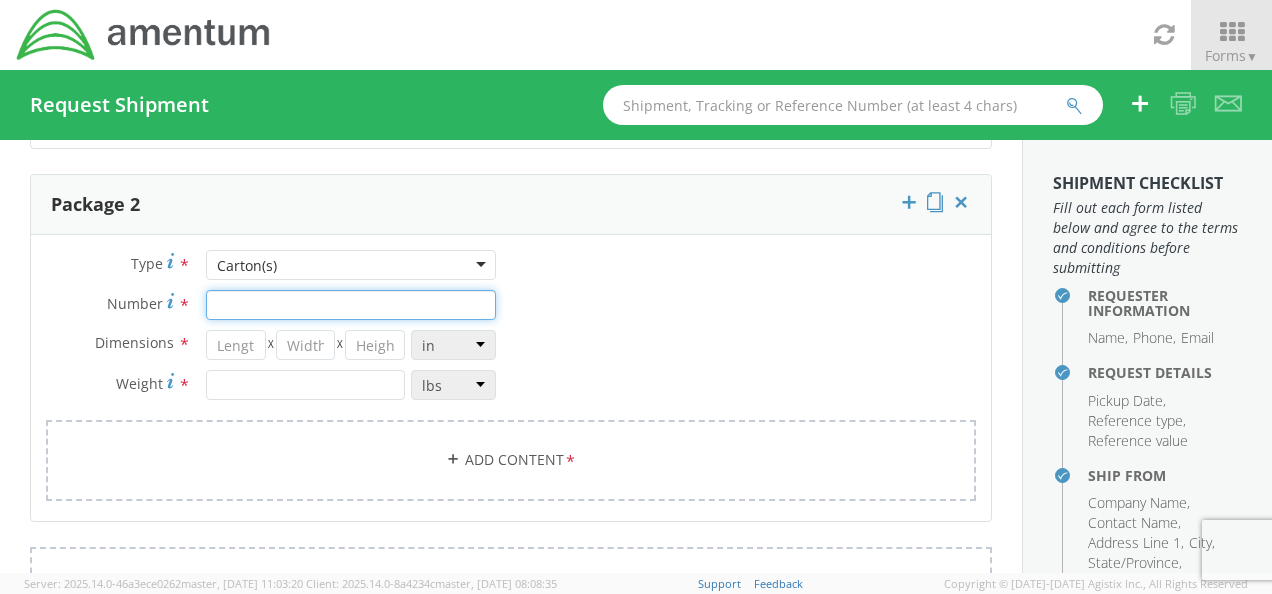 click on "Number        *" at bounding box center (351, 305) 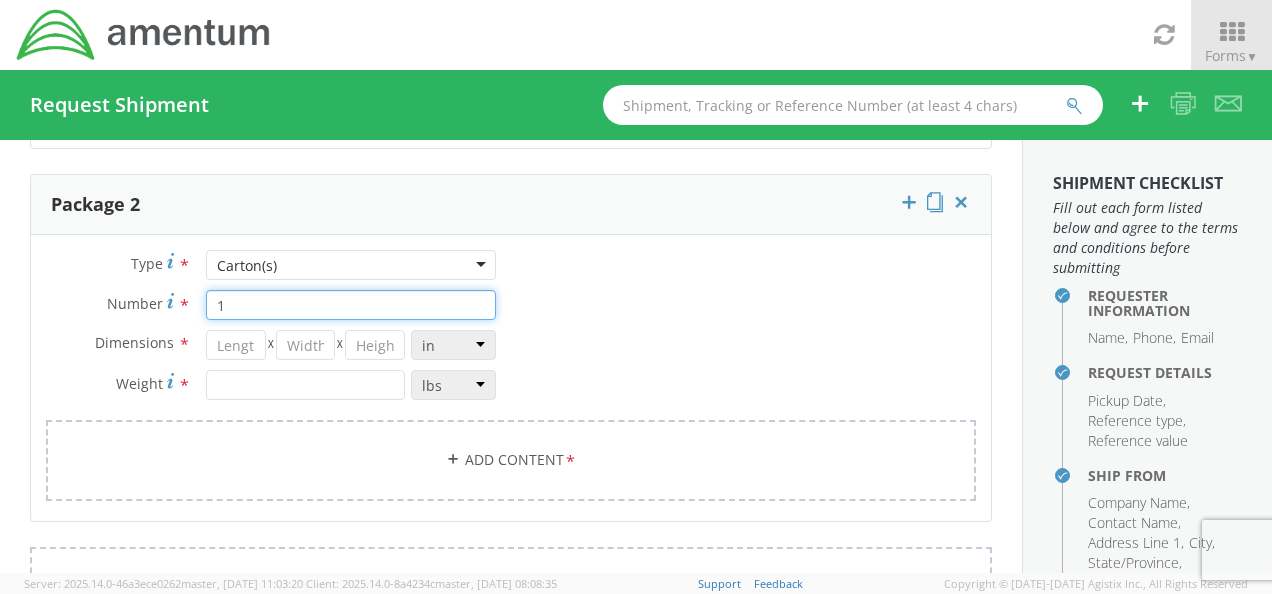type on "1" 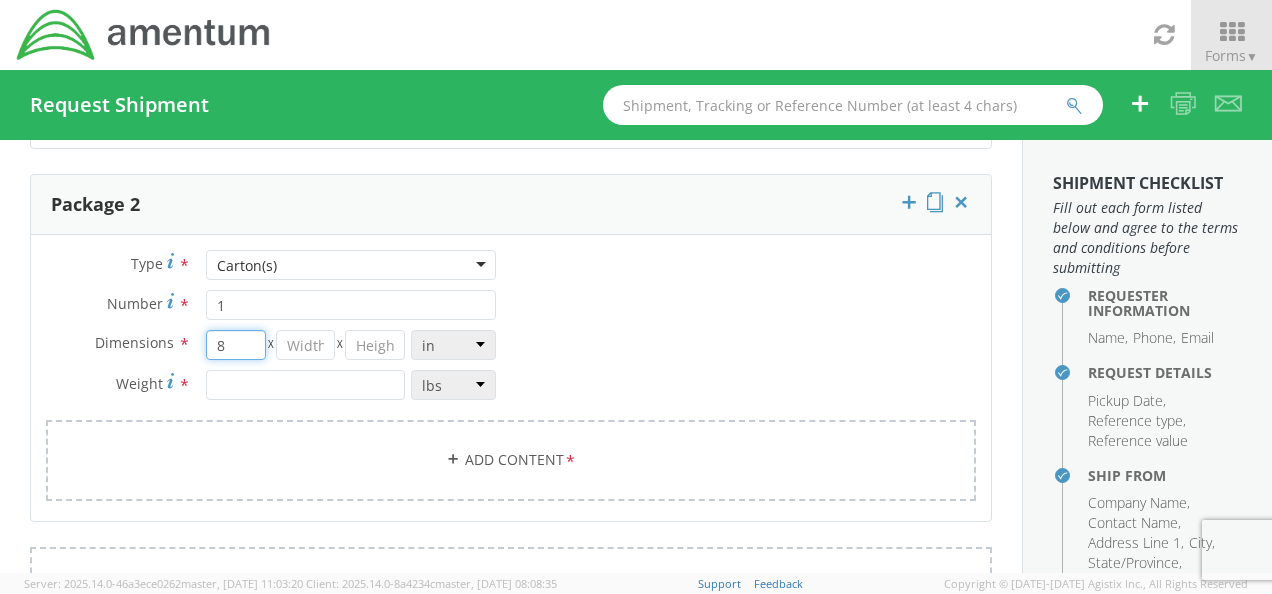 type on "8" 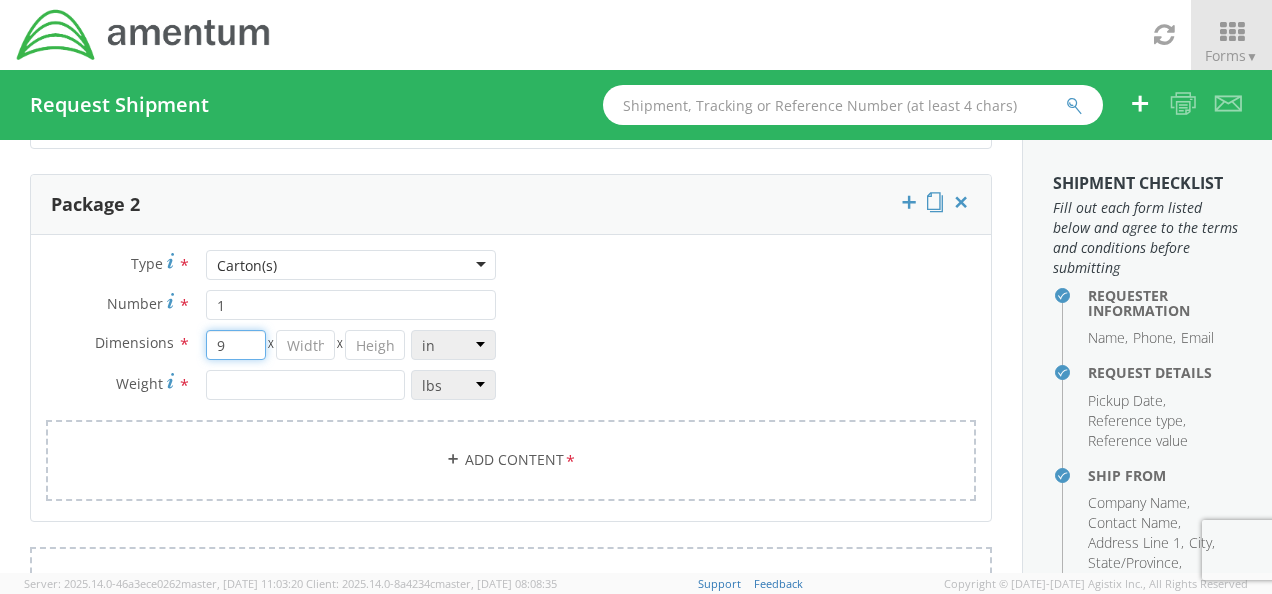 type on "9" 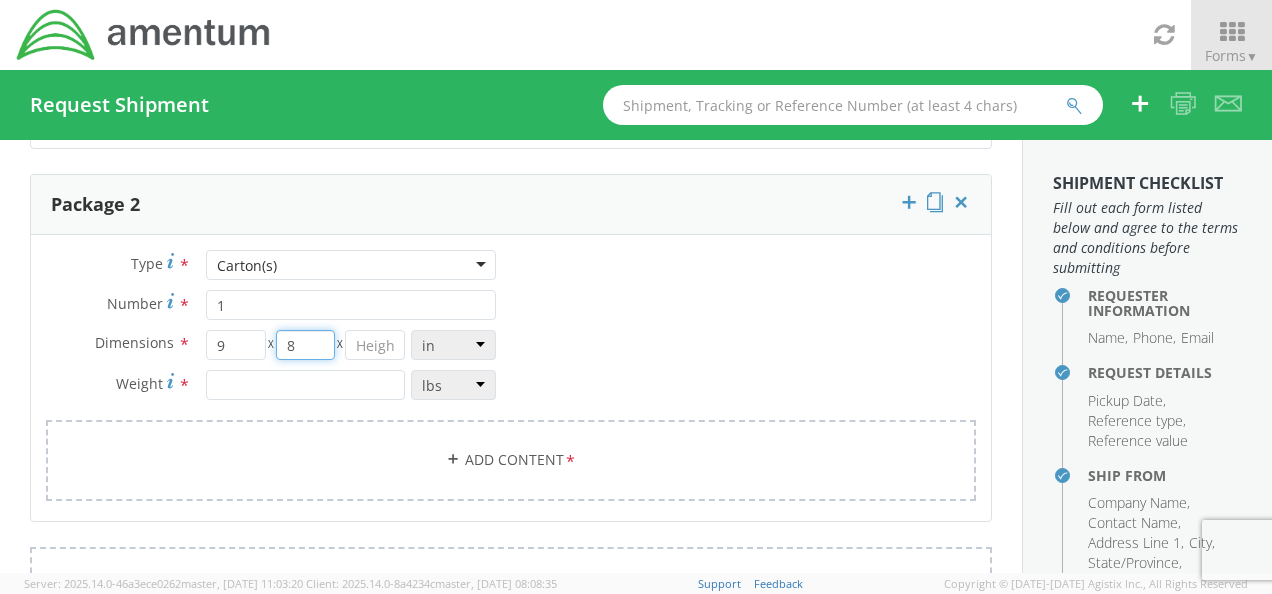 type on "8" 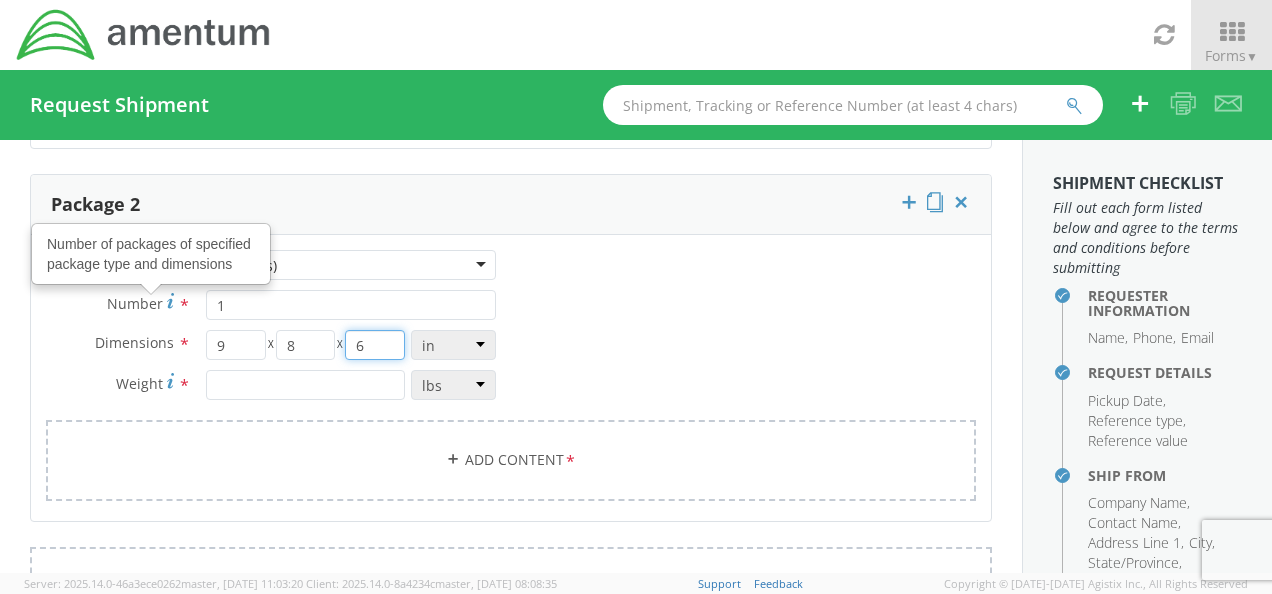 type on "6" 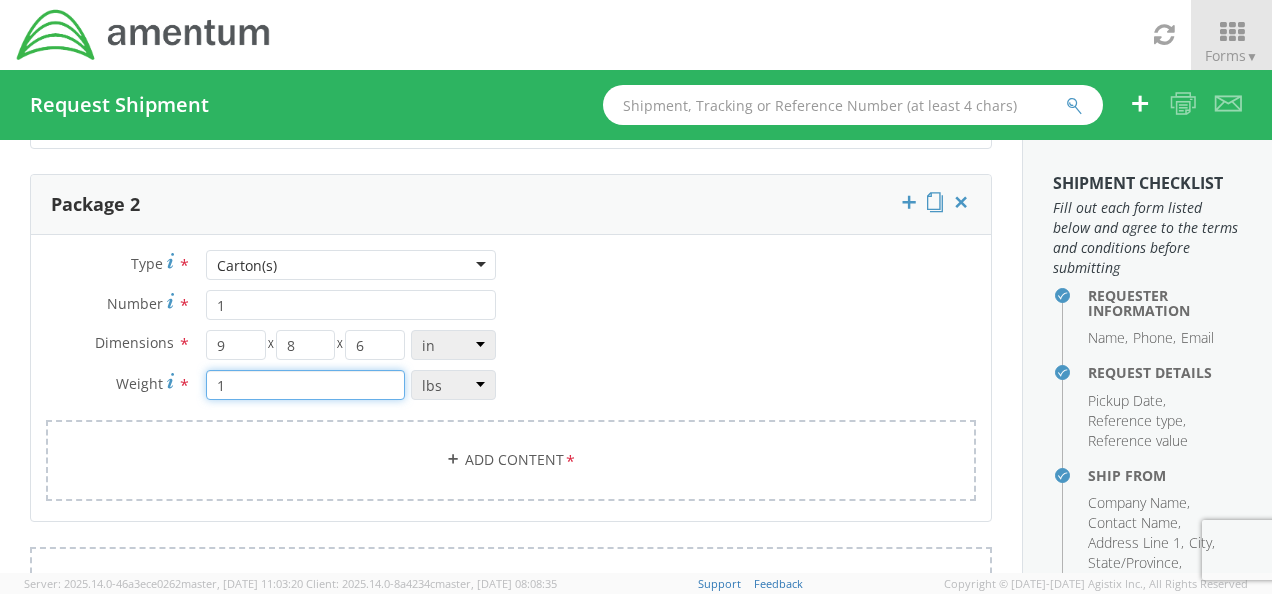 click on "1" at bounding box center [305, 385] 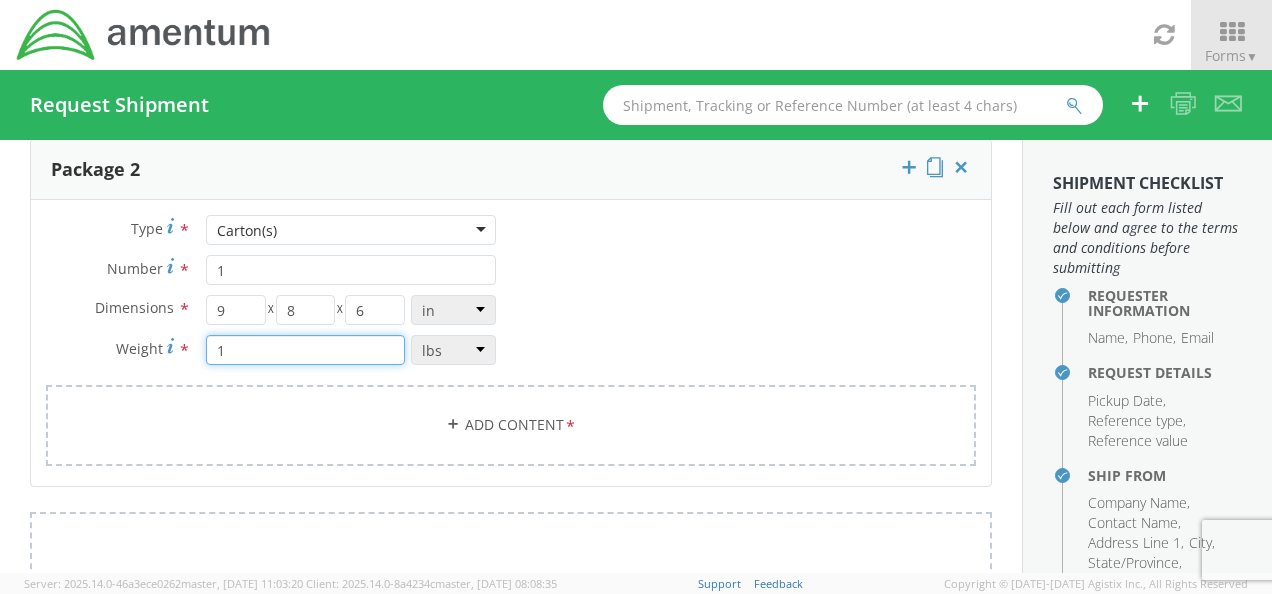 scroll, scrollTop: 567, scrollLeft: 0, axis: vertical 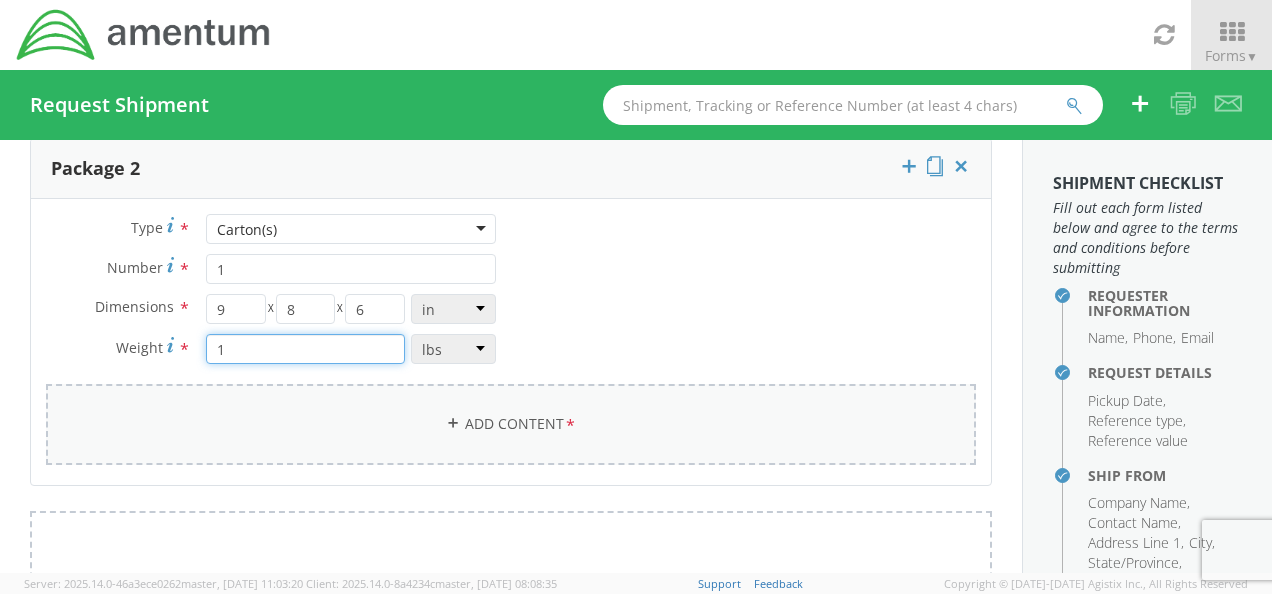 type on "1" 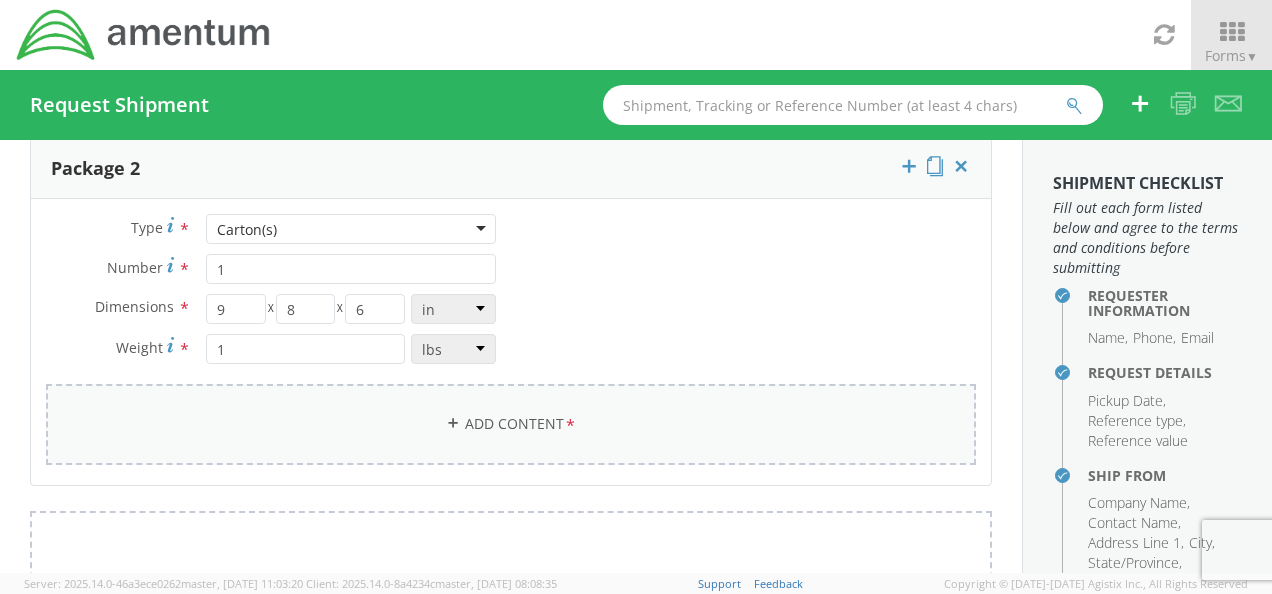 click on "Add Content  *" at bounding box center [511, 424] 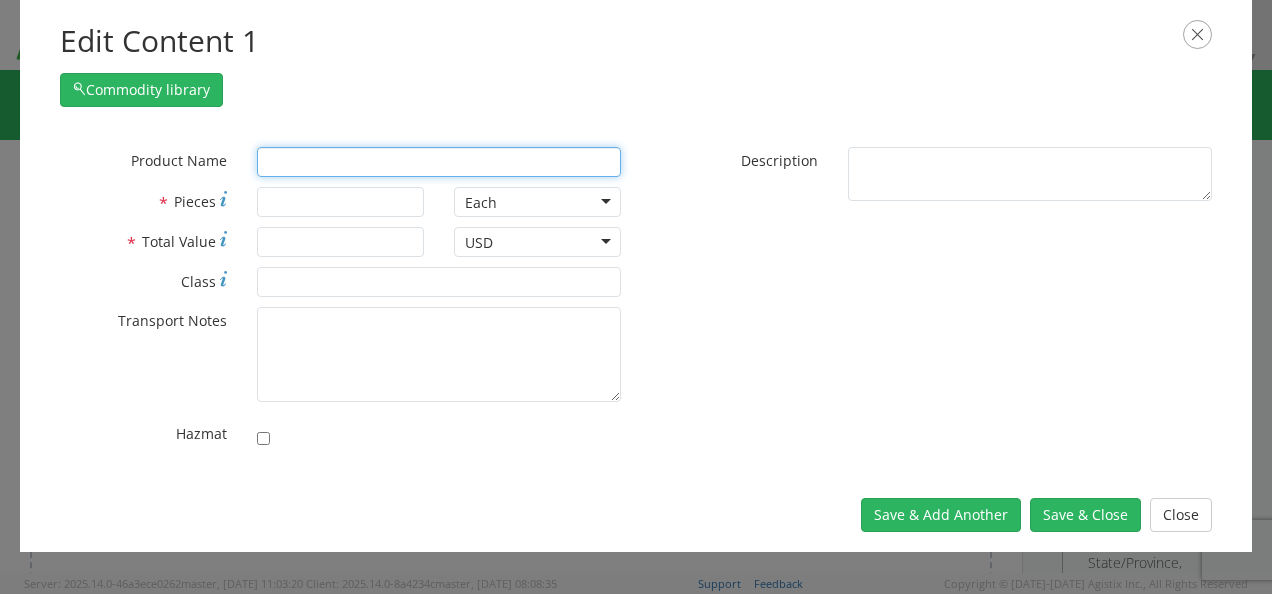 click at bounding box center [439, 162] 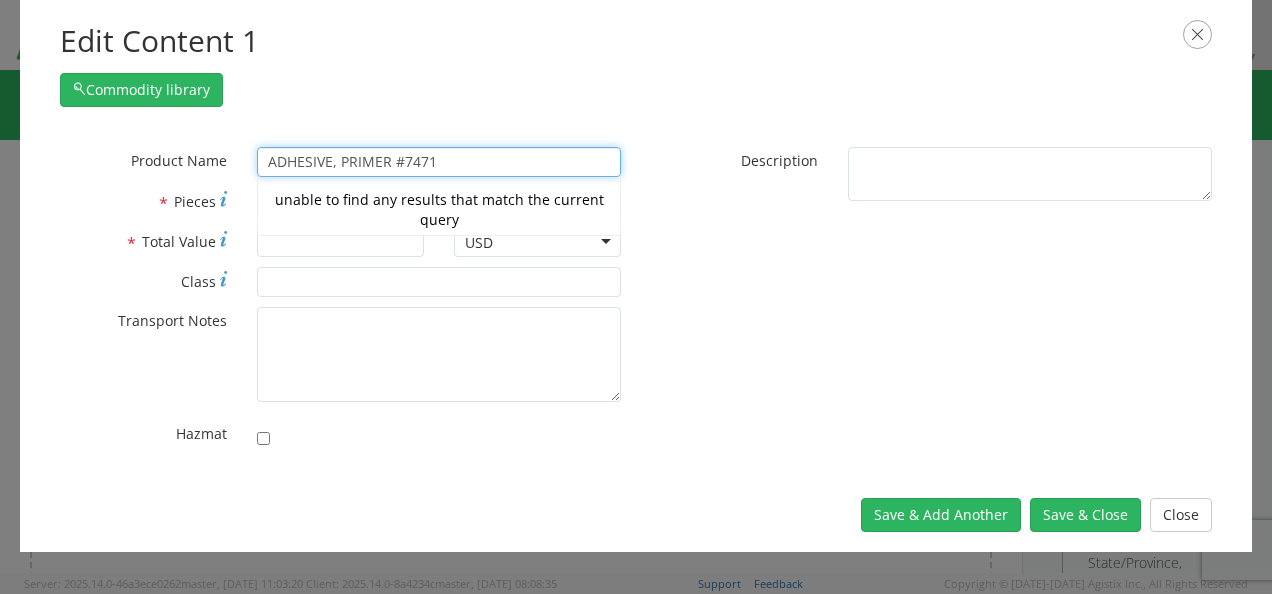 type on "ADHESIVE, PRIMER #7471" 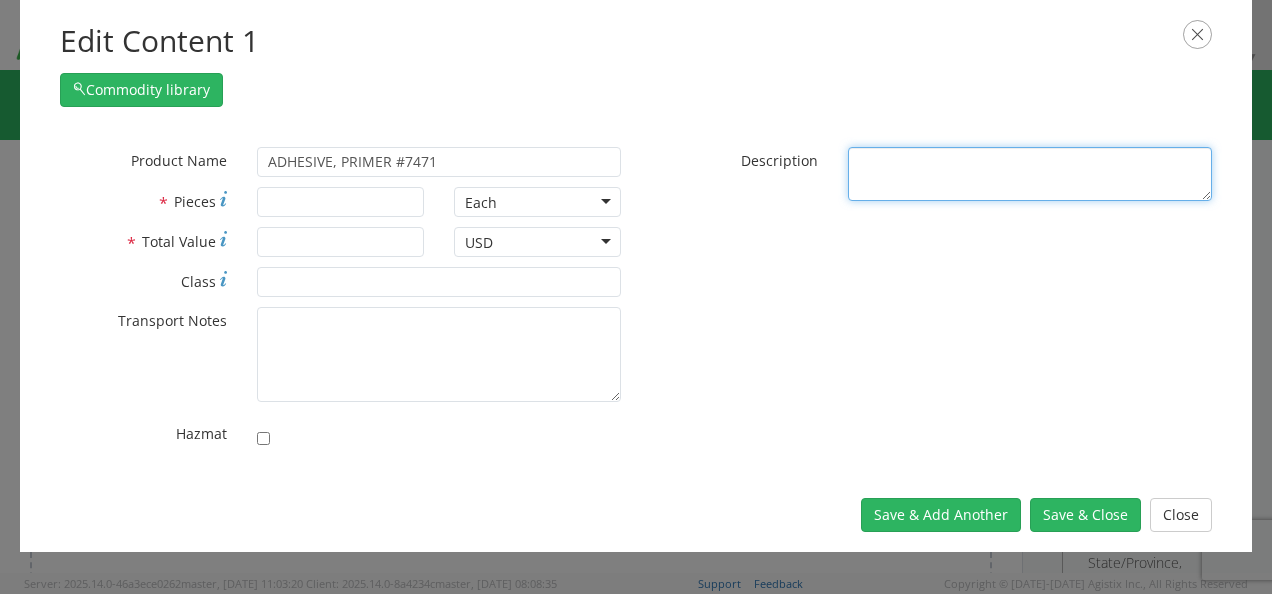 paste on "ADHESIVE, PRIMER #7471" 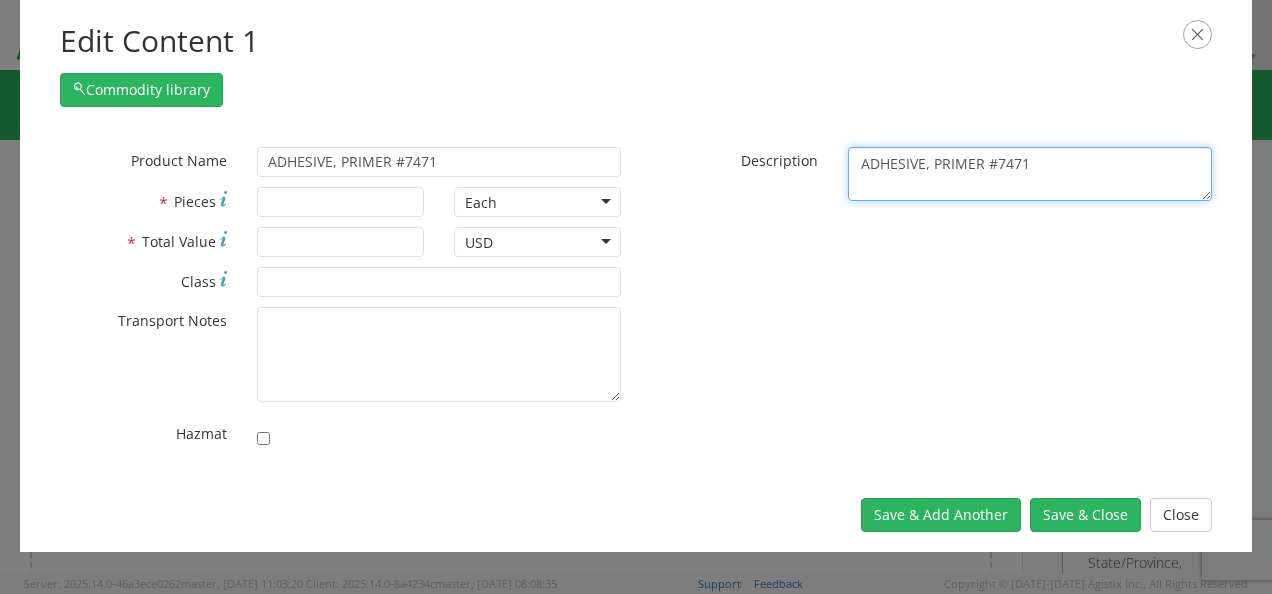 click on "ADHESIVE, PRIMER #7471" at bounding box center (1030, 174) 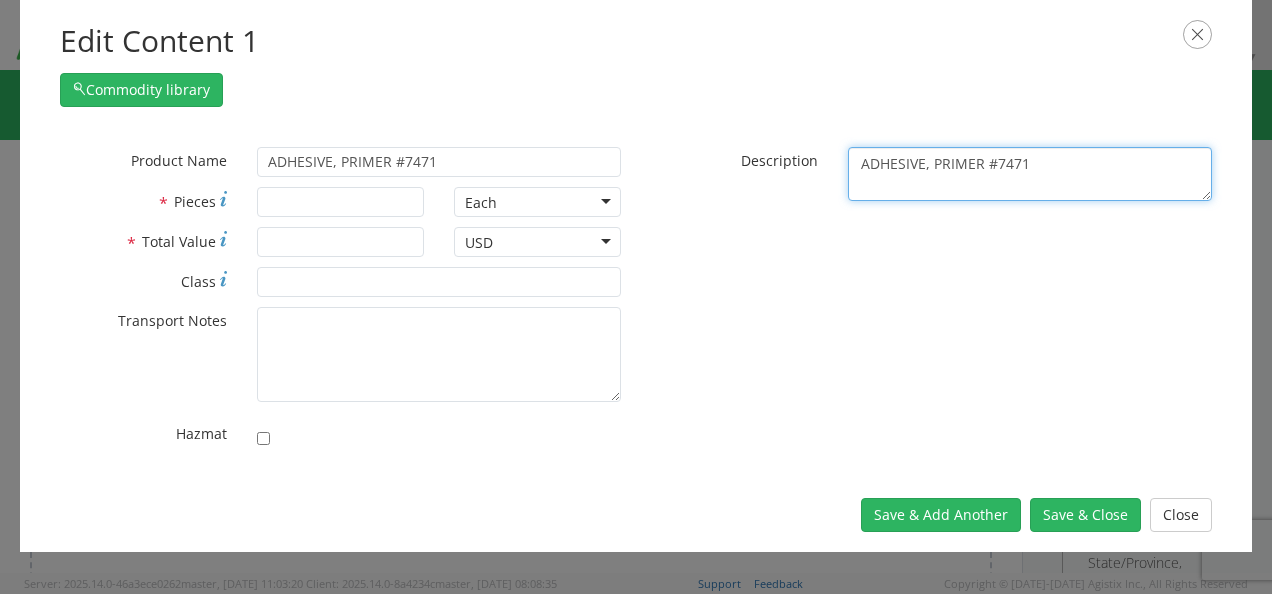type on "ADHESIVE, PRIMER #7471" 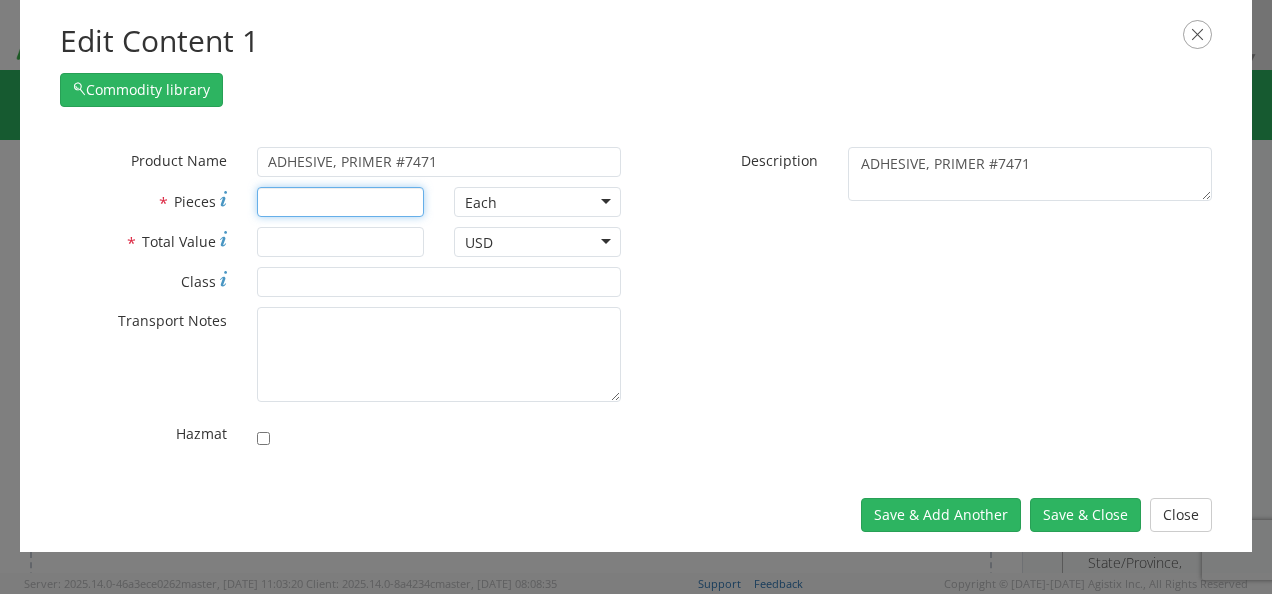 click on "*   Pieces" at bounding box center [340, 202] 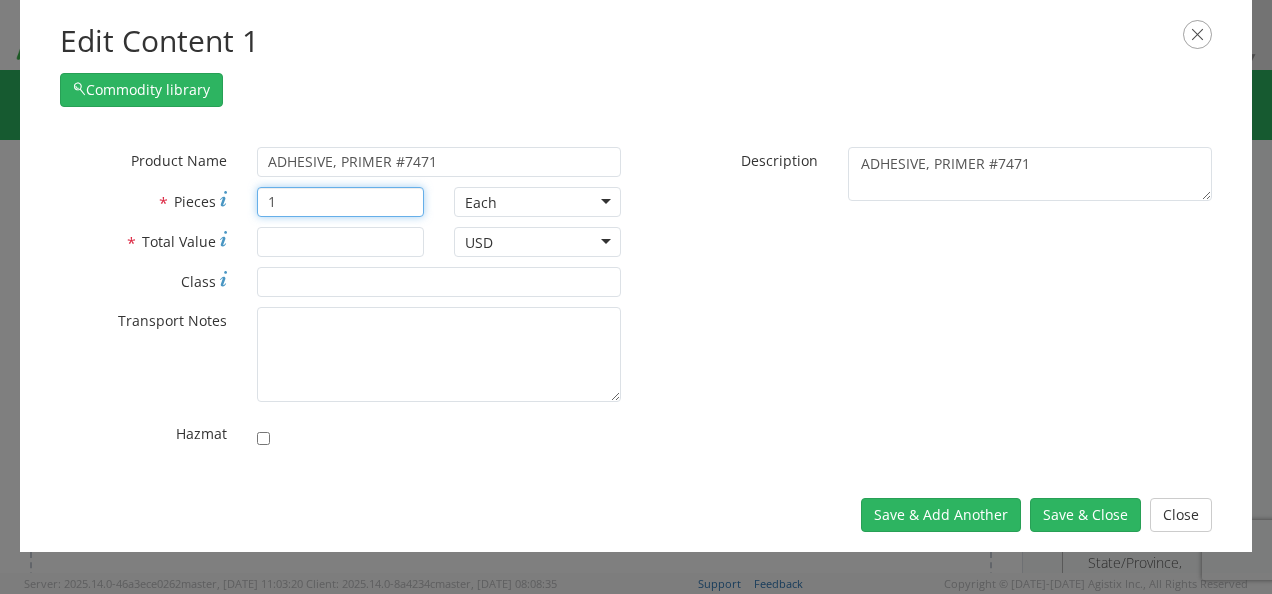 type on "1" 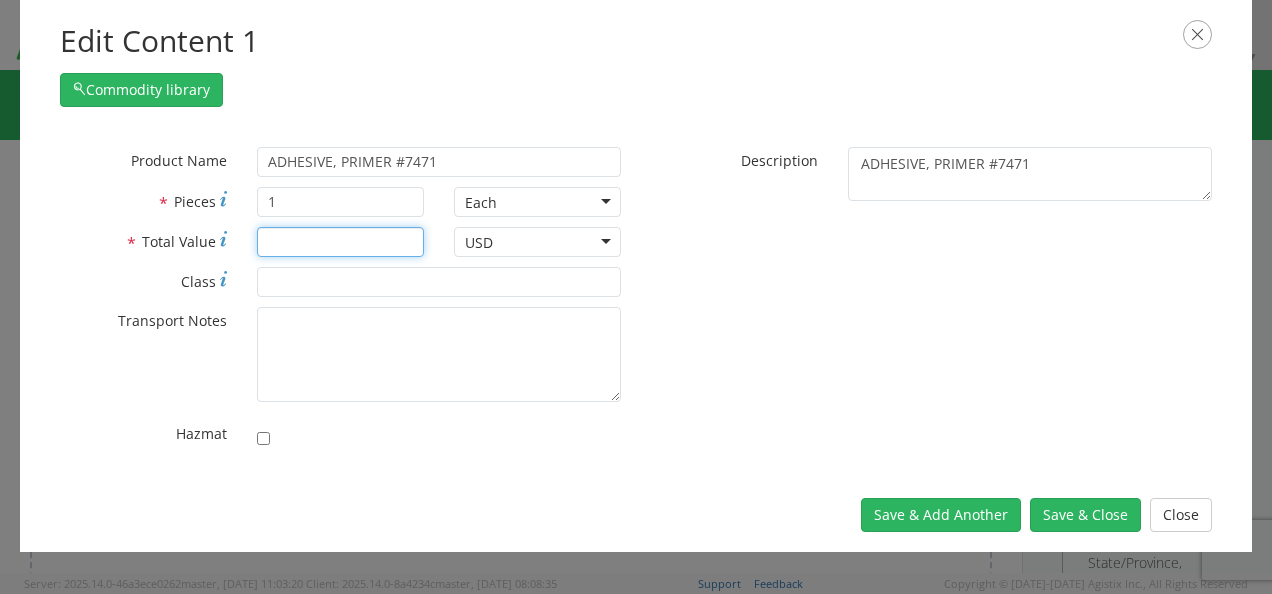 click on "*   Total Value" at bounding box center (340, 242) 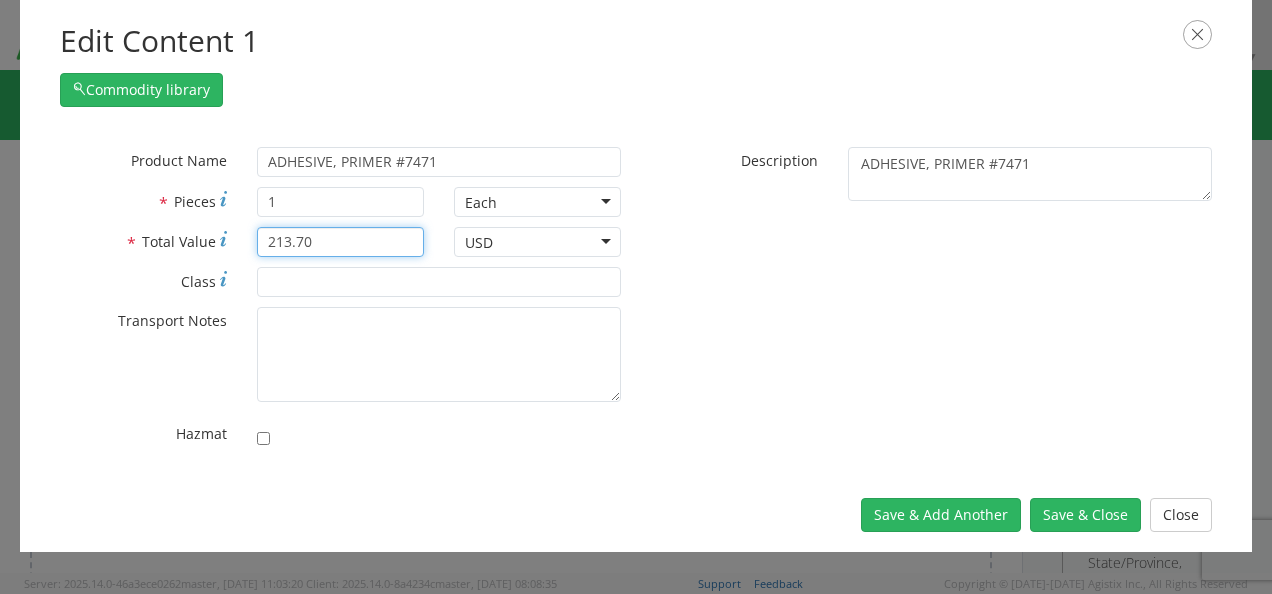 type on "213.70" 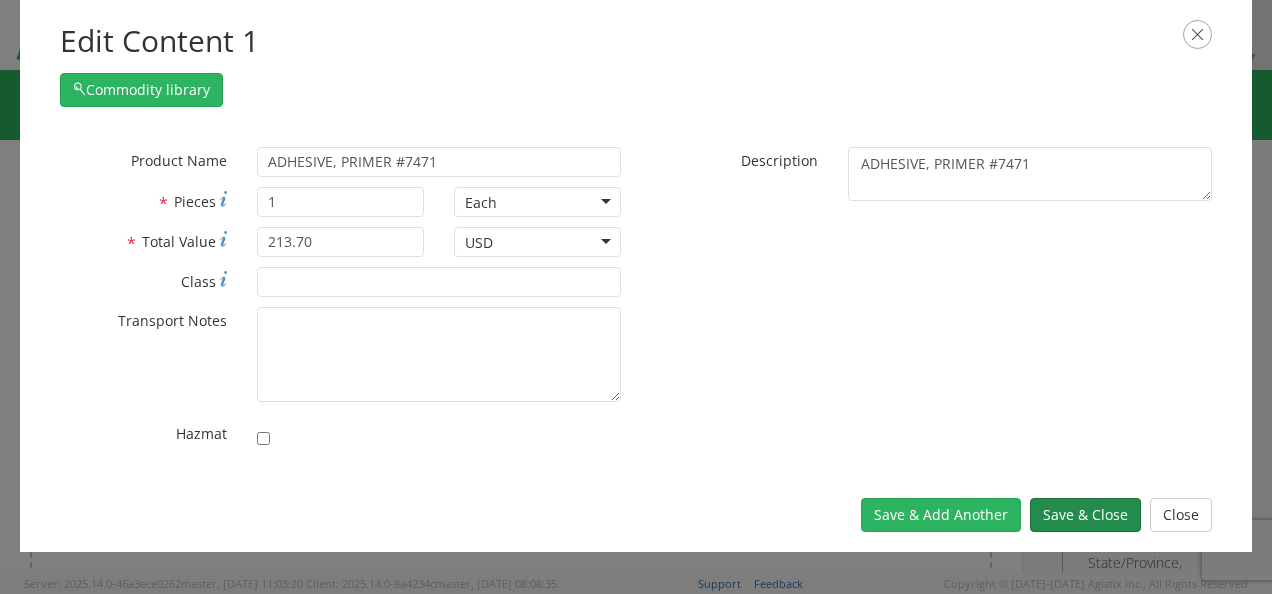 click on "Save & Close" at bounding box center (1085, 515) 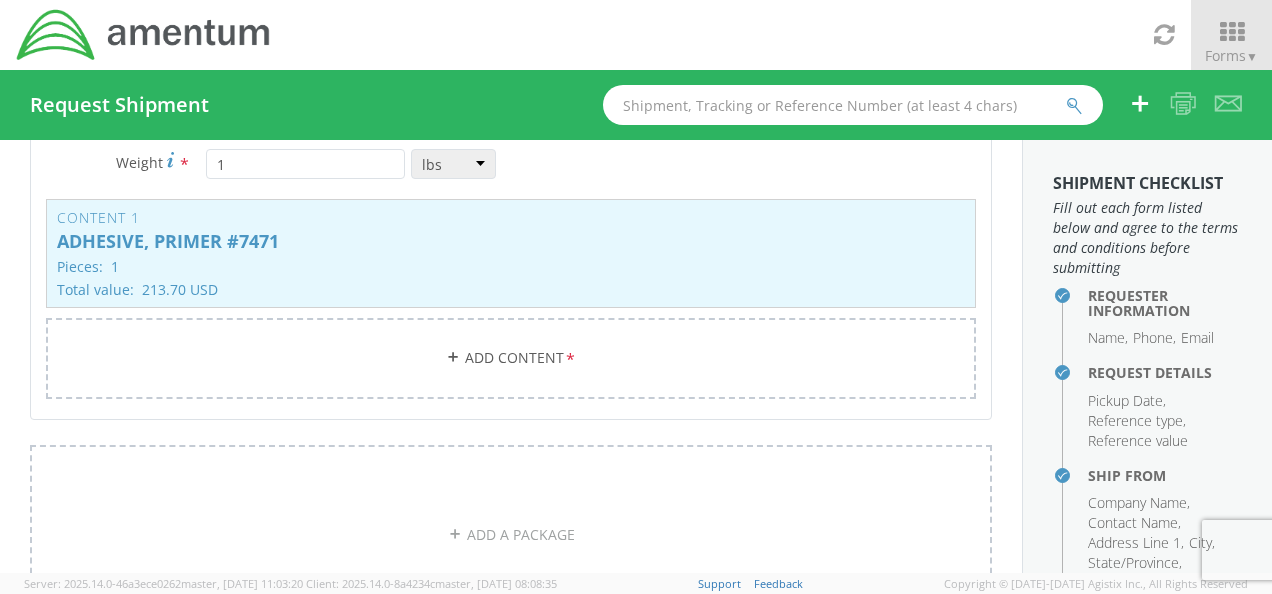 scroll, scrollTop: 757, scrollLeft: 0, axis: vertical 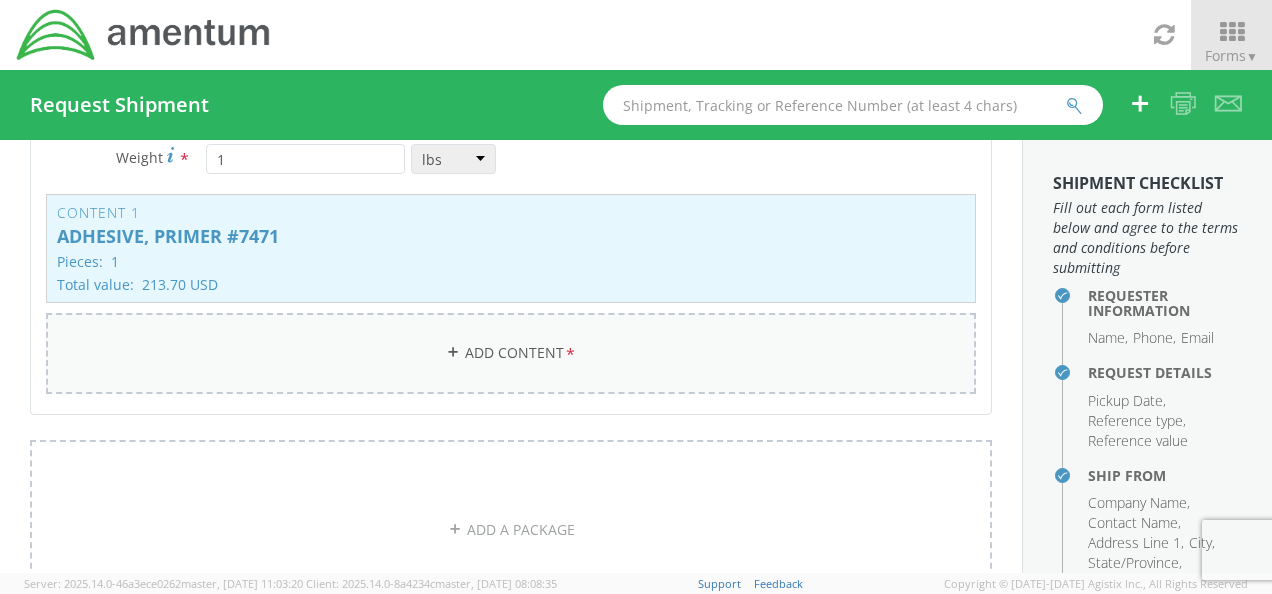 click on "Add Content  *" at bounding box center [511, 353] 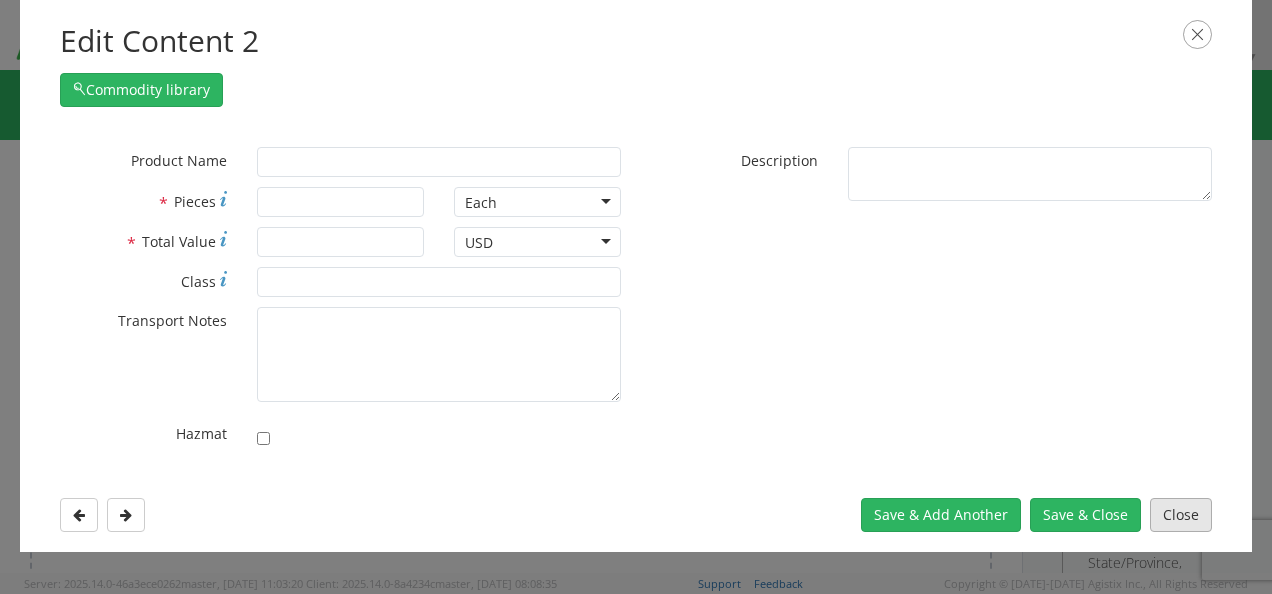 click on "Close" at bounding box center [1181, 515] 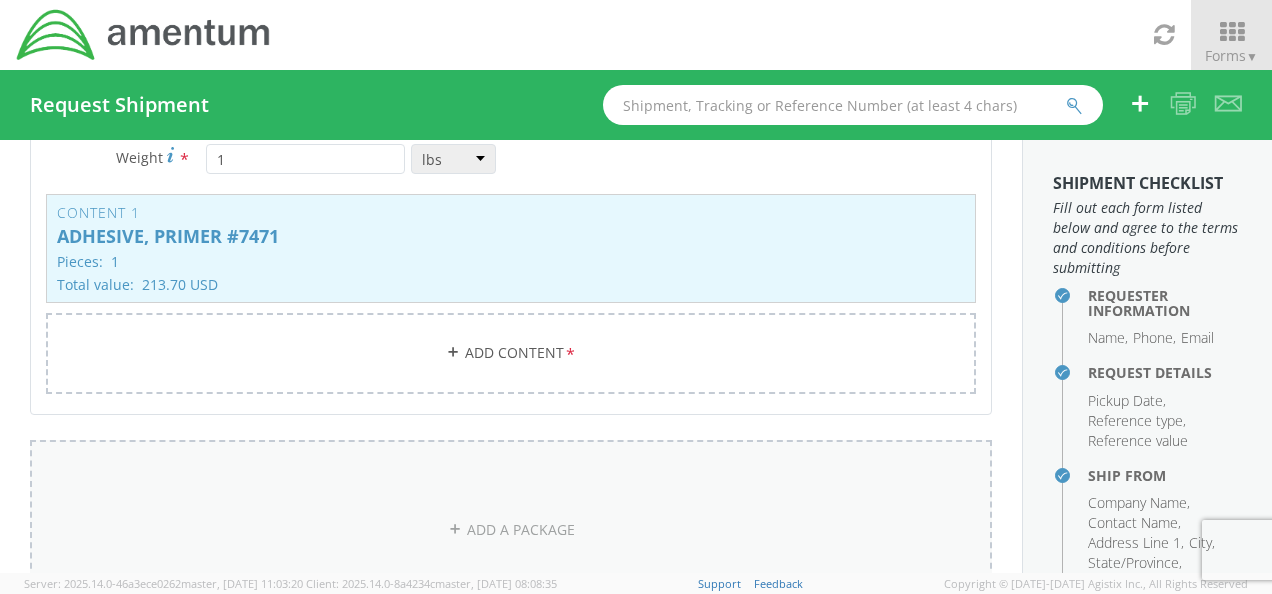 scroll, scrollTop: 851, scrollLeft: 0, axis: vertical 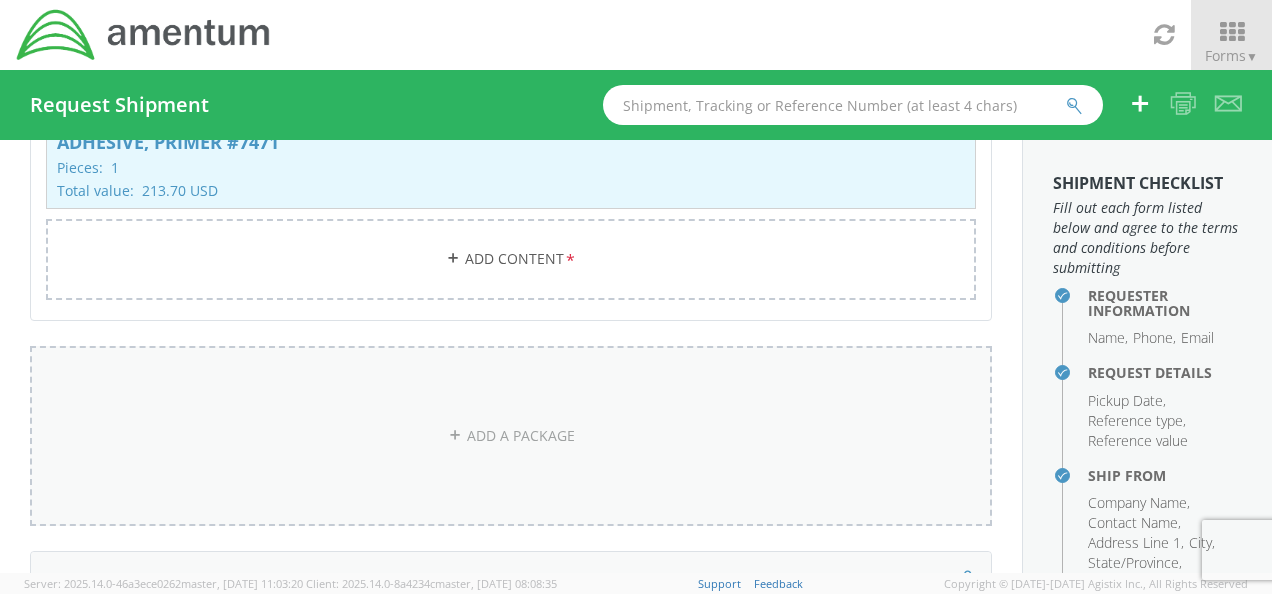 click on "ADD A PACKAGE" at bounding box center [511, 436] 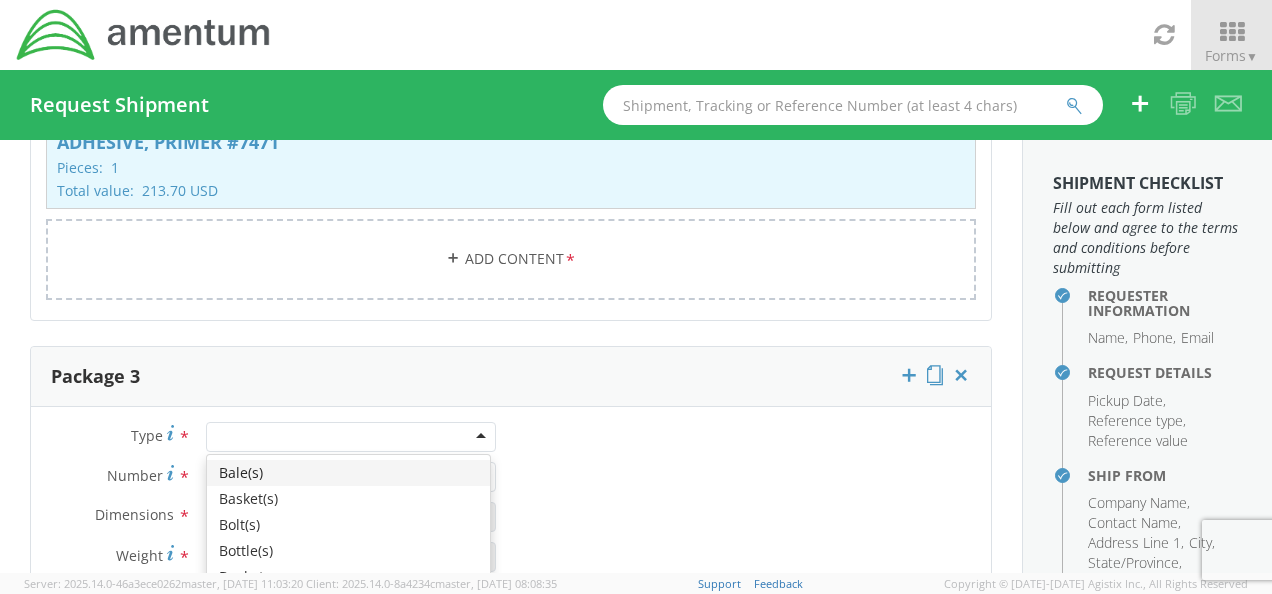 click at bounding box center (351, 437) 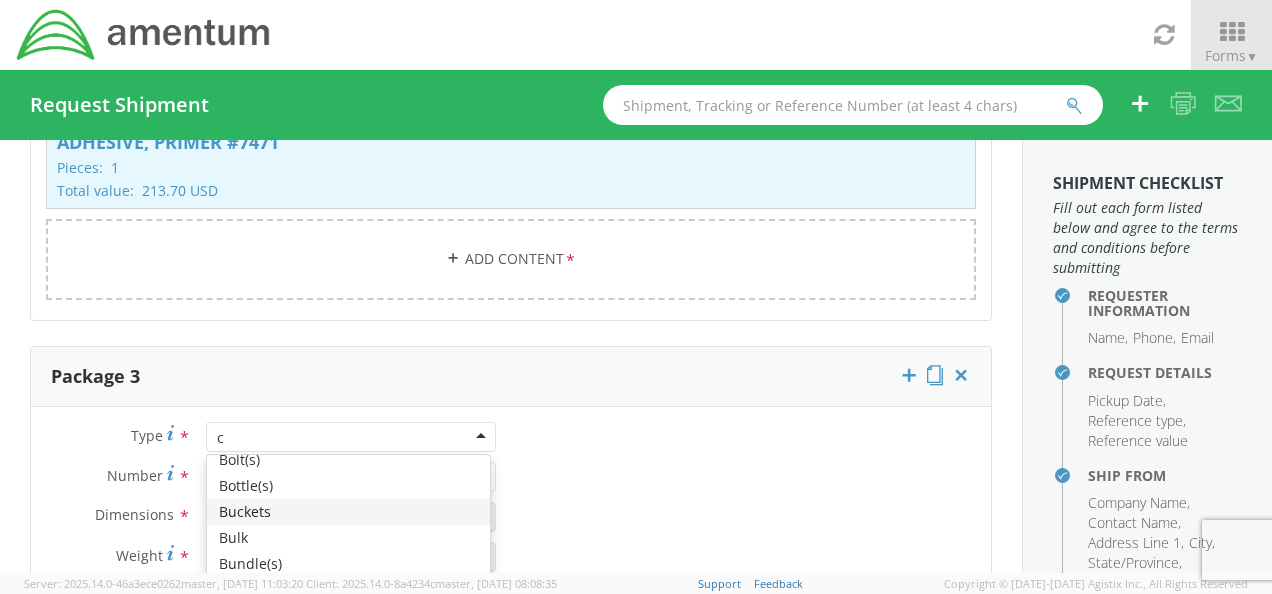 scroll, scrollTop: 74, scrollLeft: 0, axis: vertical 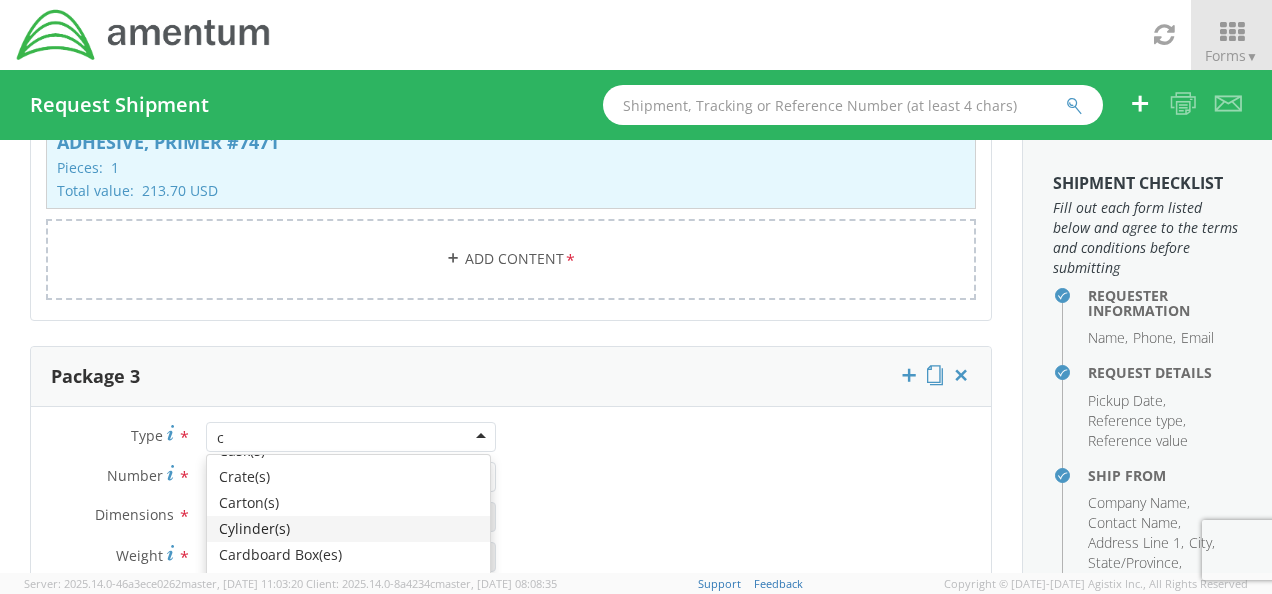 type on "ca" 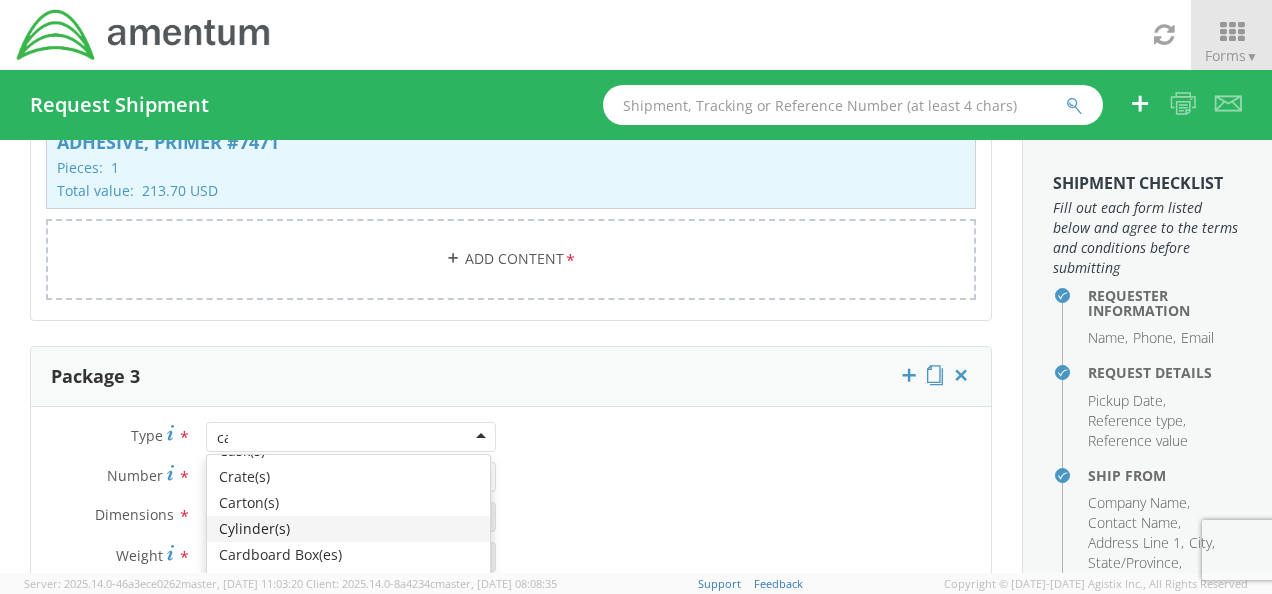 scroll, scrollTop: 0, scrollLeft: 0, axis: both 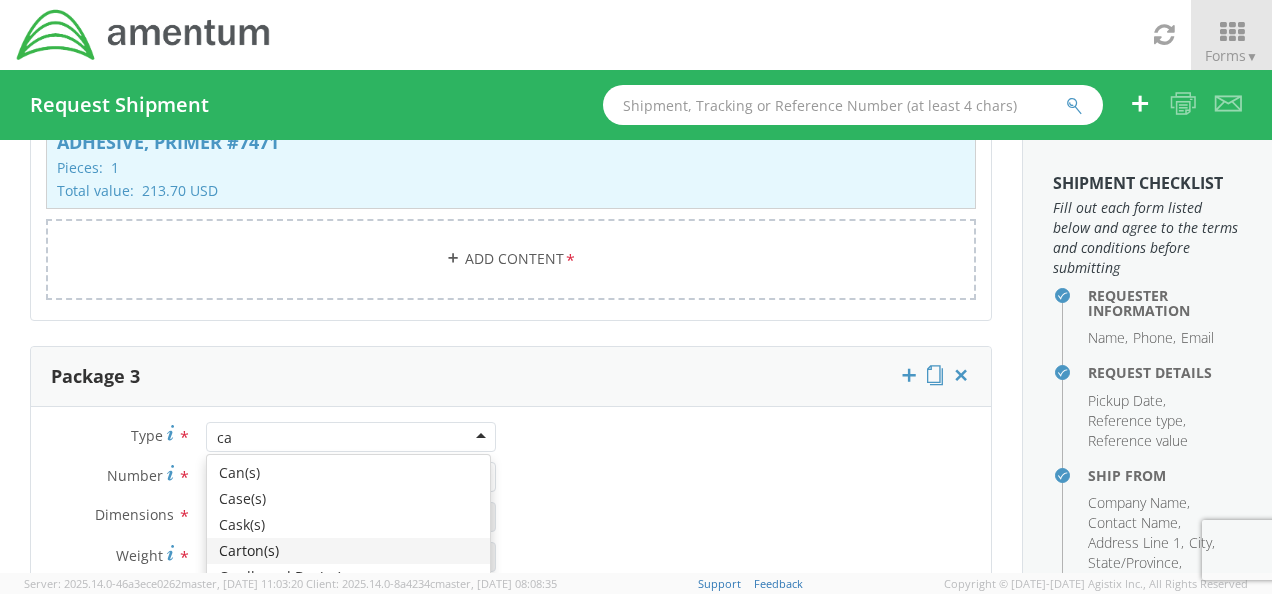 type 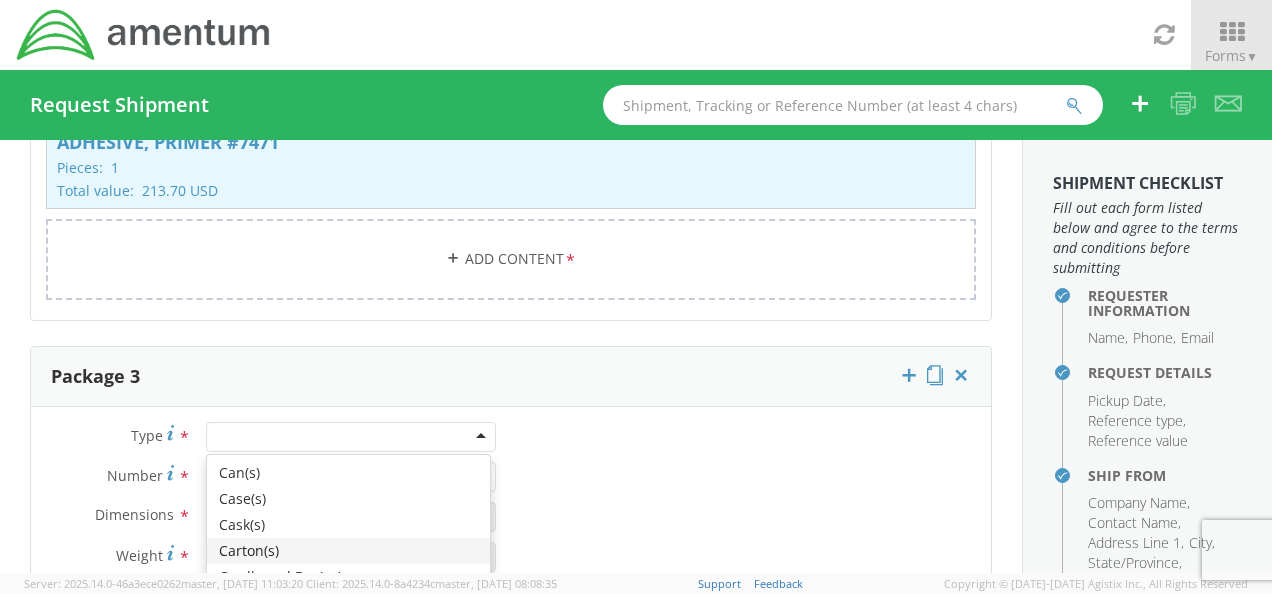 scroll, scrollTop: 0, scrollLeft: 0, axis: both 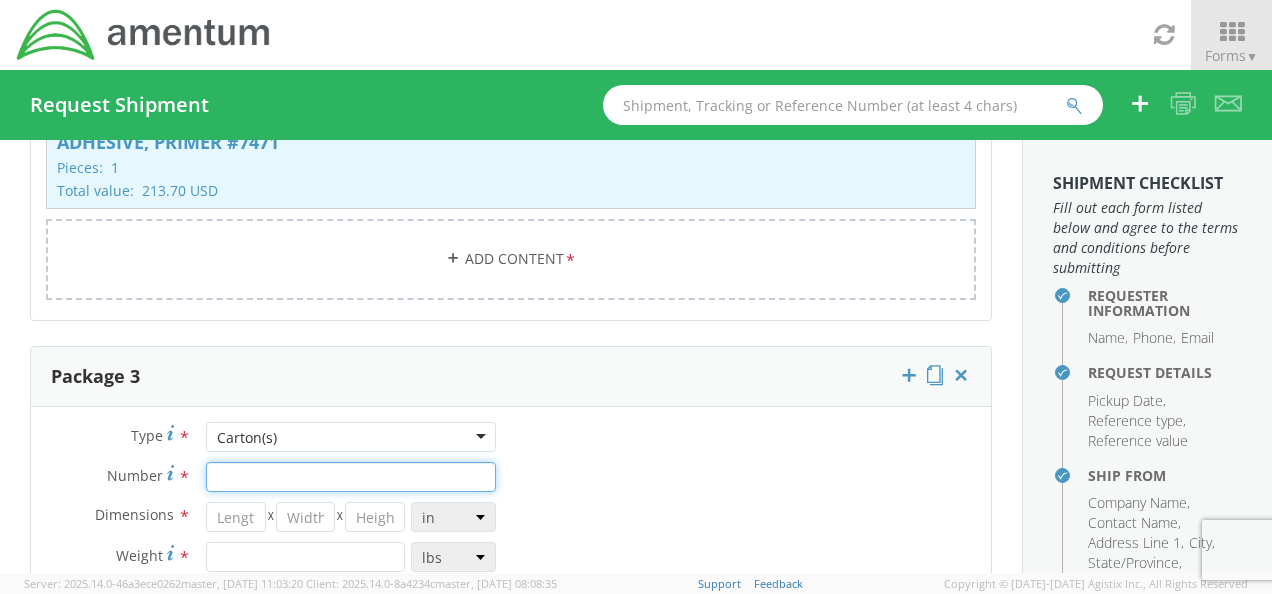 click on "Number        *" at bounding box center [351, 477] 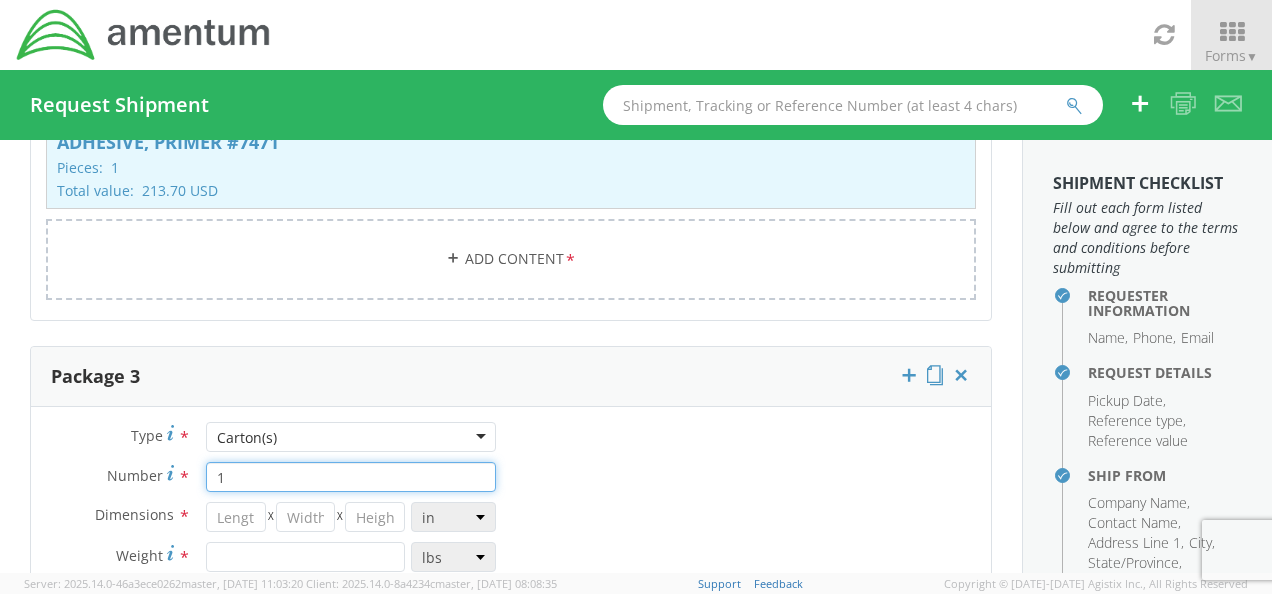 type on "1" 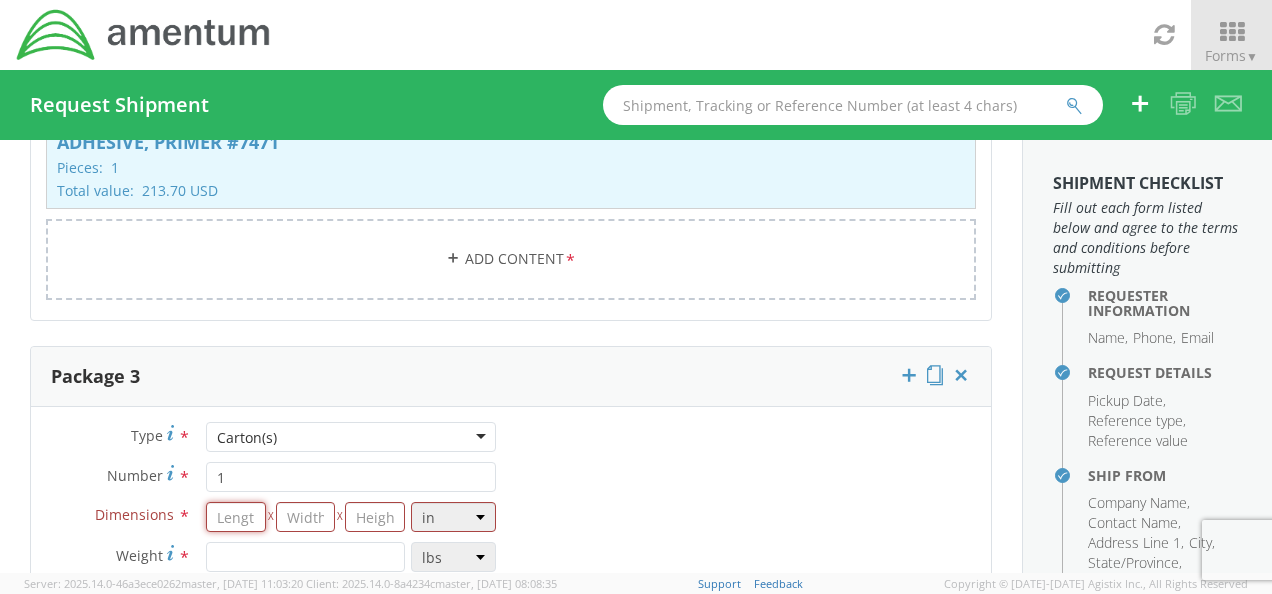 scroll, scrollTop: 915, scrollLeft: 0, axis: vertical 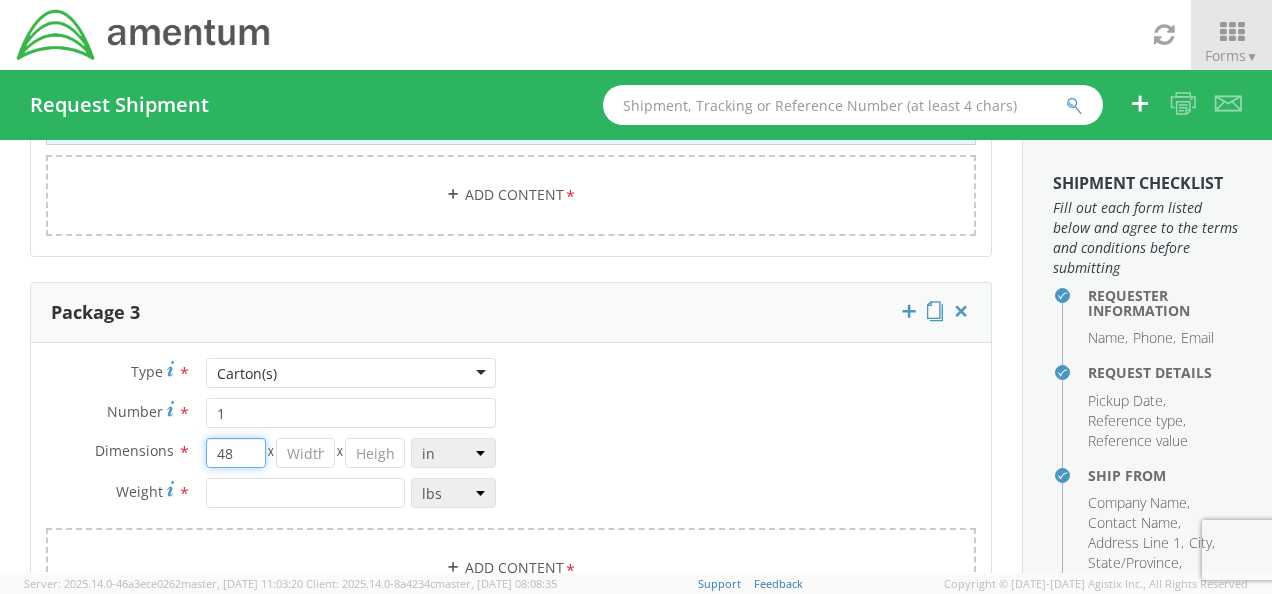 type on "48" 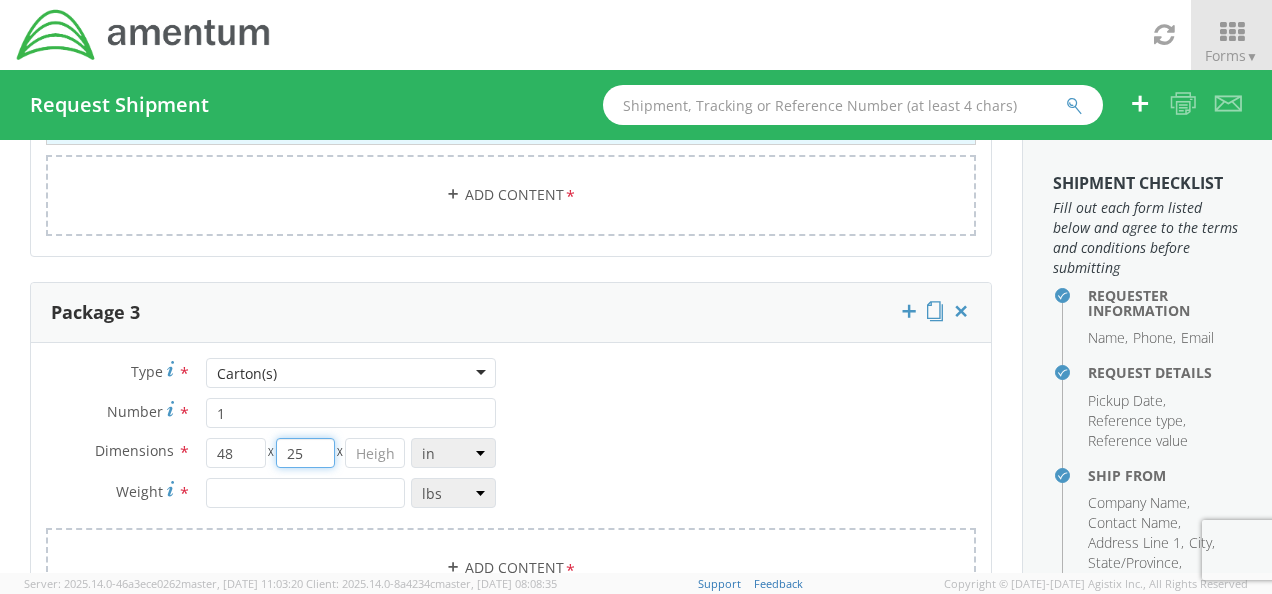 type on "25" 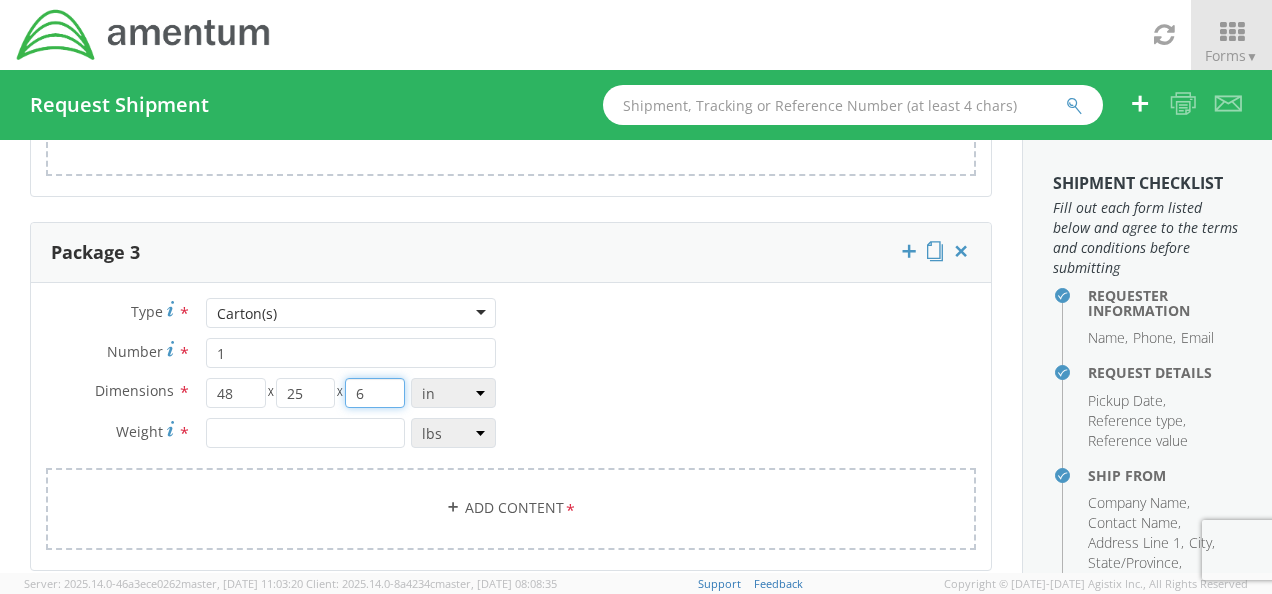 scroll, scrollTop: 977, scrollLeft: 0, axis: vertical 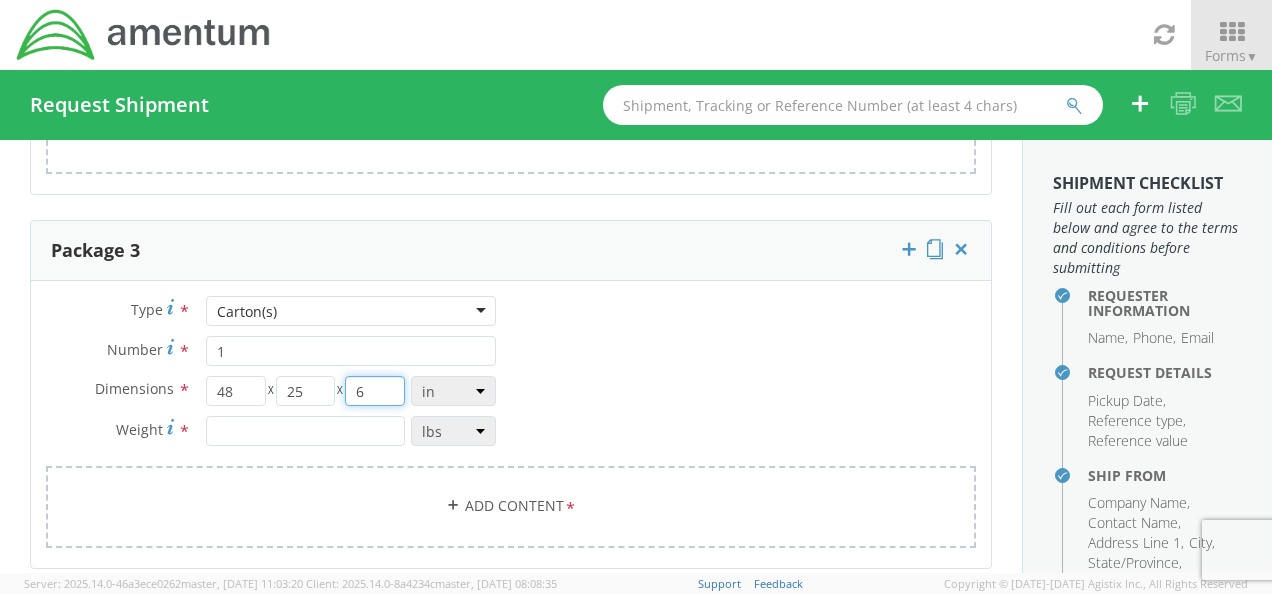 type on "6" 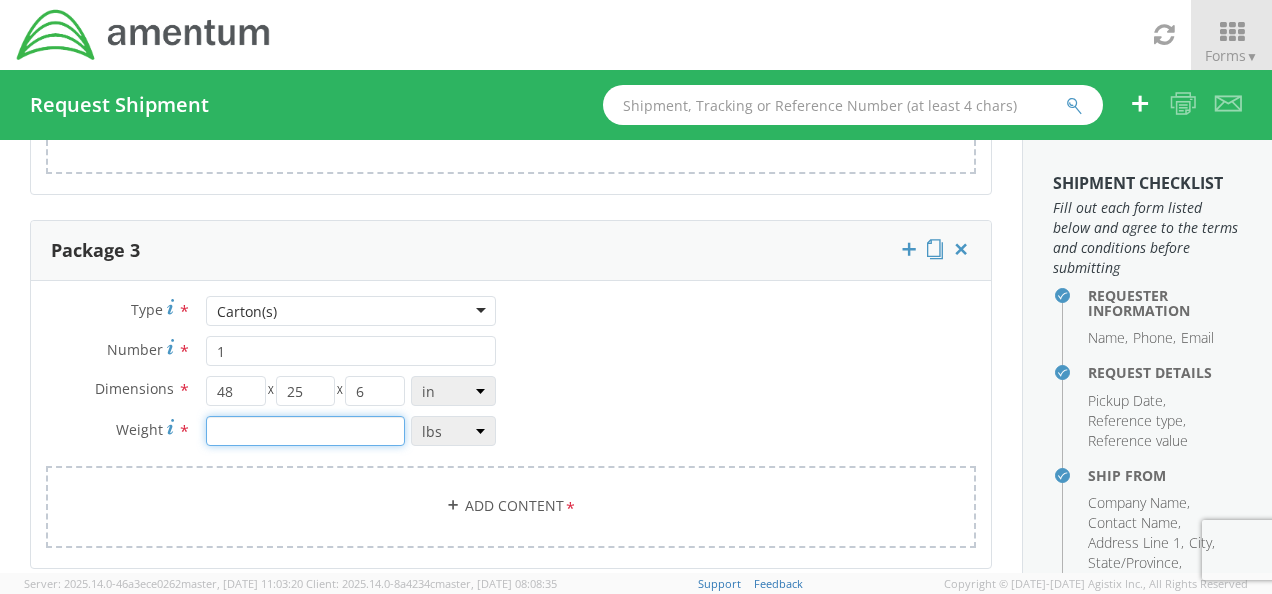 click at bounding box center (305, 431) 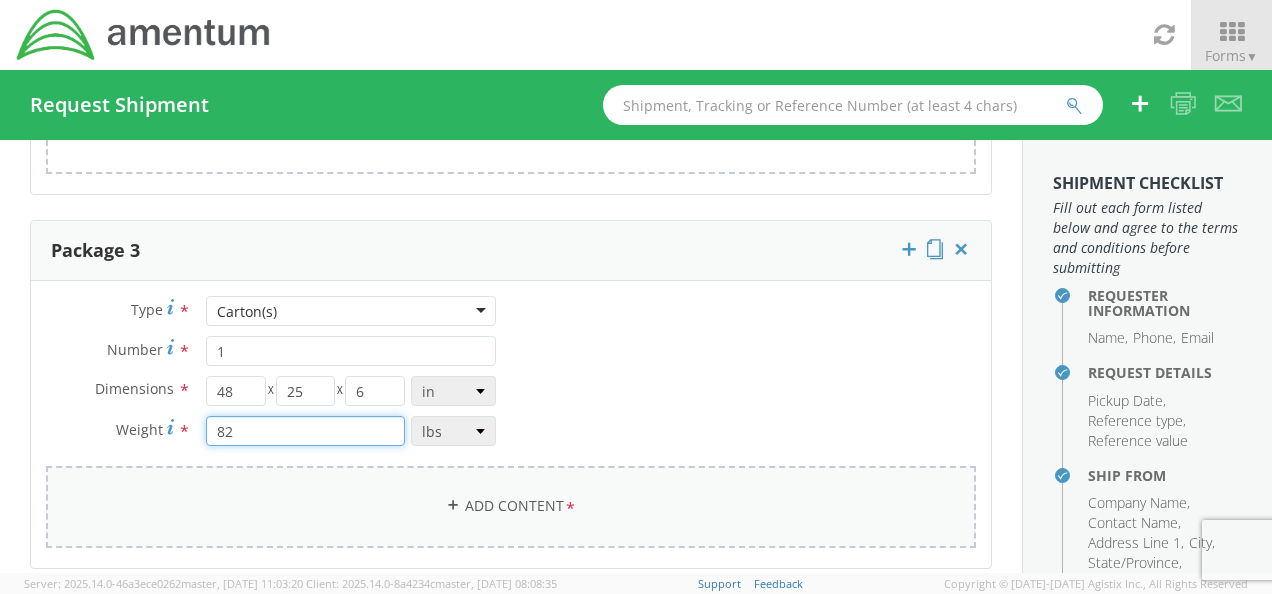 type on "82" 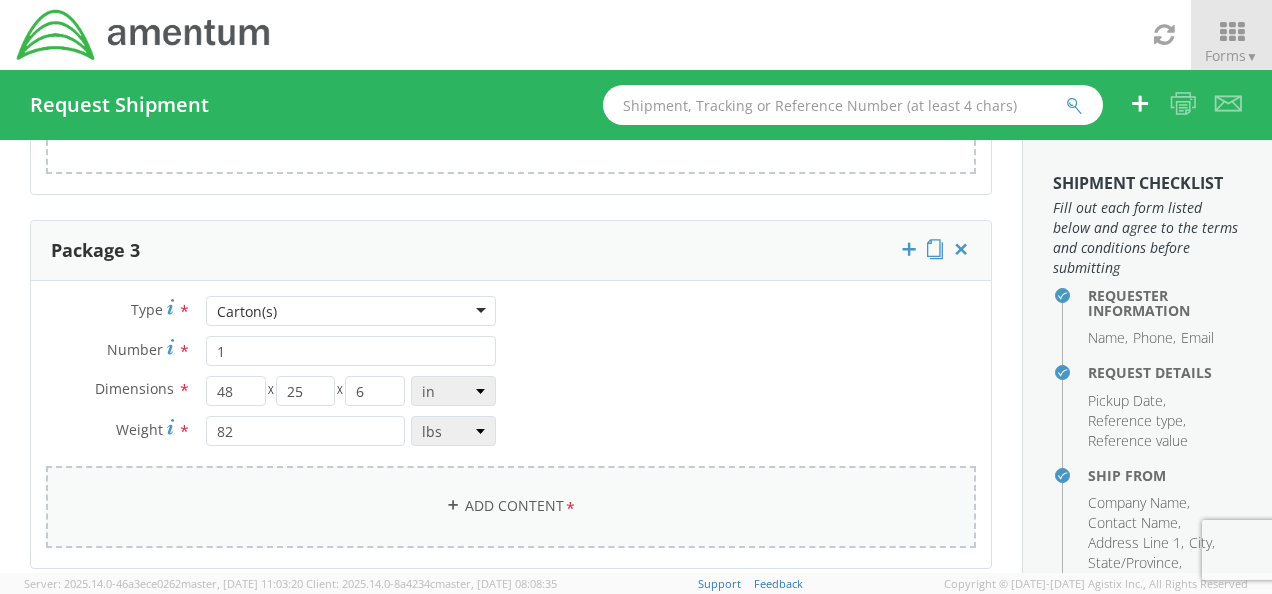 click on "Add Content  *" at bounding box center (511, 506) 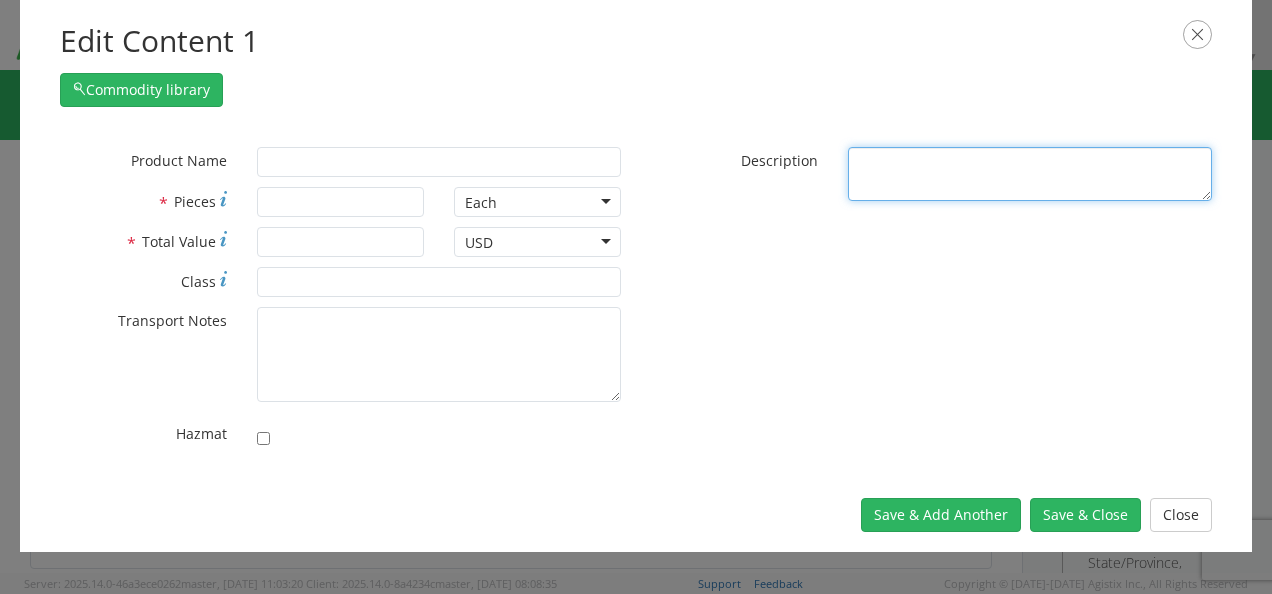 click on "*   Description" at bounding box center (1030, 174) 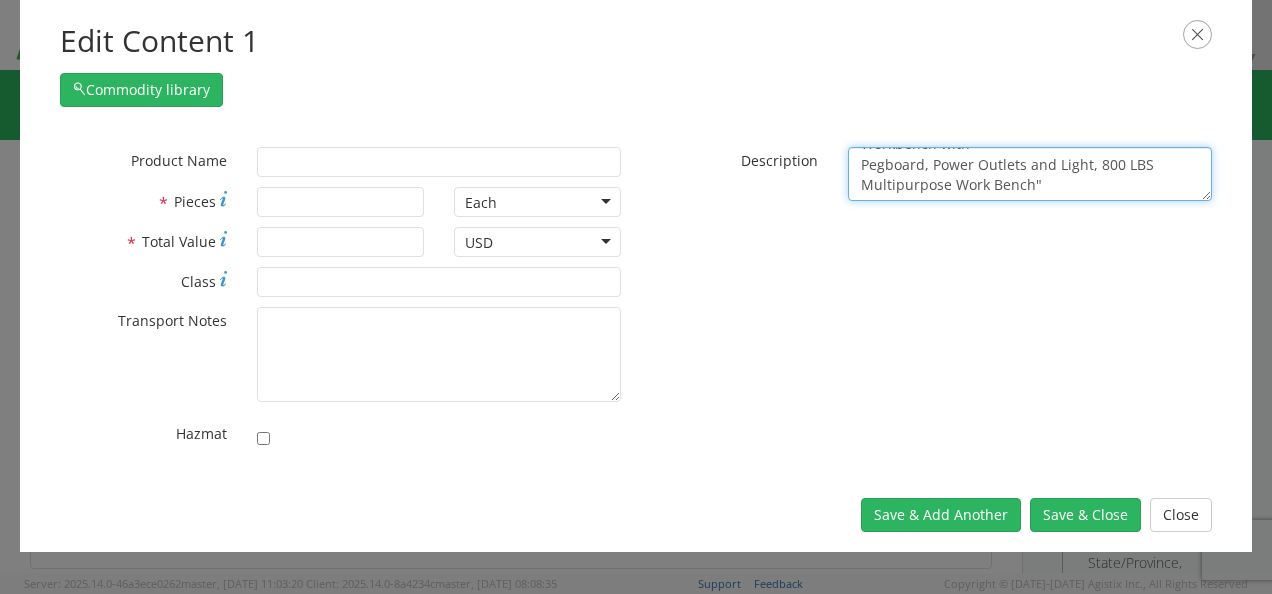 scroll, scrollTop: 0, scrollLeft: 0, axis: both 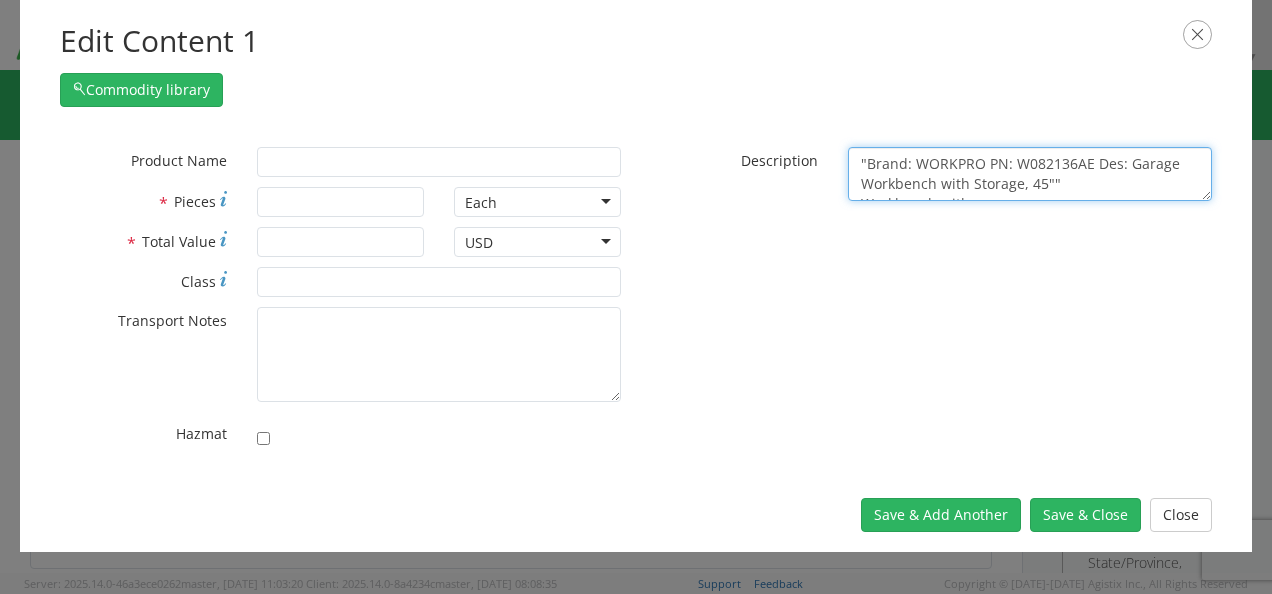 type on ""Brand: WORKPRO PN: W082136AE Des: Garage Workbench with Storage, 45""
Workbench with
Pegboard, Power Outlets and Light, 800 LBS Multipurpose Work Bench"" 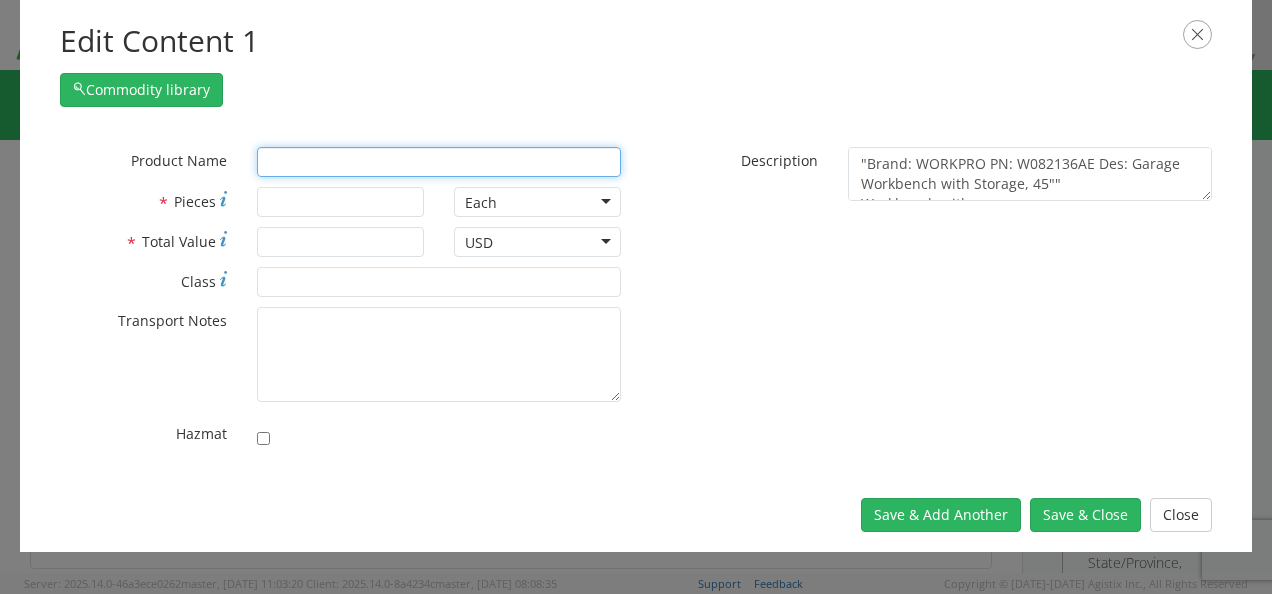 click at bounding box center [439, 162] 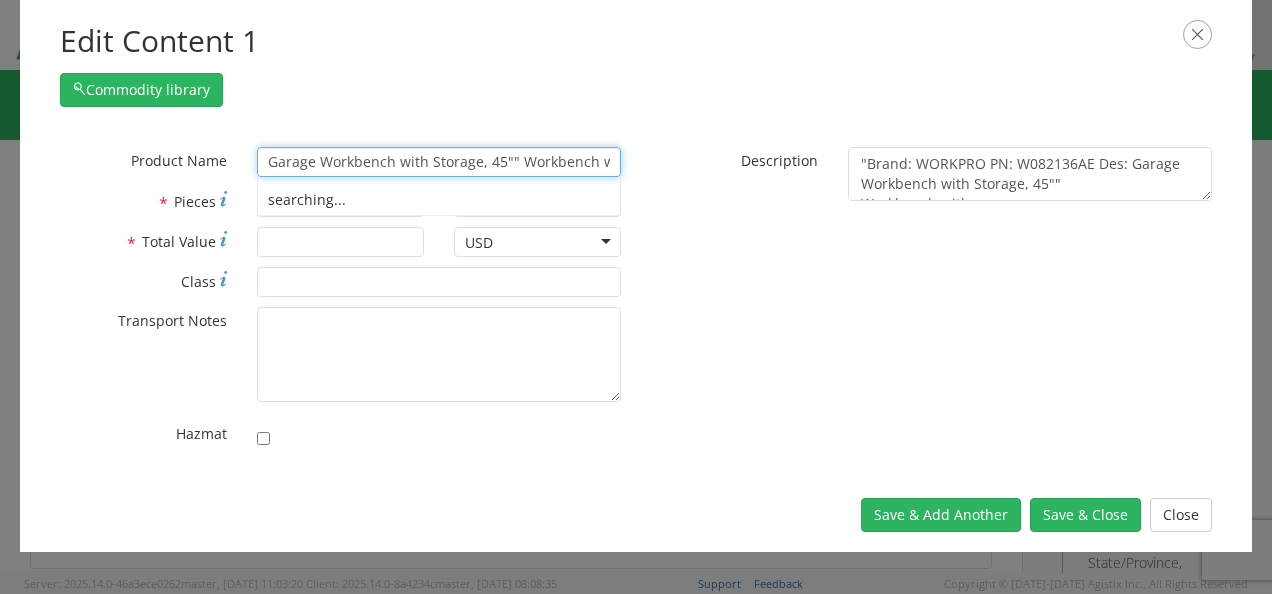 scroll, scrollTop: 0, scrollLeft: 481, axis: horizontal 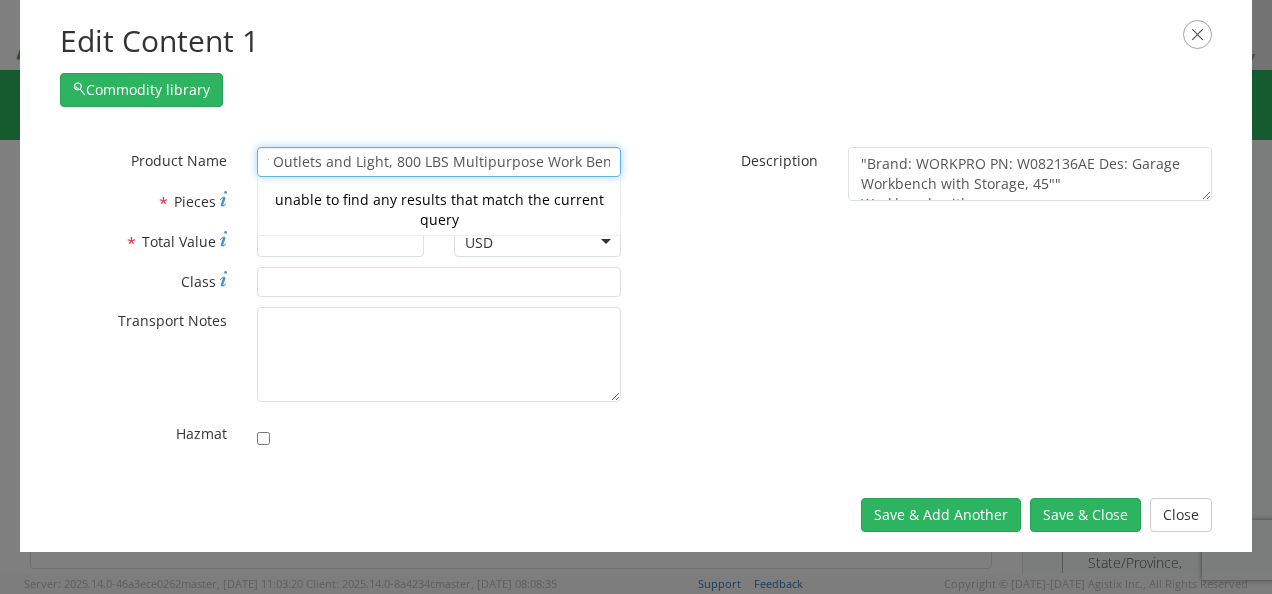 type on "Garage Workbench with Storage, 45"" Workbench with Pegboard, Power Outlets and Light, 800 LBS Multipurpose Work Bench"" 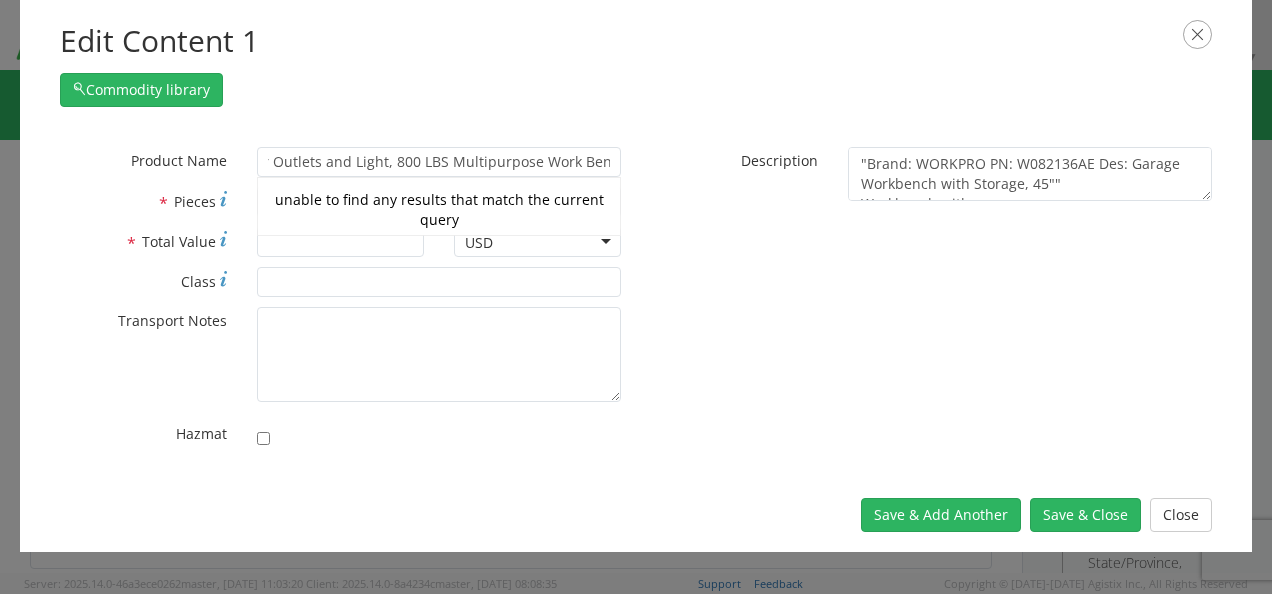 scroll, scrollTop: 0, scrollLeft: 0, axis: both 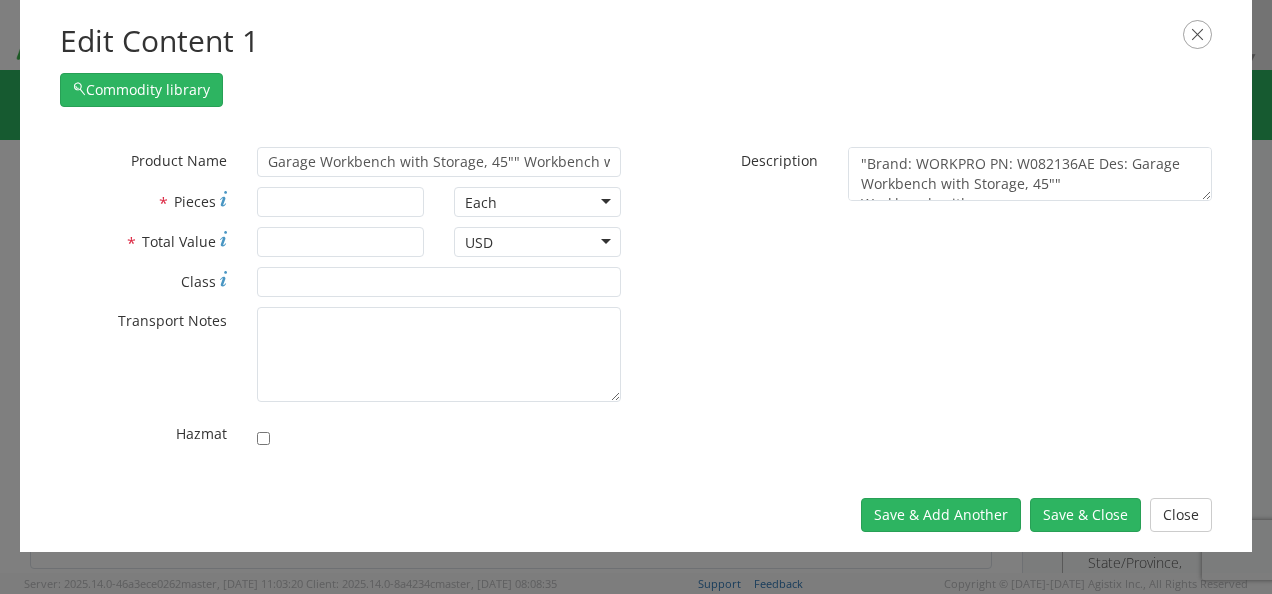 click on "*   Product Name                  Garage Workbench with Storage, 45"" Workbench with Pegboard, Power Outlets and Light, 800 LBS Multipurpose Work Bench"
unable to find any results that match the current query
*   Pieces                                                                        Each Each Bag Blister Pack Bottle Capsule Carton Centimeter Cubic centimeter Cubic foot Cubic meter Cubic yard Curies Dozen Drum Each Fluid Ounce US Foot Gallons Gram Hour Inches Kilogram Kilometer Liter Meter Milligram Milliliter Ounce Pack Pound Quart, [GEOGRAPHIC_DATA] liquid Roll Square foot Square inch Square meter Tablet Tonne US ton Vials                                               *   Total Value                                                                        USD USD USD                                             *   Class                                                                *   Transport Notes" at bounding box center [636, 302] 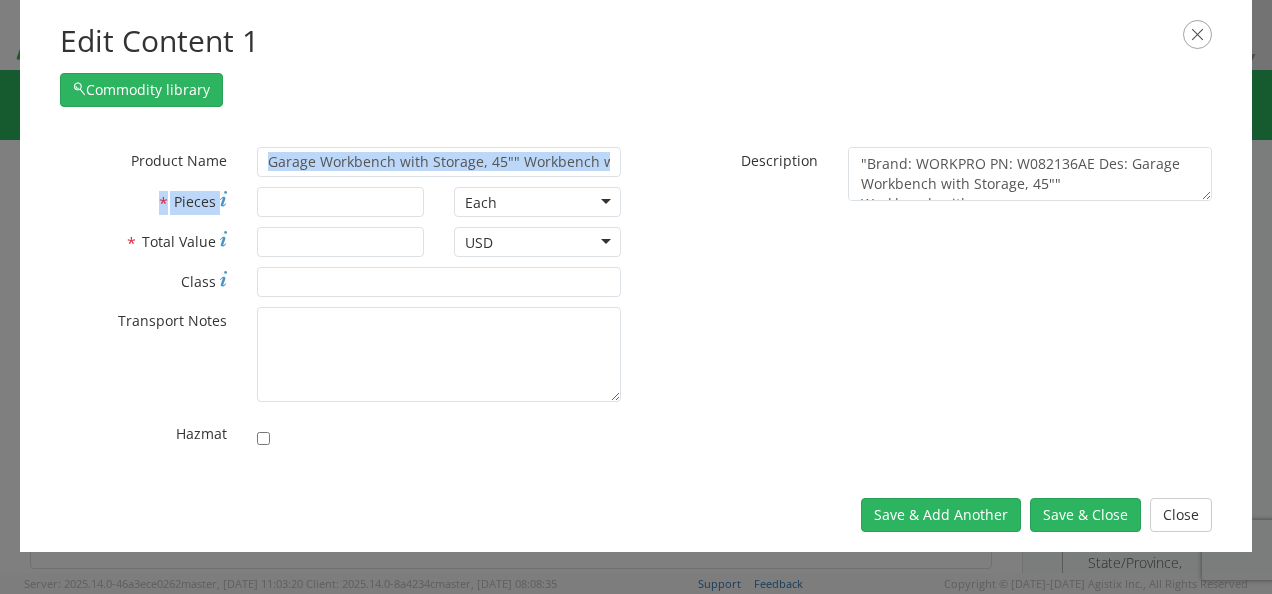 drag, startPoint x: 374, startPoint y: 183, endPoint x: 371, endPoint y: 196, distance: 13.341664 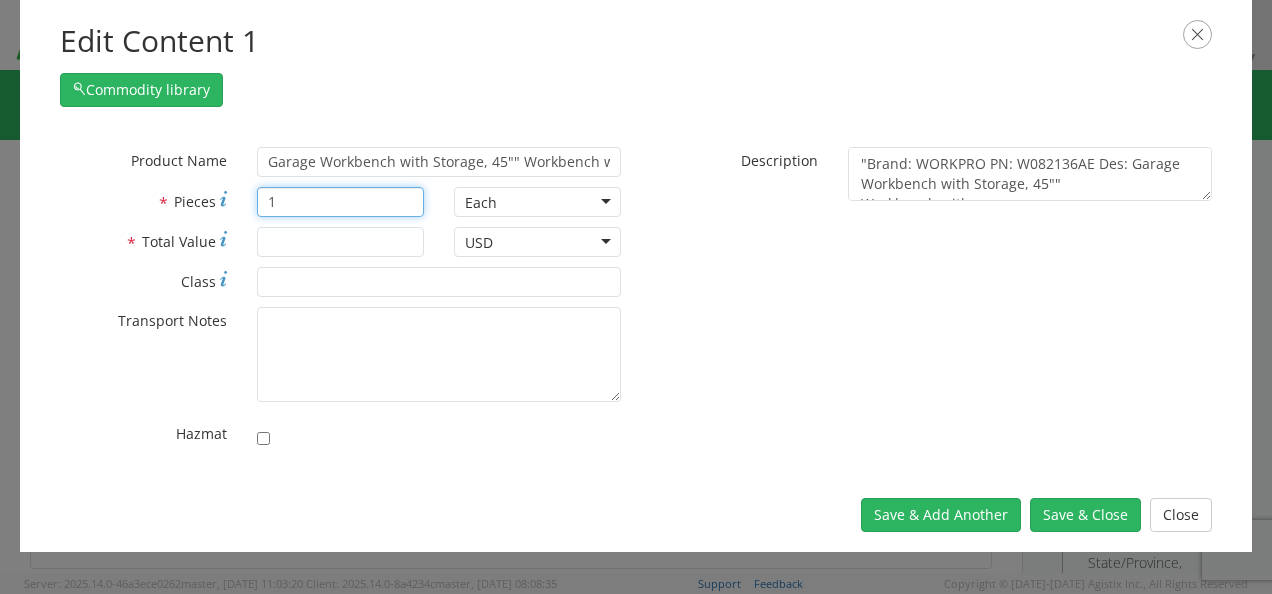 click on "1" at bounding box center [340, 202] 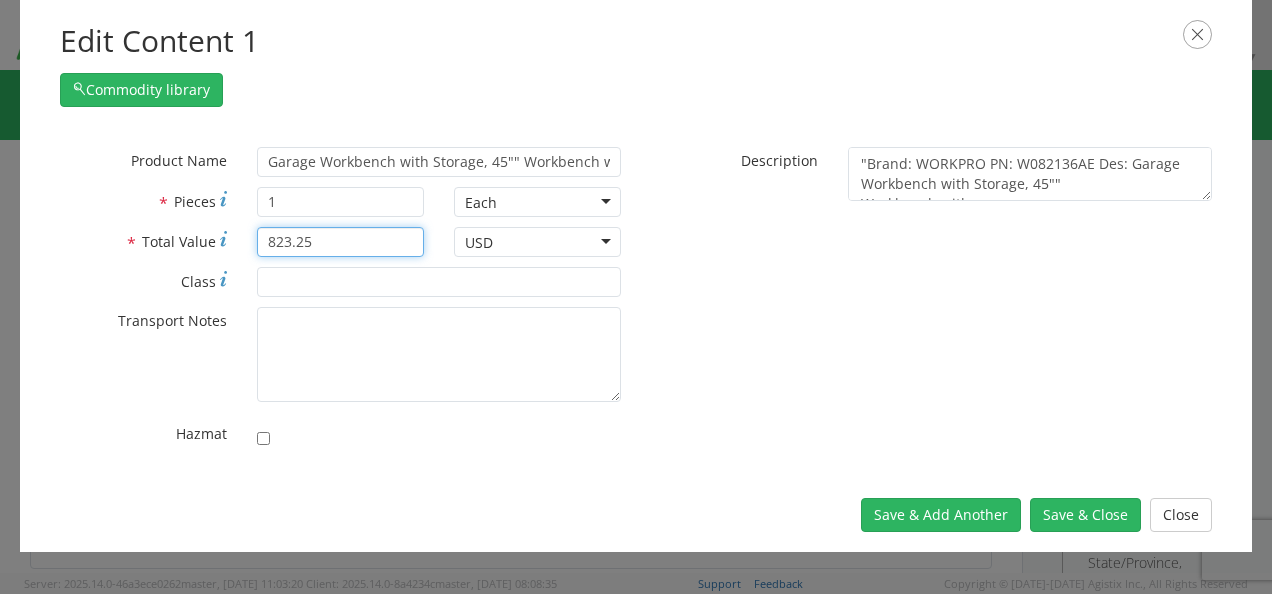 type on "823.25" 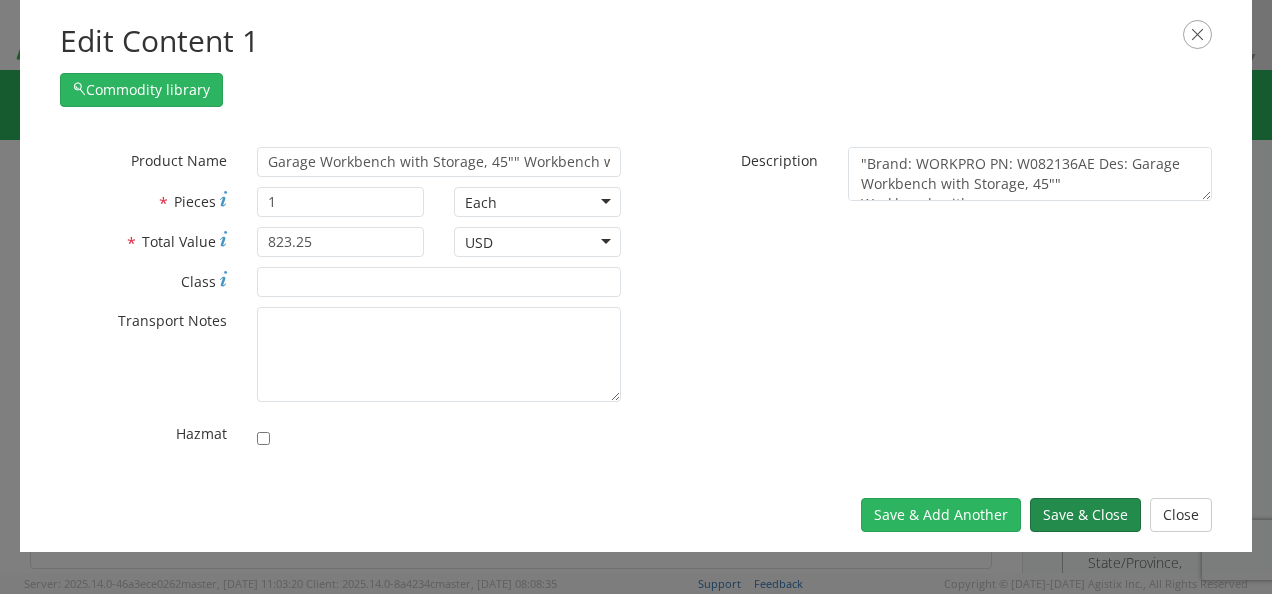 click on "Save & Close" at bounding box center [1085, 515] 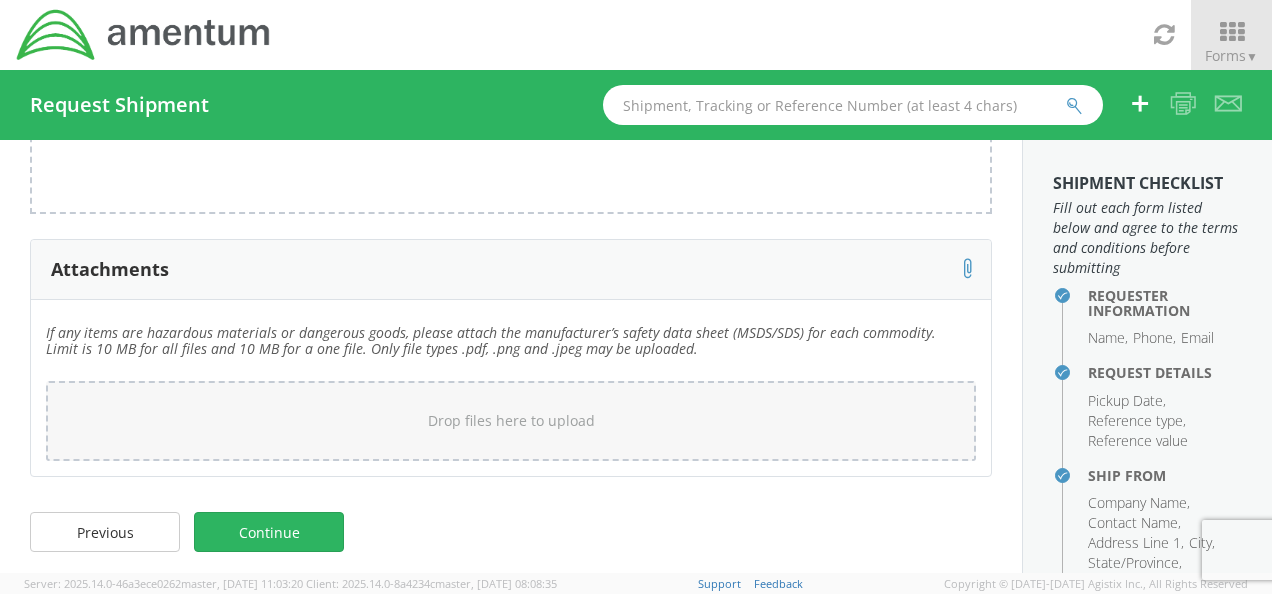 scroll, scrollTop: 1679, scrollLeft: 0, axis: vertical 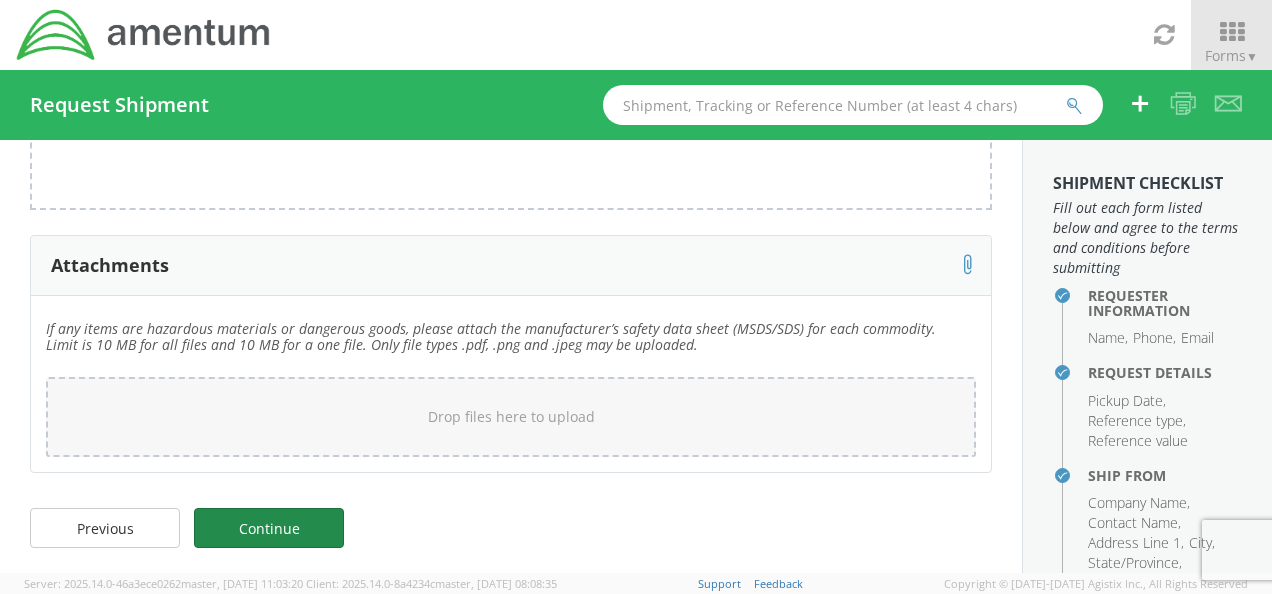 click on "Continue" at bounding box center (269, 528) 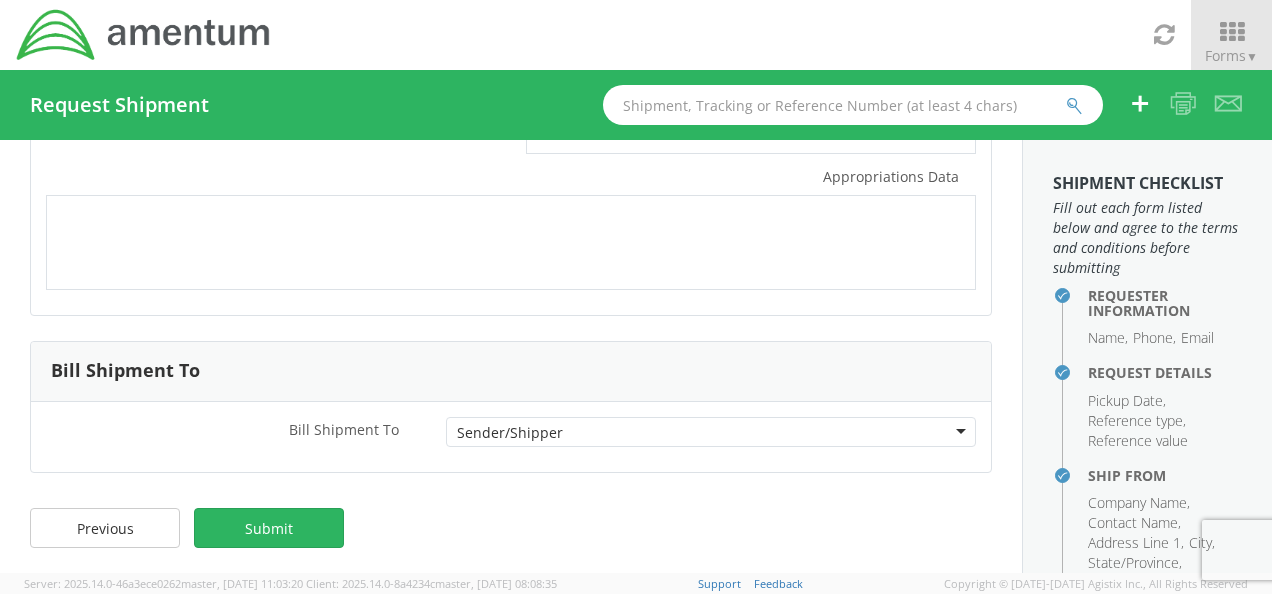 scroll, scrollTop: 0, scrollLeft: 0, axis: both 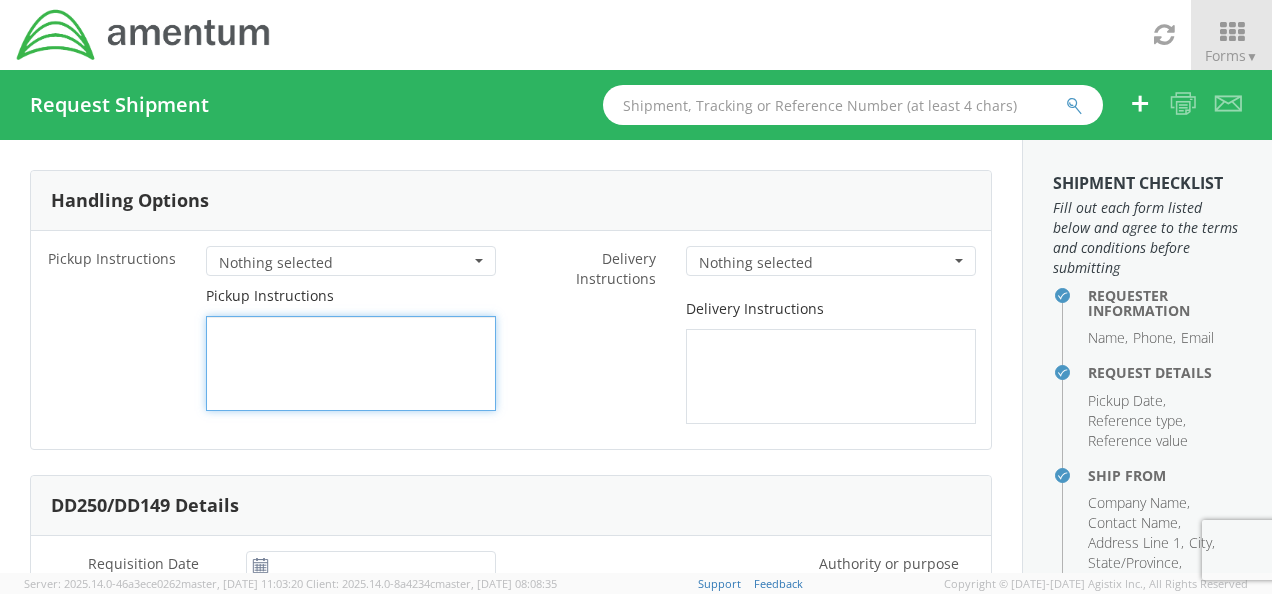 click at bounding box center [351, 363] 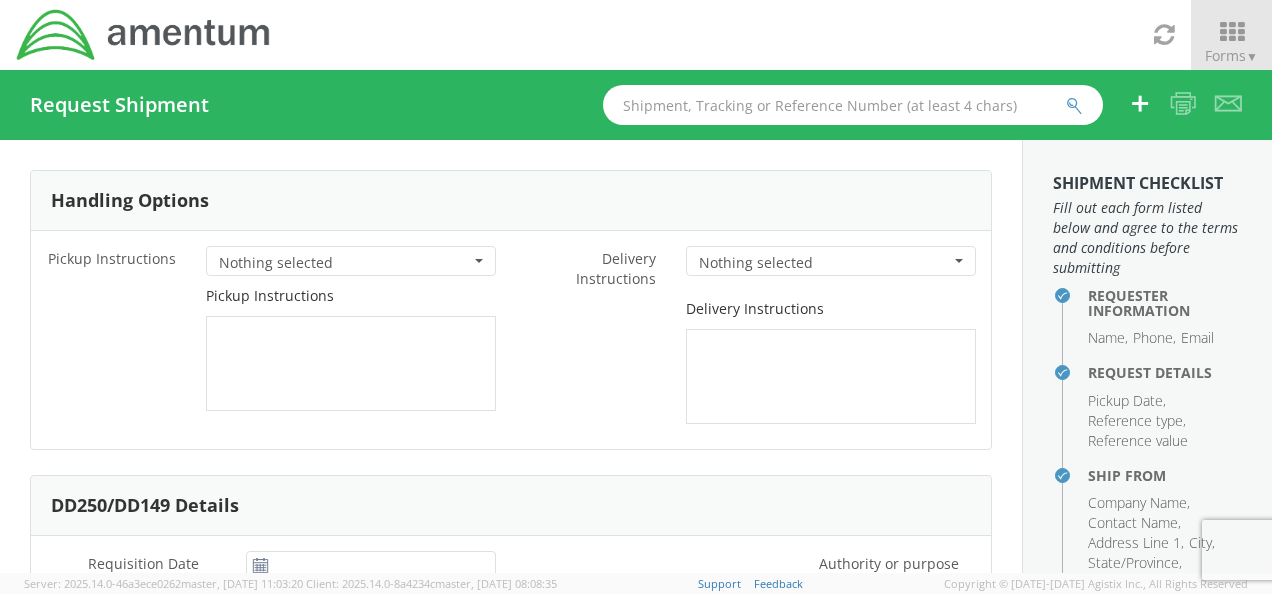 click on "Nothing selected" at bounding box center [344, 263] 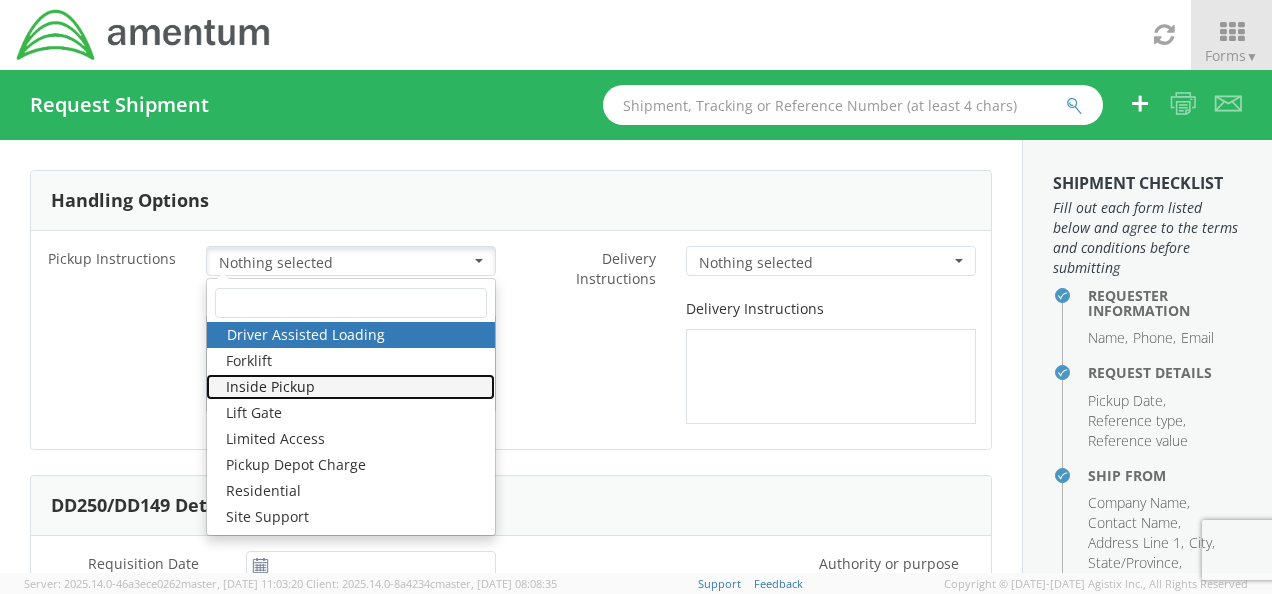click on "Inside Pickup" at bounding box center [350, 387] 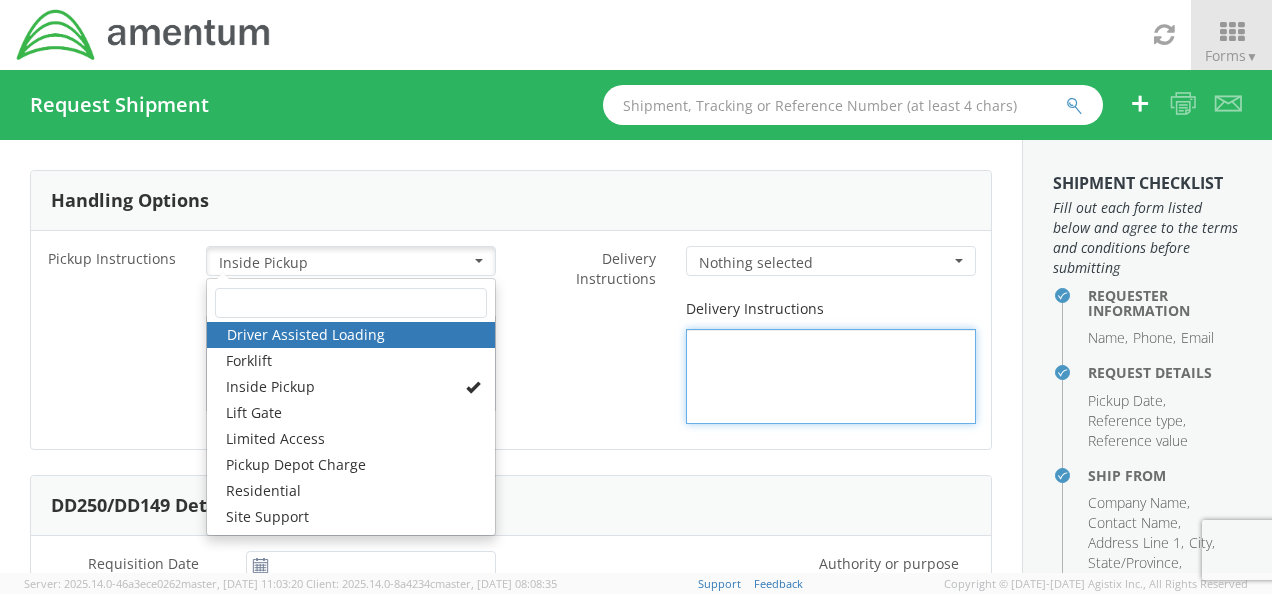 click on "Delivery Instructions" at bounding box center [751, 361] 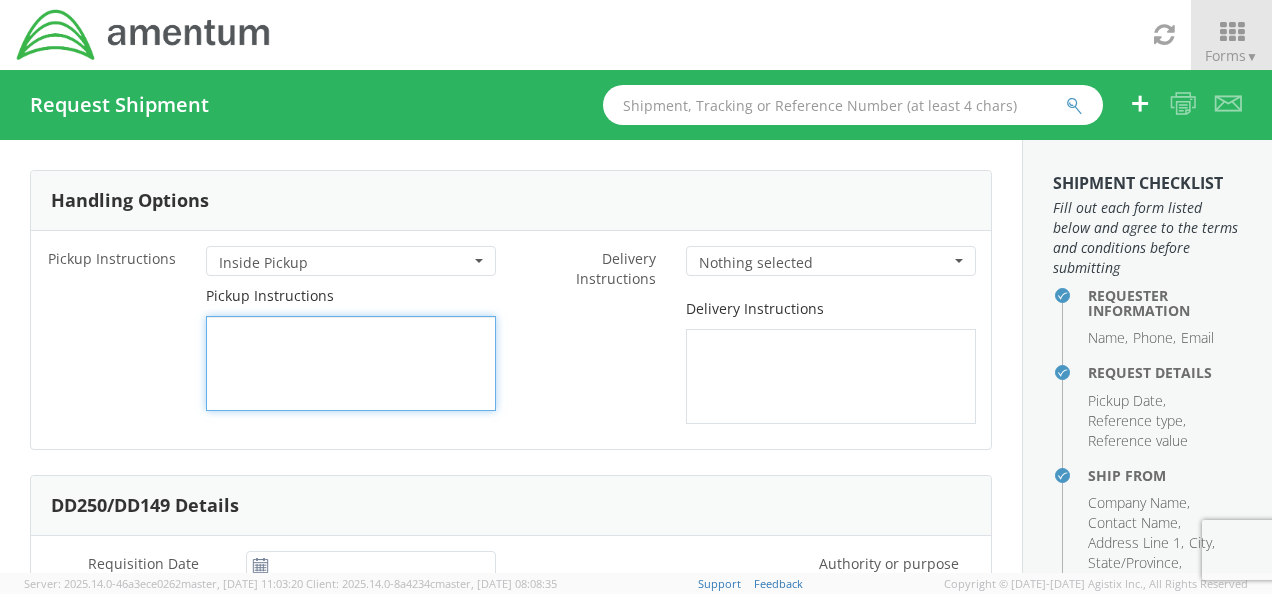 click at bounding box center (351, 363) 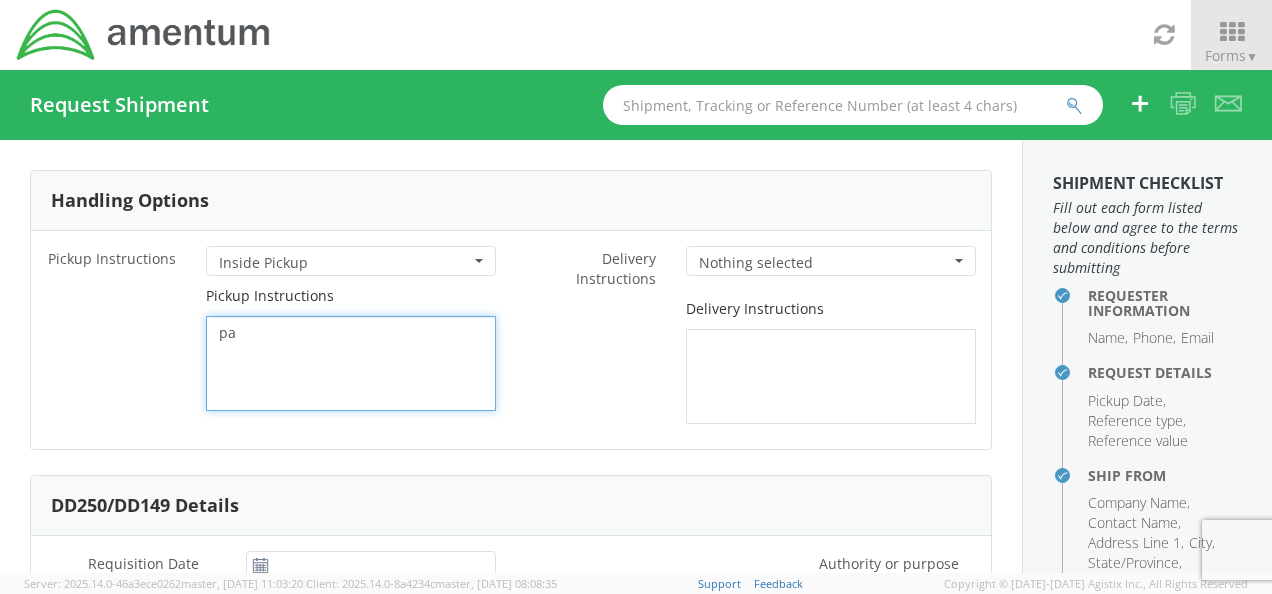 type on "p" 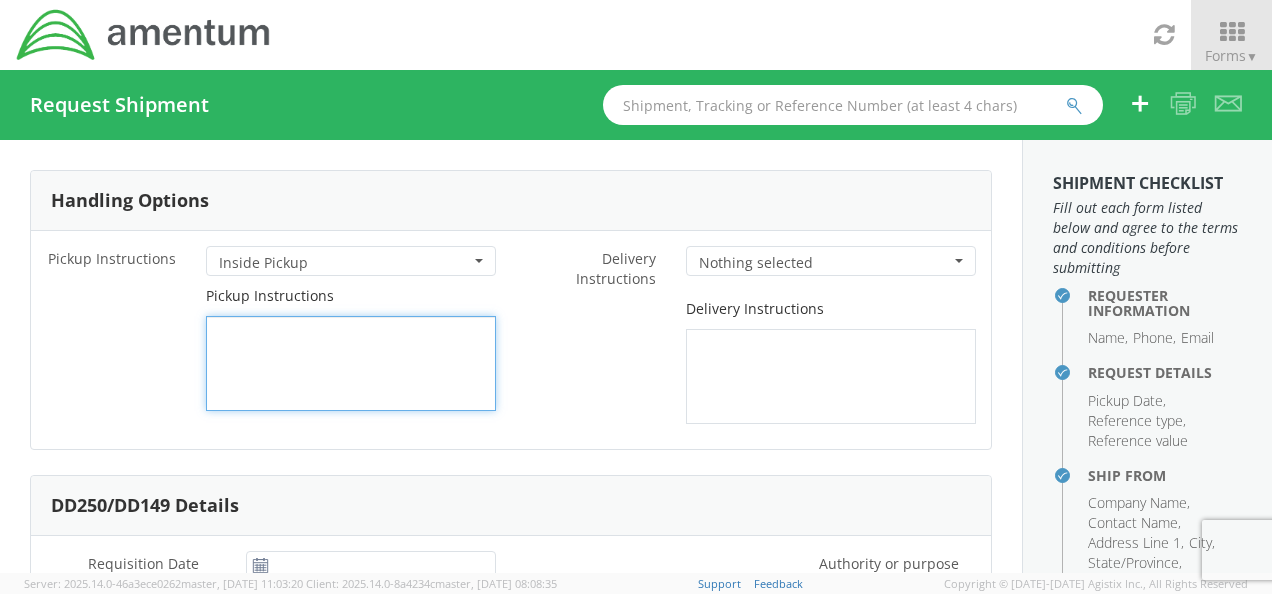 paste on "[PERSON_NAME]
Pro Cargo USA
[STREET_ADDRESS][PERSON_NAME]
[GEOGRAPHIC_DATA]
Direct Tel:  [PHONE_NUMBER]
Main Tel:  [PHONE_NUMBER]" 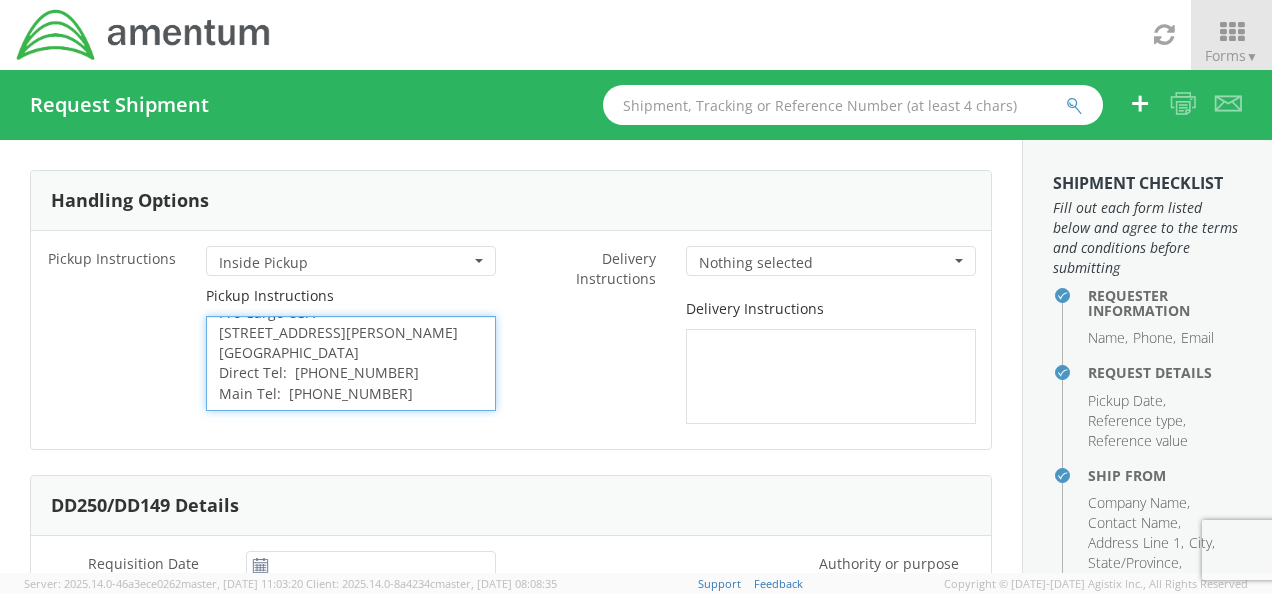 scroll, scrollTop: 0, scrollLeft: 0, axis: both 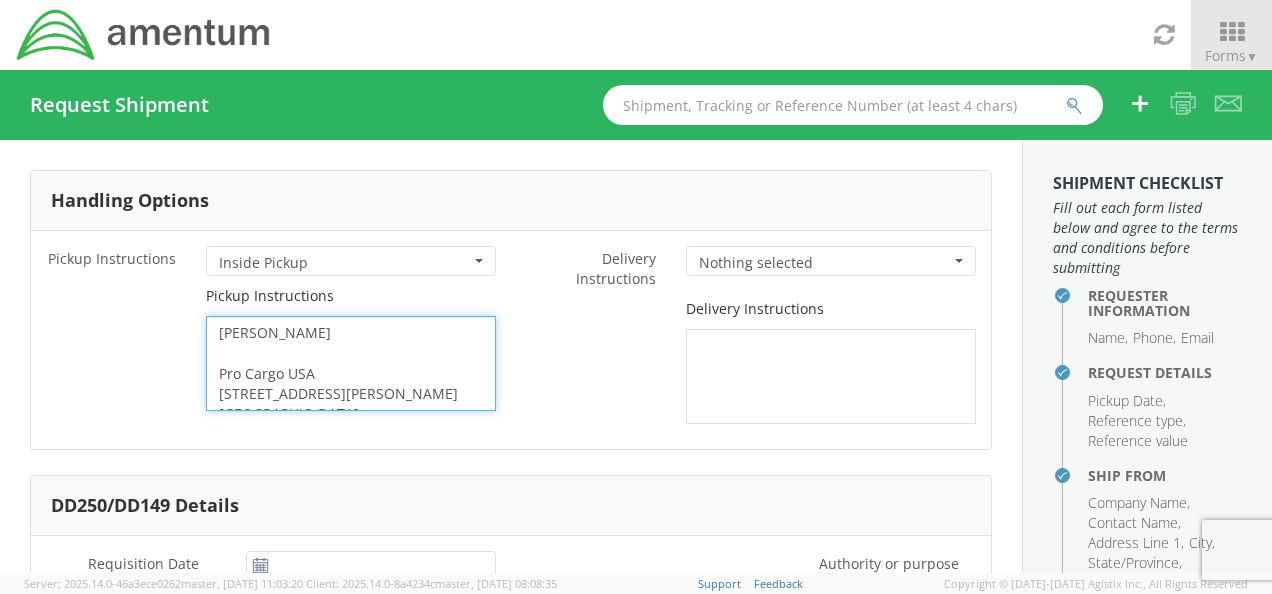 click on "[PERSON_NAME]
Pro Cargo USA
[STREET_ADDRESS][PERSON_NAME]
[GEOGRAPHIC_DATA]
Direct Tel:  [PHONE_NUMBER]
Main Tel:  [PHONE_NUMBER]" at bounding box center [351, 363] 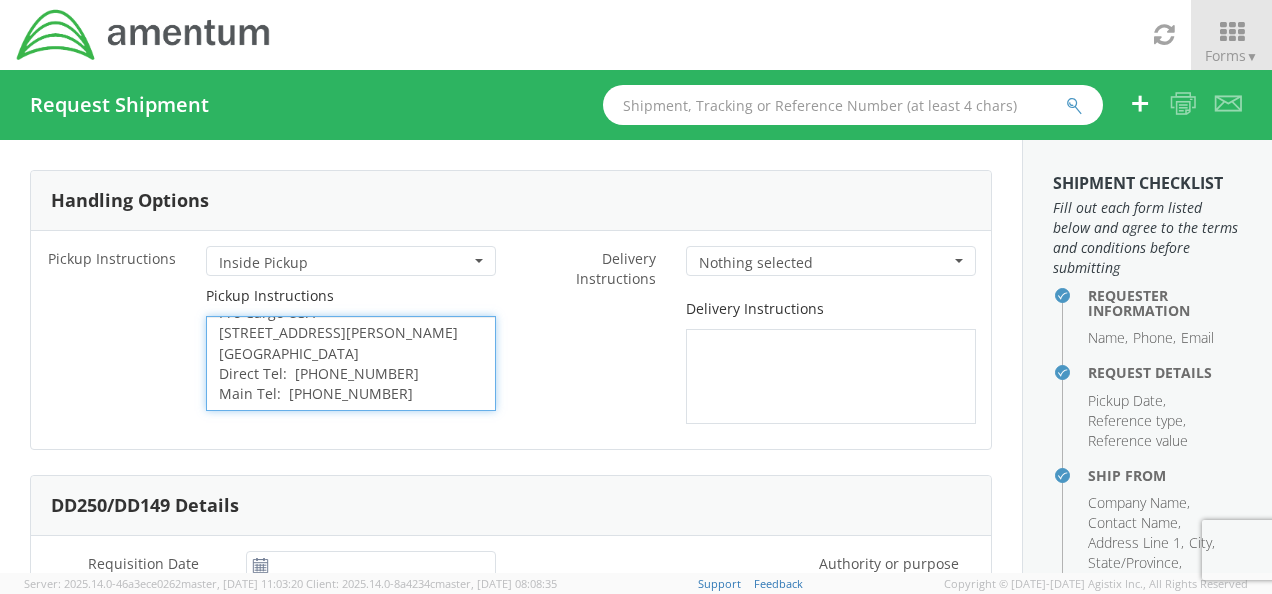 scroll, scrollTop: 14, scrollLeft: 0, axis: vertical 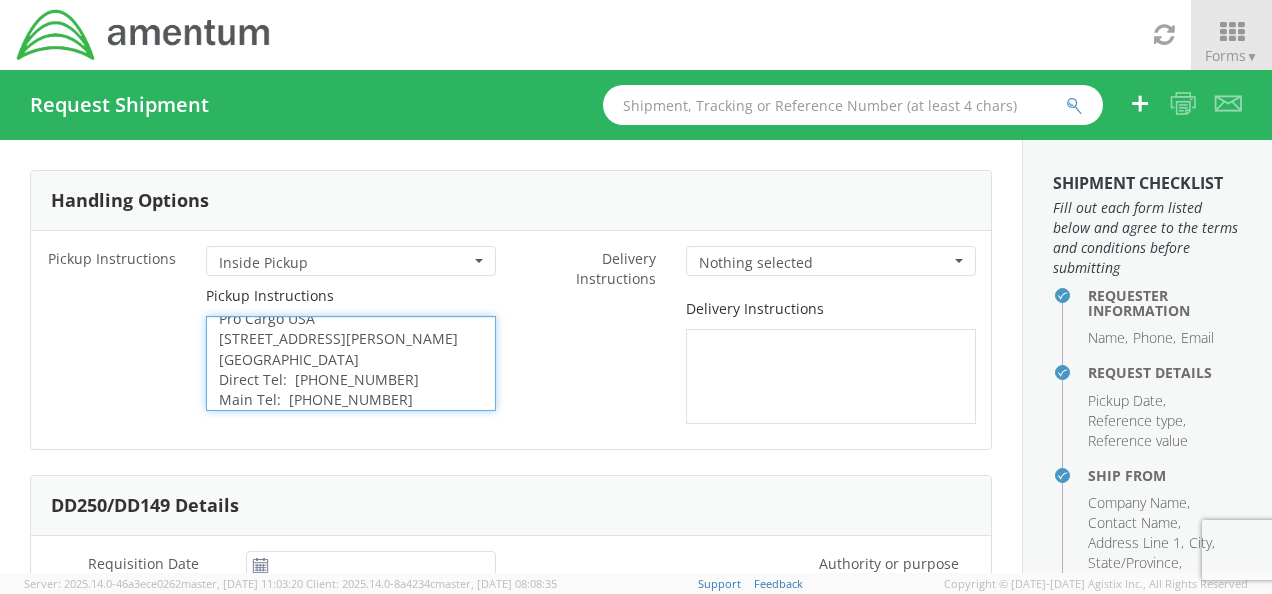 click on "Pro Cargo USA
[STREET_ADDRESS][PERSON_NAME]
[GEOGRAPHIC_DATA]
Direct Tel:  [PHONE_NUMBER]
Main Tel:  [PHONE_NUMBER]" at bounding box center [351, 363] 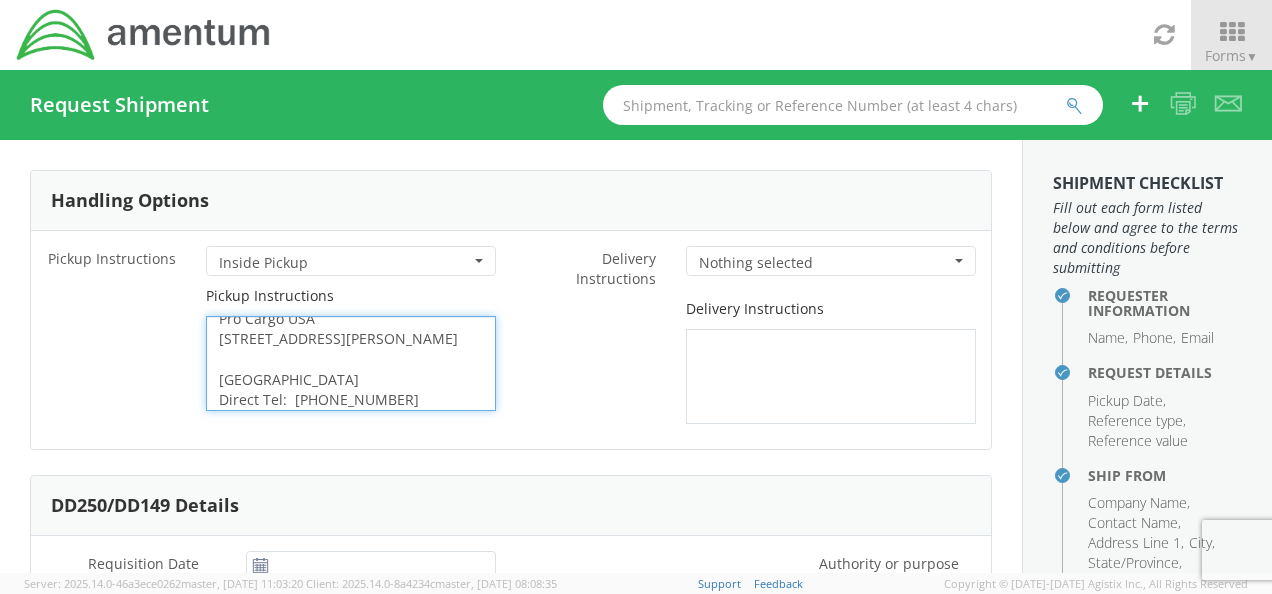 paste on "[PERSON_NAME]" 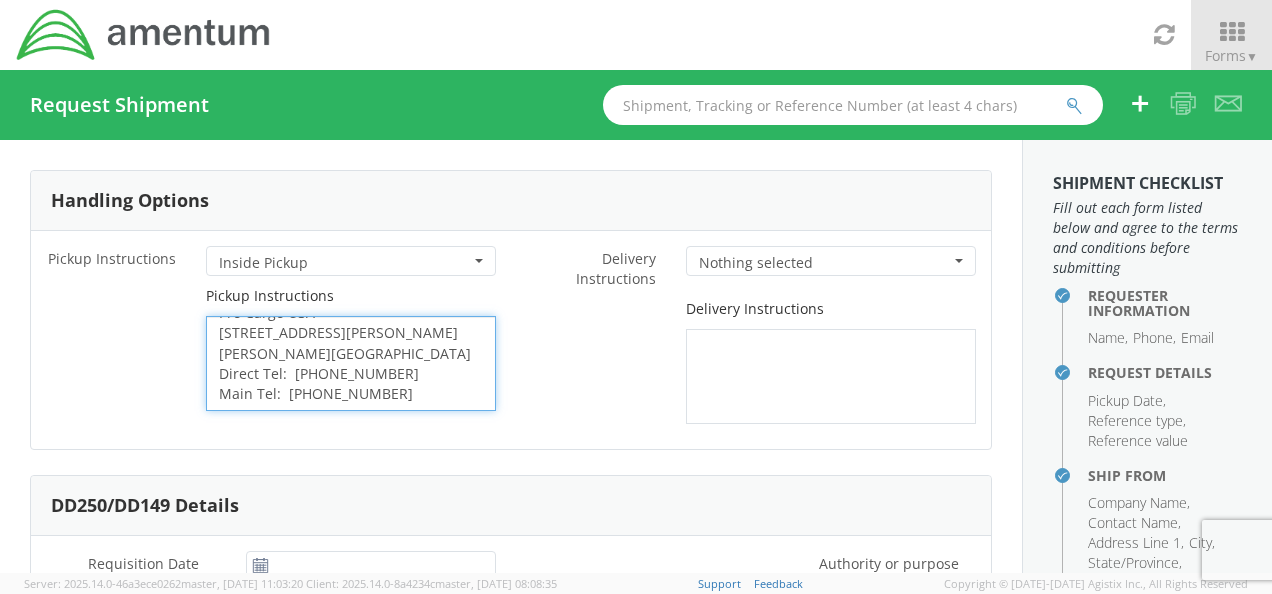 scroll, scrollTop: 26, scrollLeft: 0, axis: vertical 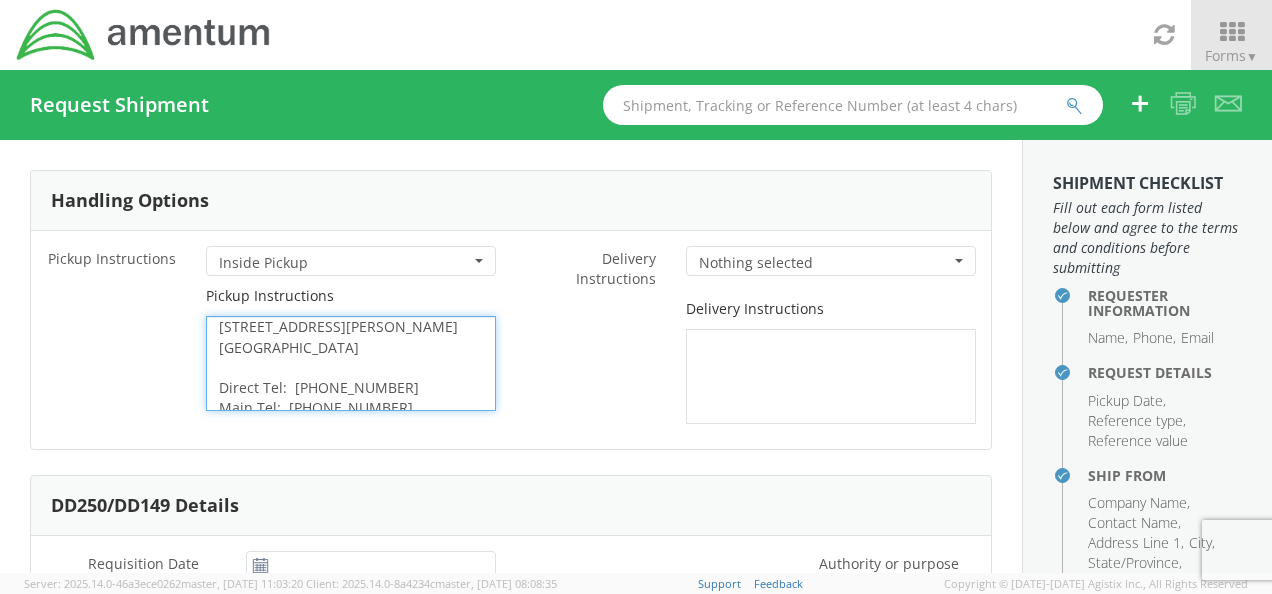 paste on "[PERSON_NAME]" 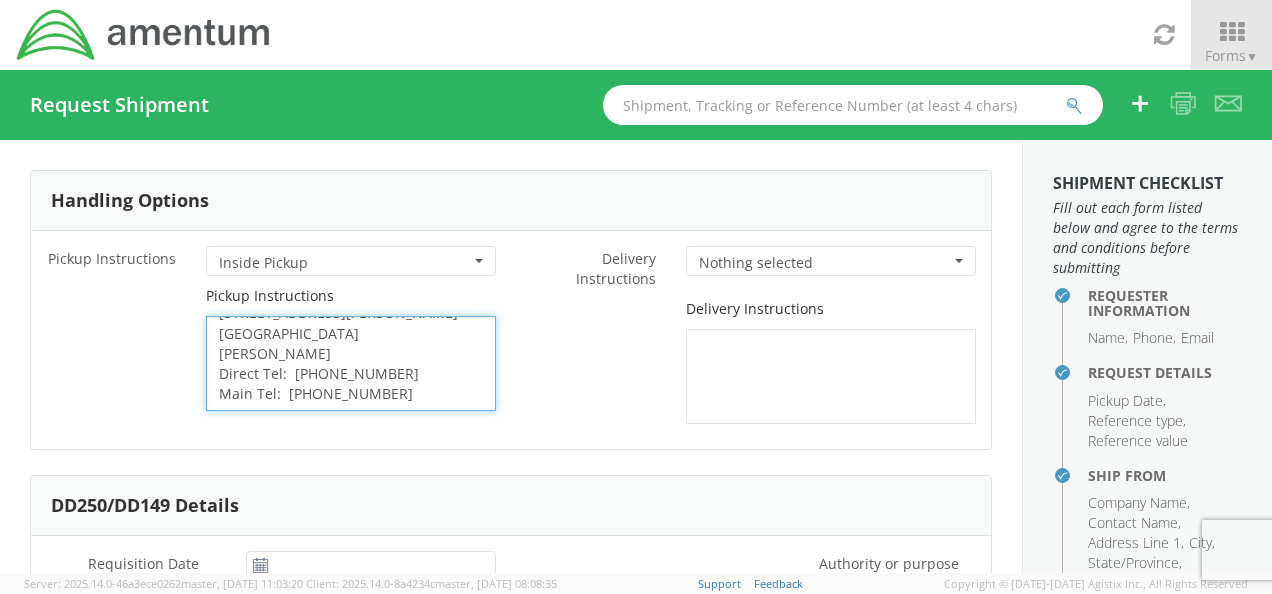 scroll, scrollTop: 0, scrollLeft: 0, axis: both 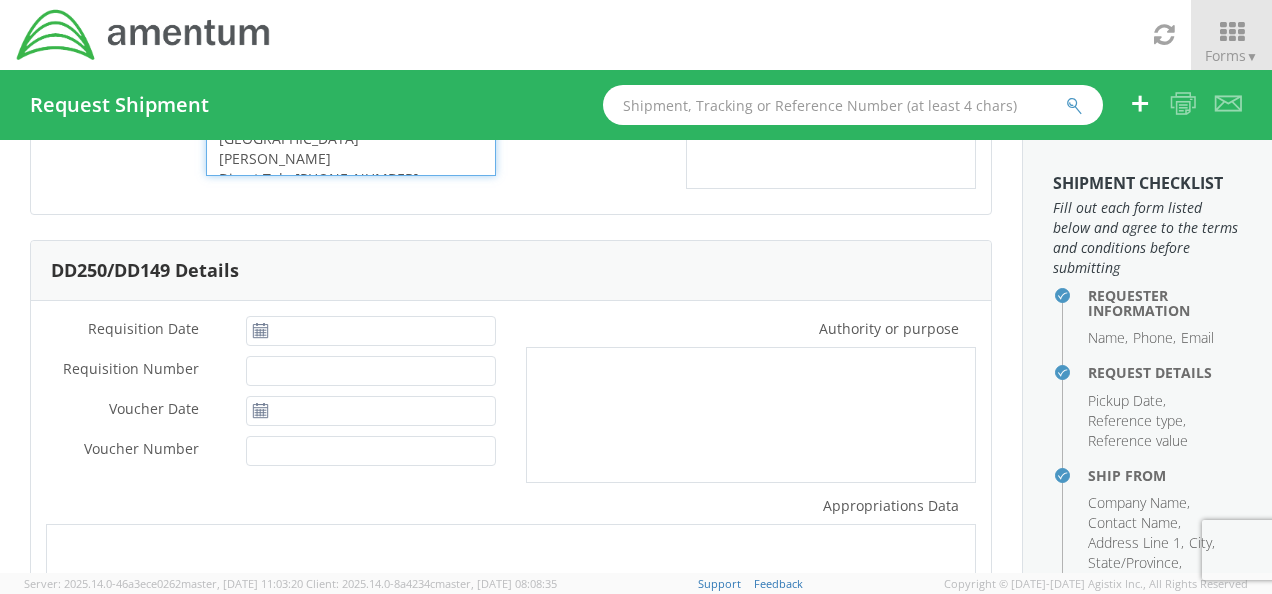 type on "Pro Cargo USA
[STREET_ADDRESS][PERSON_NAME]
[GEOGRAPHIC_DATA]
[PERSON_NAME]
Direct Tel:  [PHONE_NUMBER]
Main Tel:  [PHONE_NUMBER]" 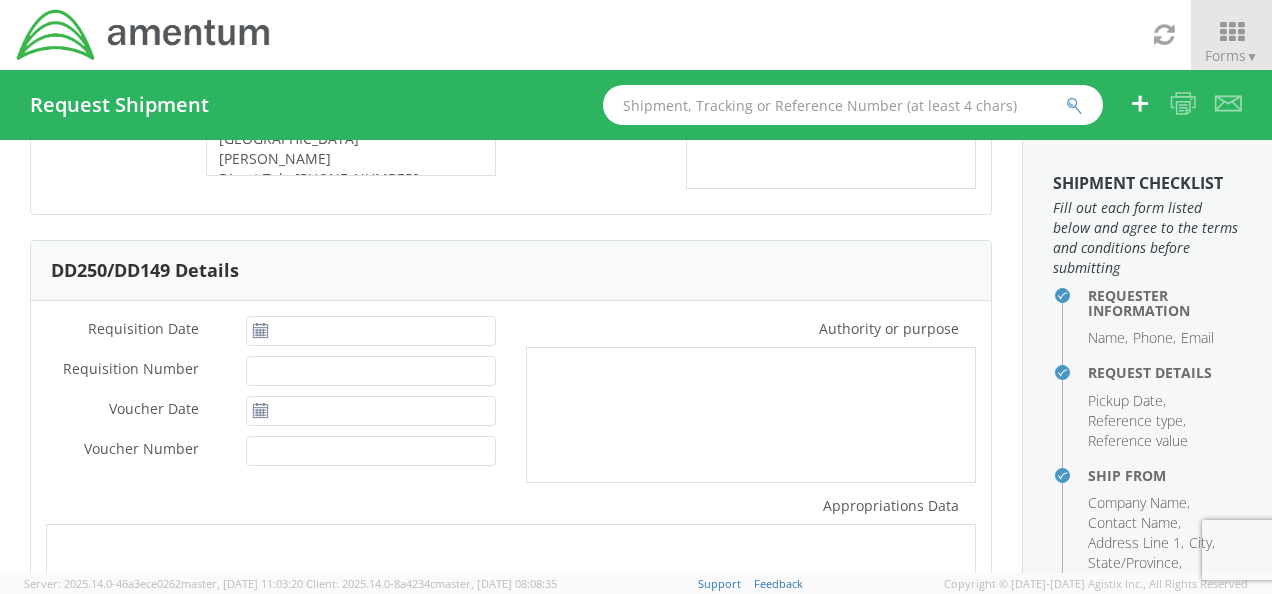 click 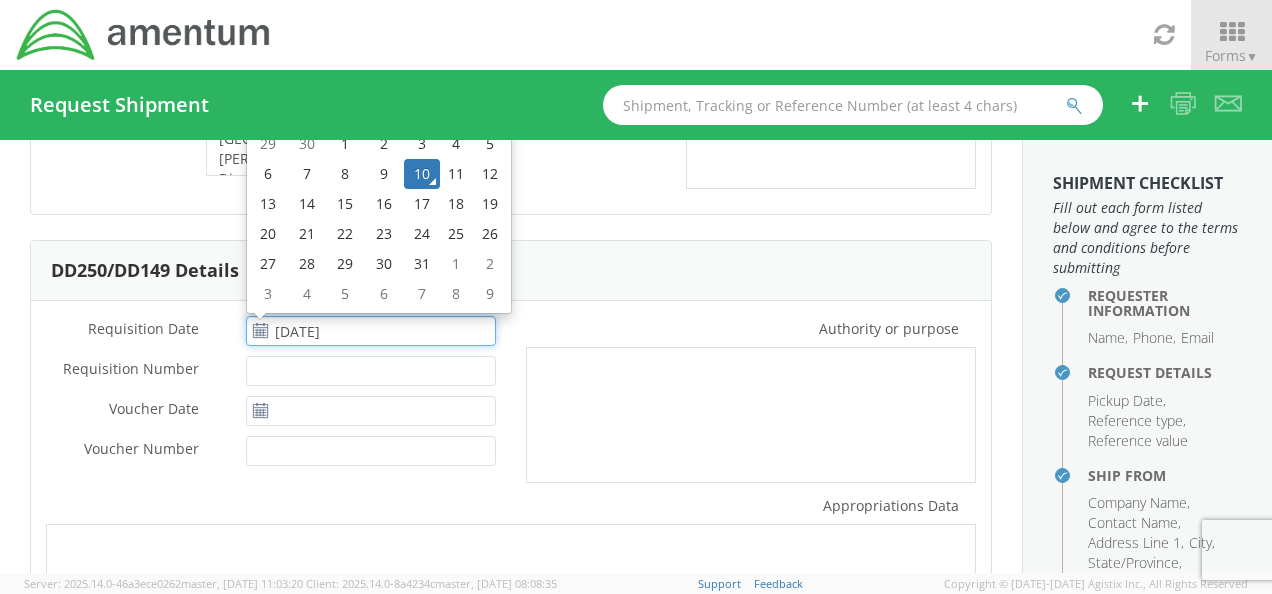 click on "[DATE]" at bounding box center [371, 331] 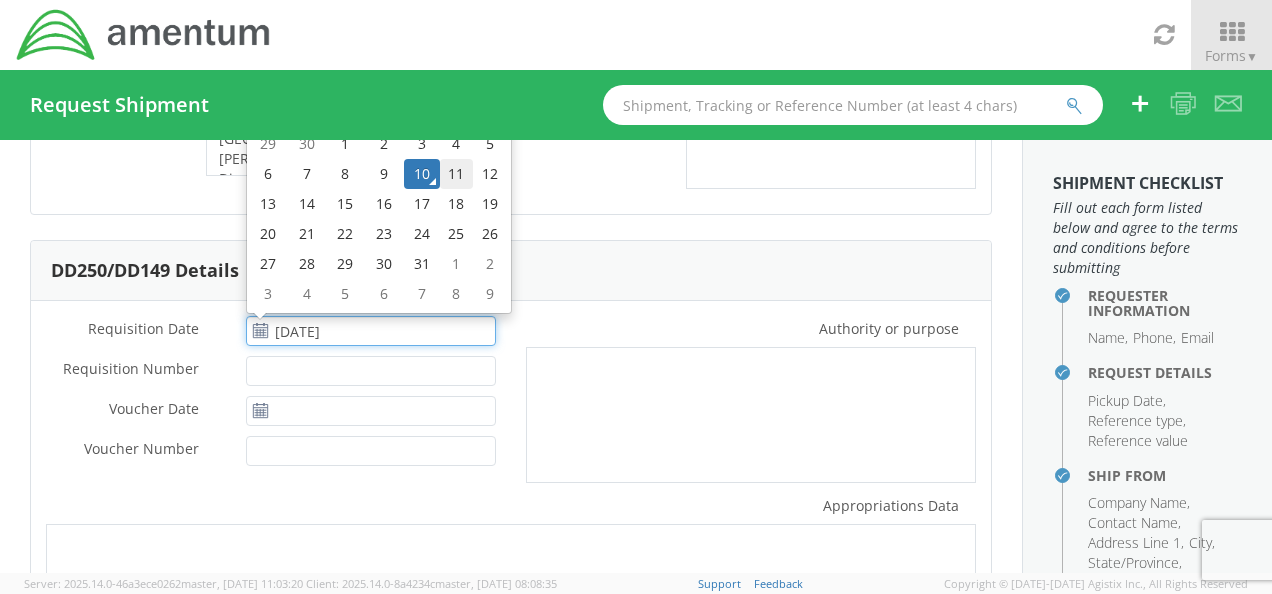click on "11" at bounding box center (457, 174) 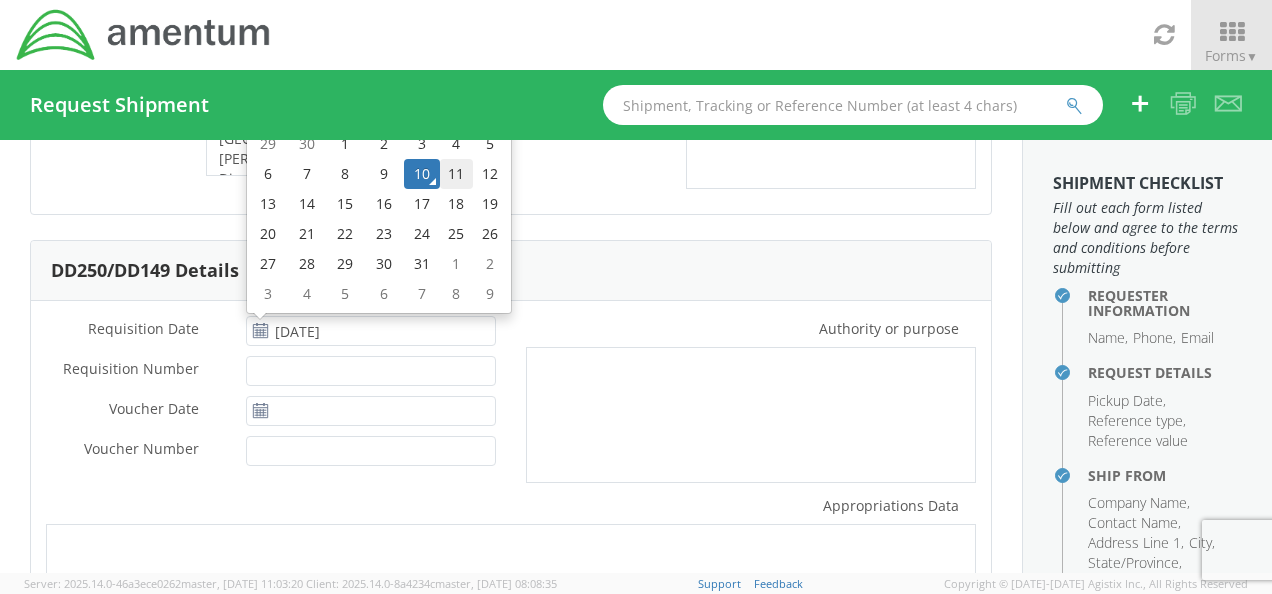 type on "[DATE]" 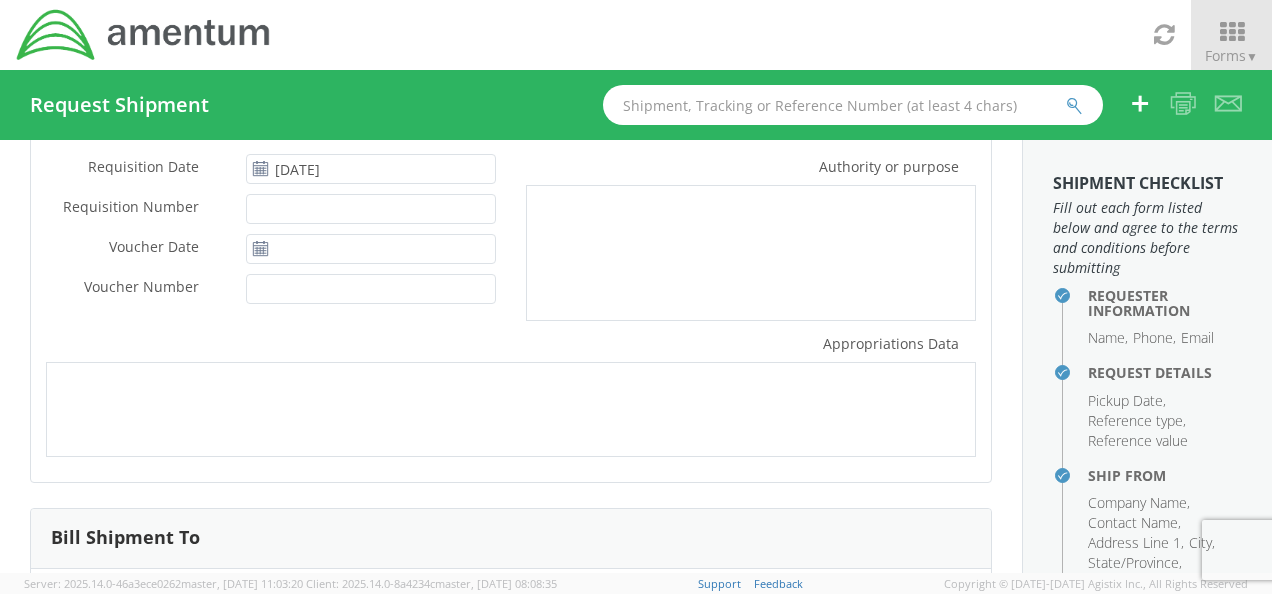 scroll, scrollTop: 564, scrollLeft: 0, axis: vertical 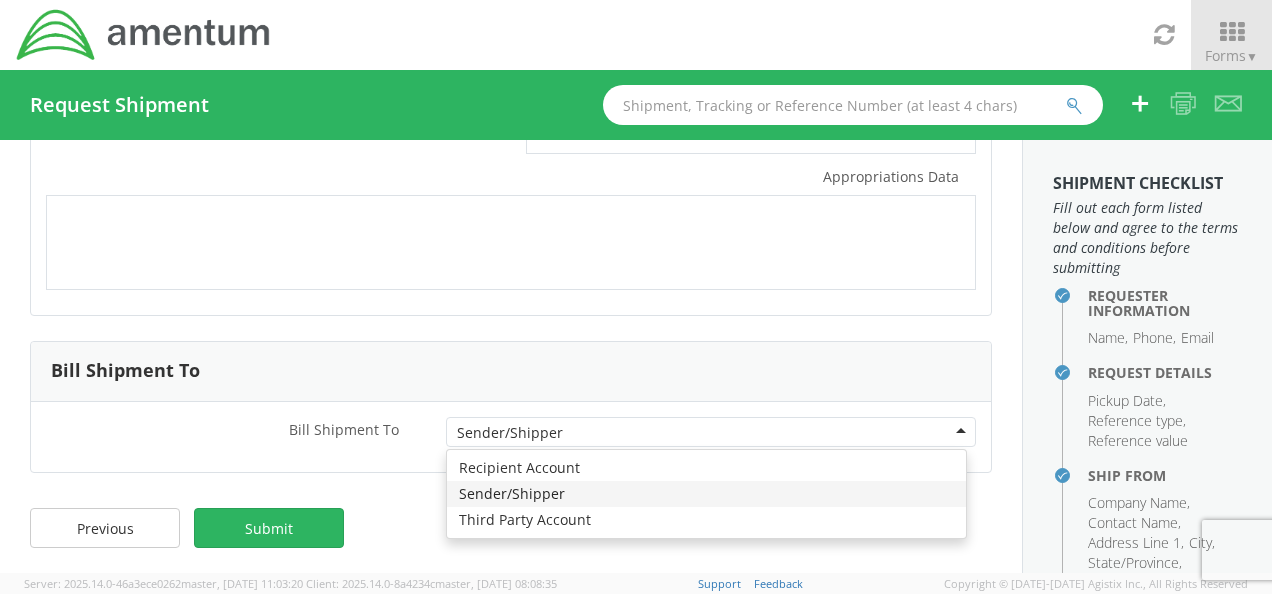 click on "Sender/Shipper" at bounding box center [711, 432] 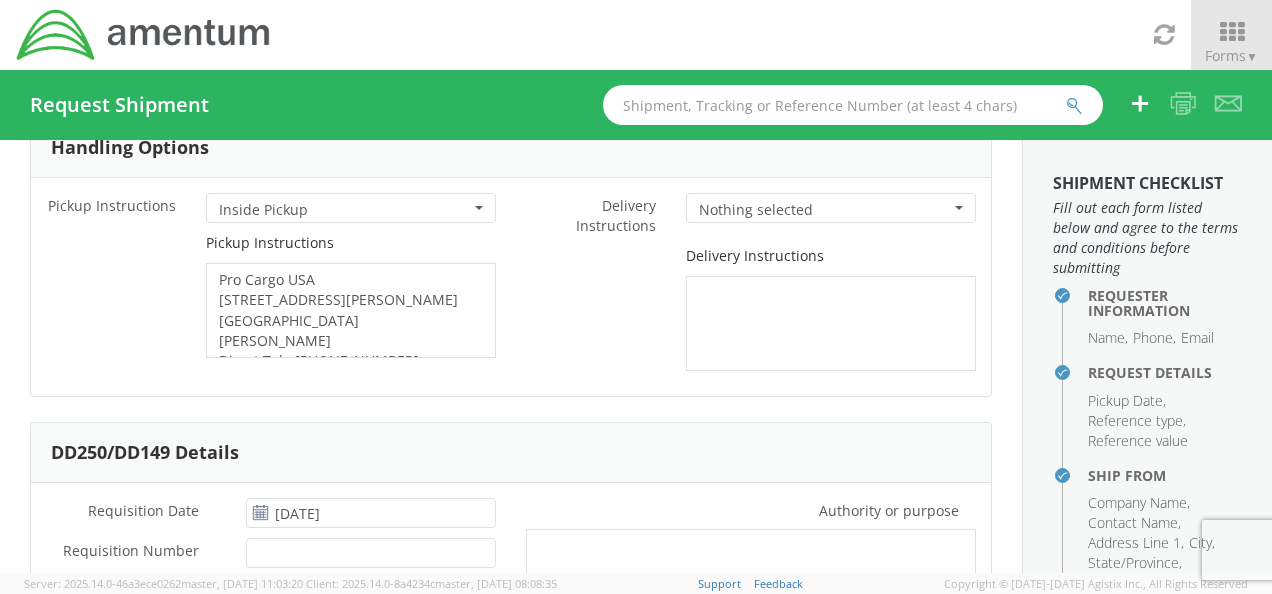 scroll, scrollTop: 0, scrollLeft: 0, axis: both 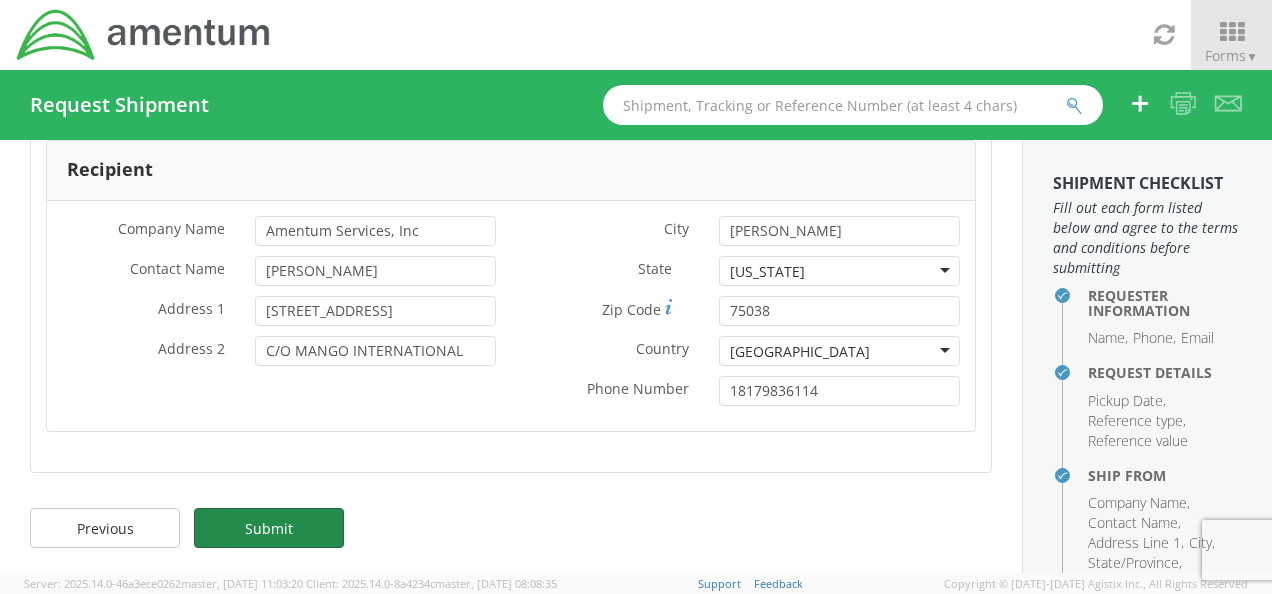 click on "Submit" at bounding box center (269, 528) 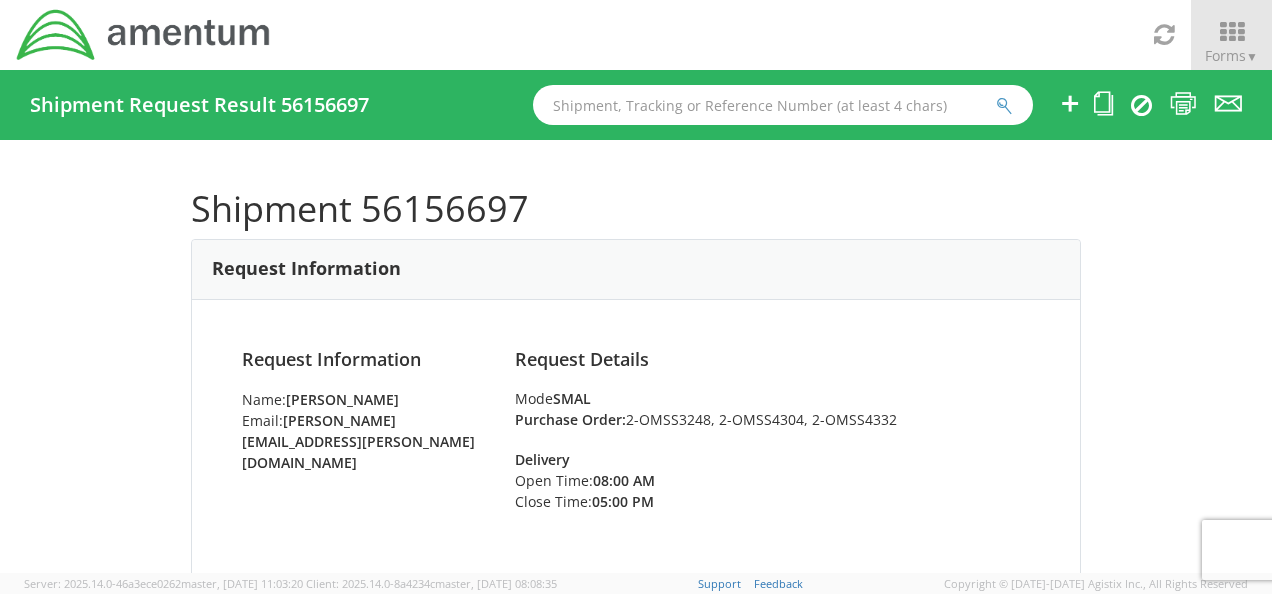 scroll, scrollTop: 0, scrollLeft: 0, axis: both 